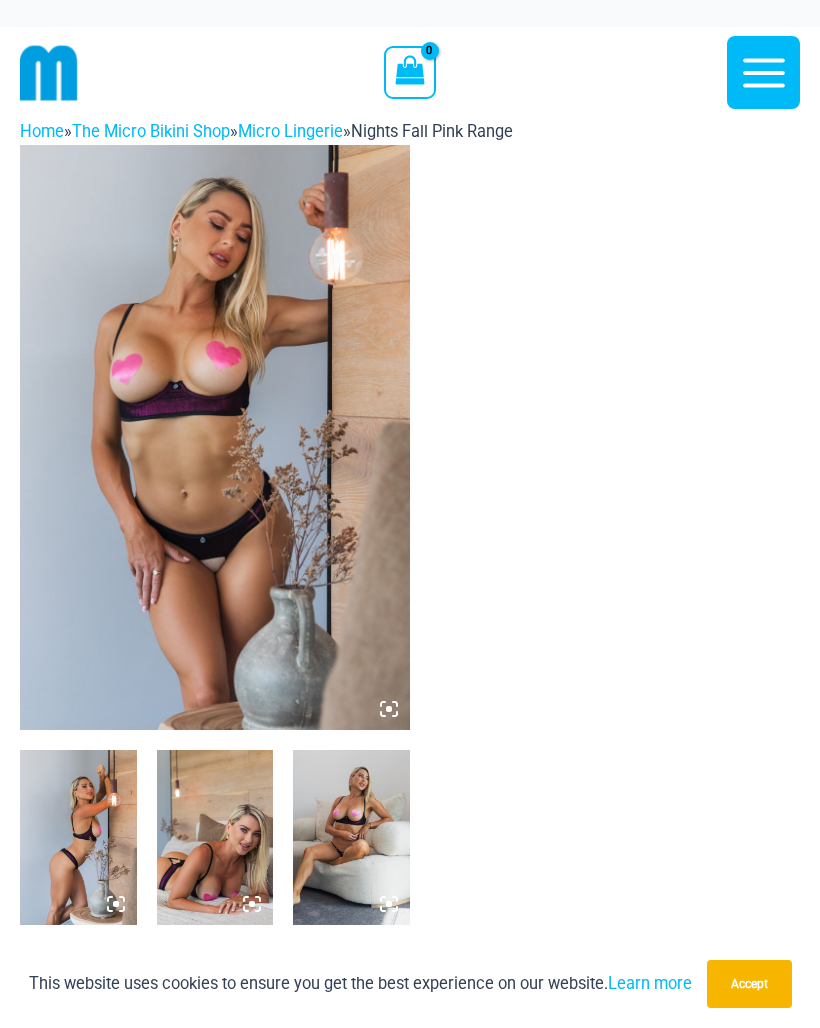 scroll, scrollTop: 0, scrollLeft: 0, axis: both 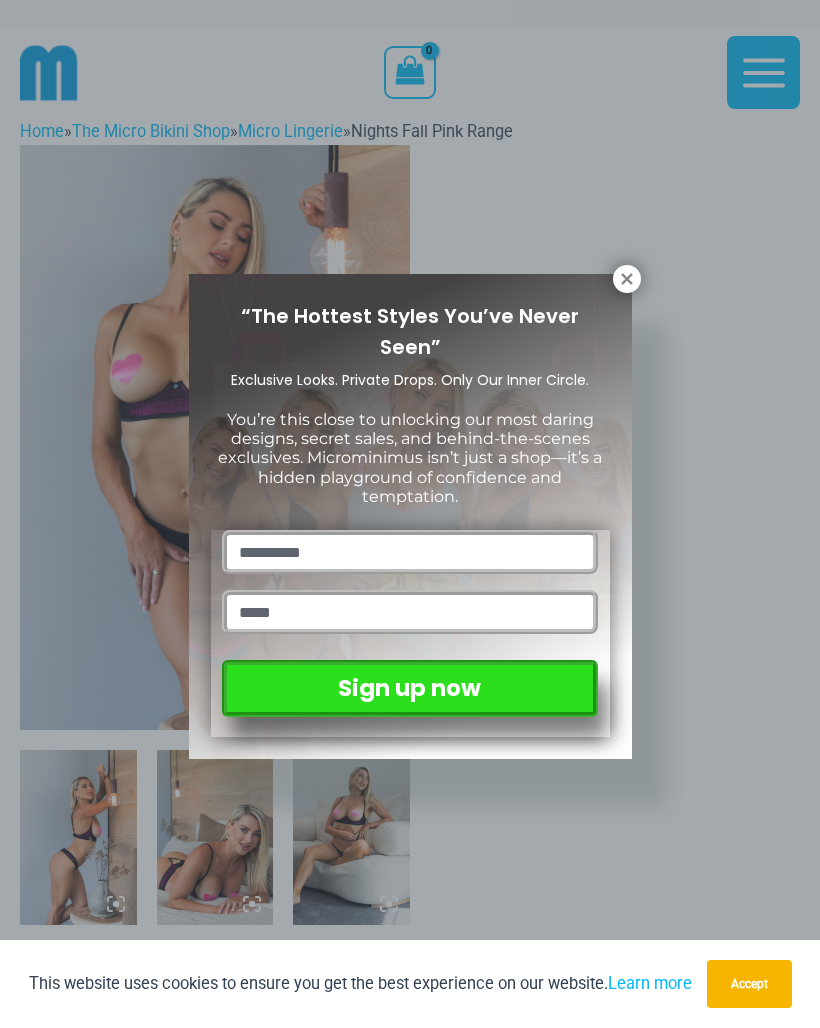 click 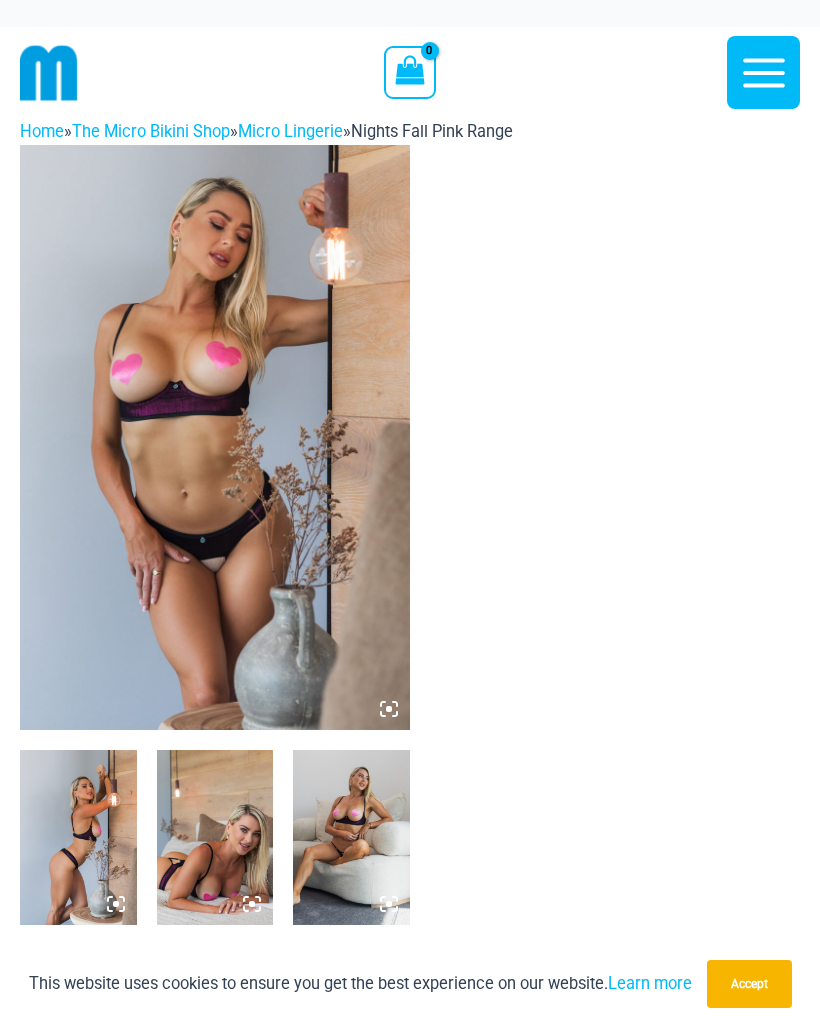 click at bounding box center [78, 837] 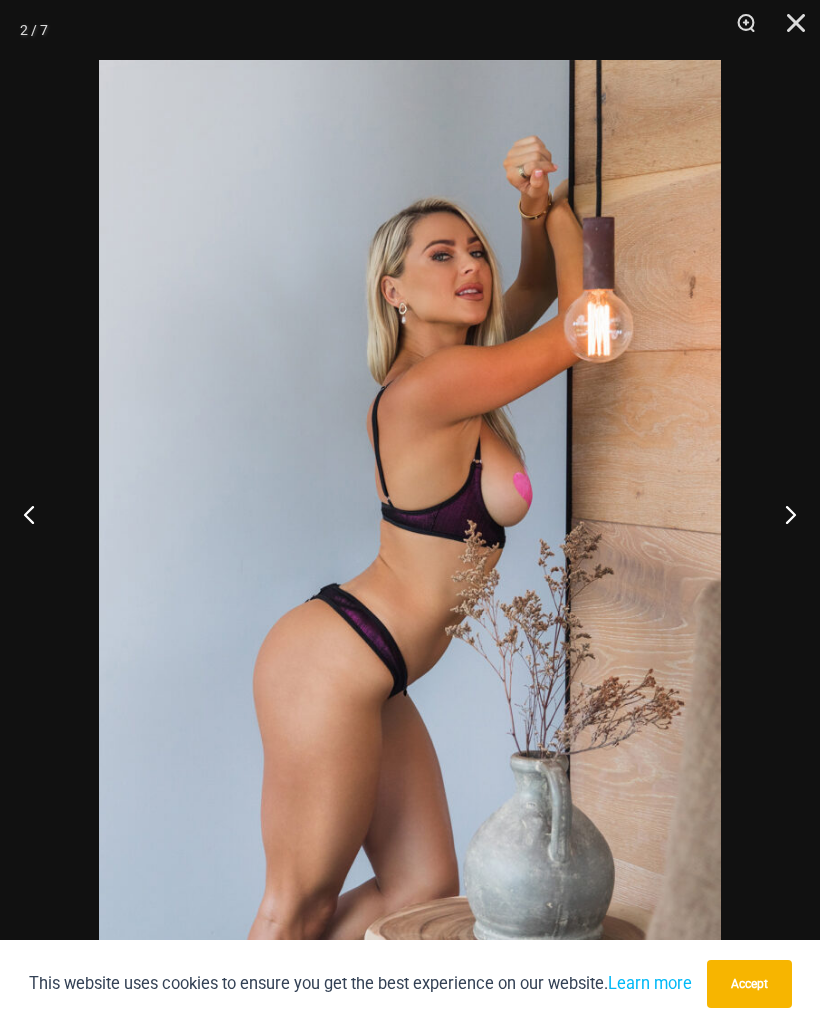 click at bounding box center (782, 514) 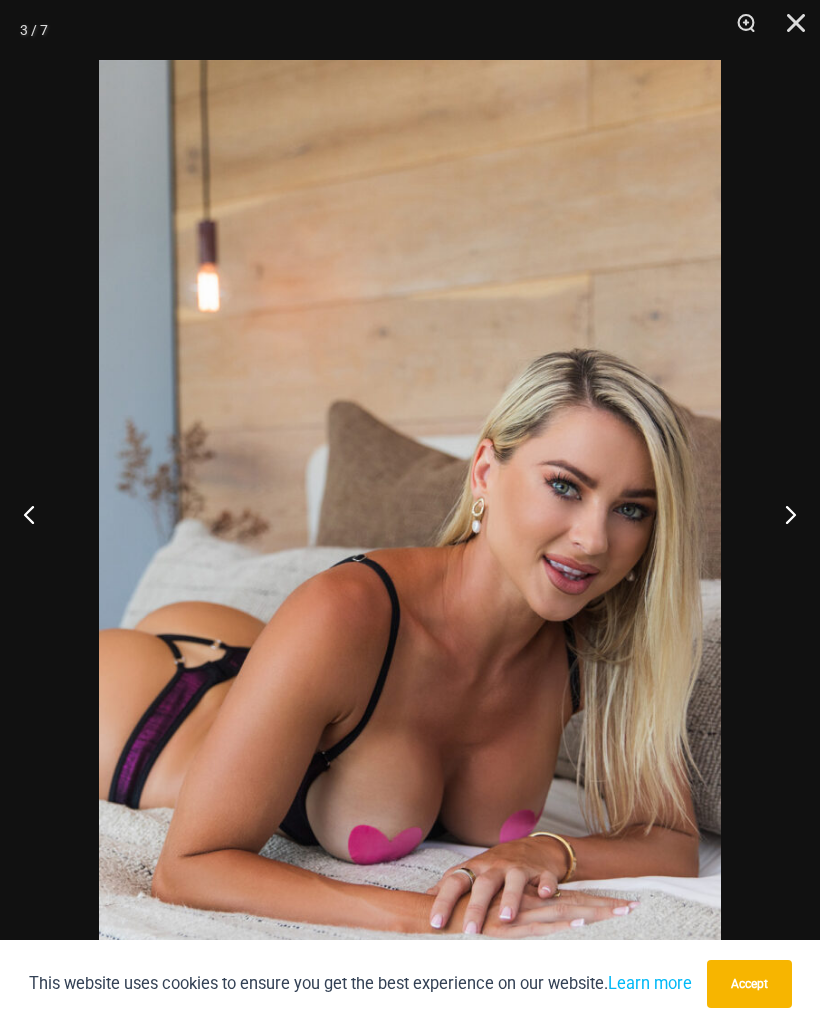 click at bounding box center (782, 514) 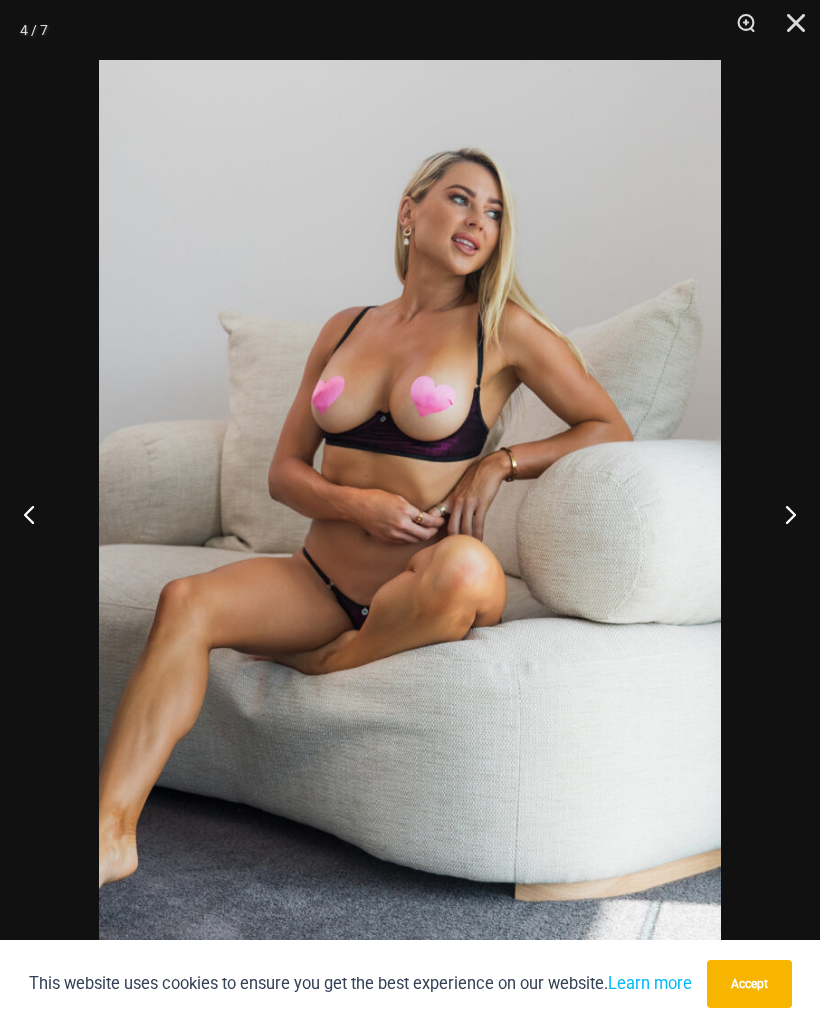 click at bounding box center [782, 514] 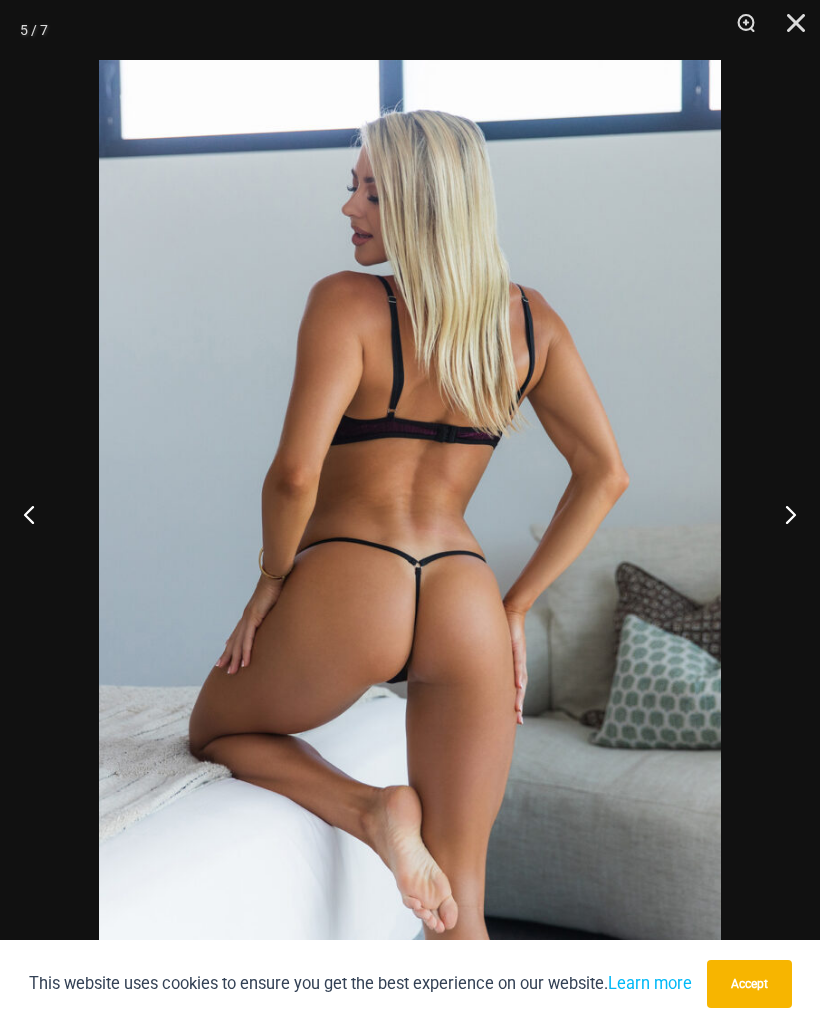 click at bounding box center (782, 514) 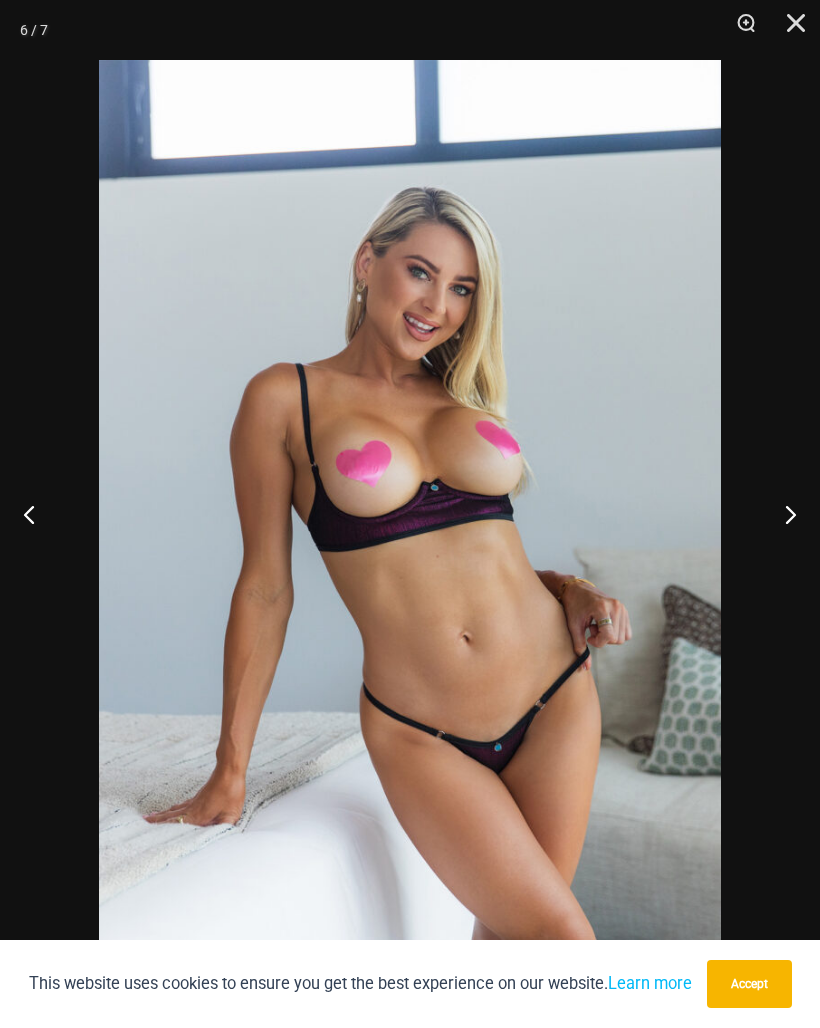 click at bounding box center (782, 514) 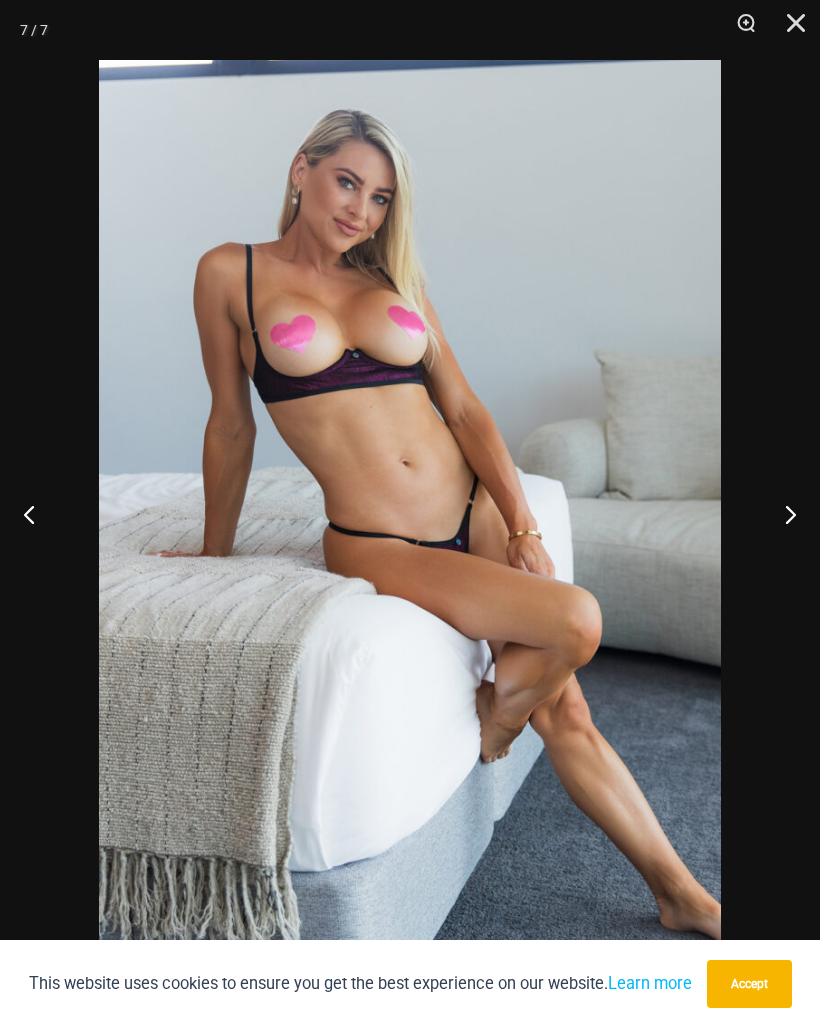 click at bounding box center [782, 514] 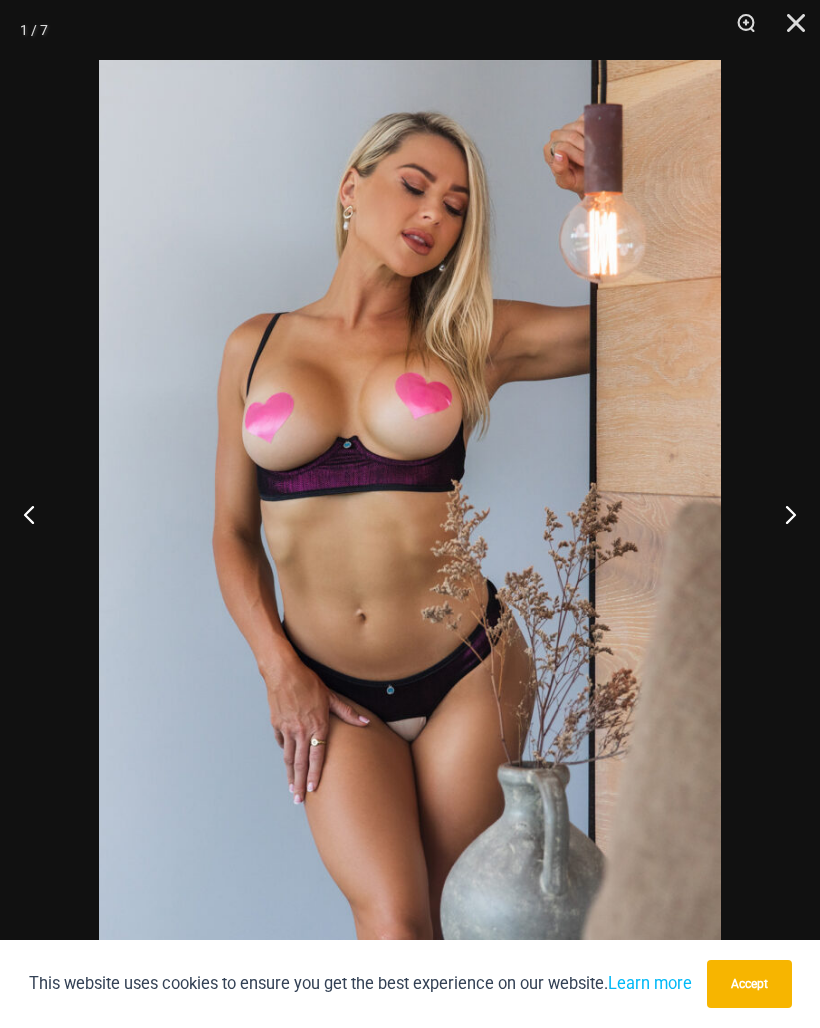 click at bounding box center (782, 514) 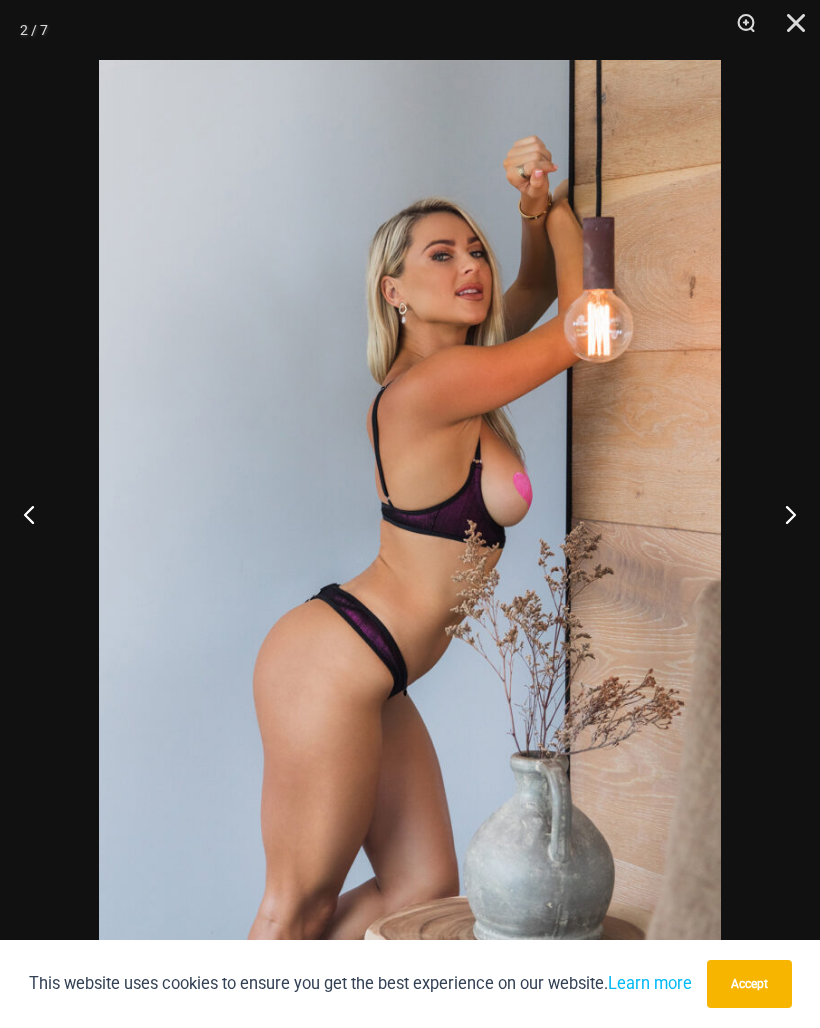 click at bounding box center [782, 514] 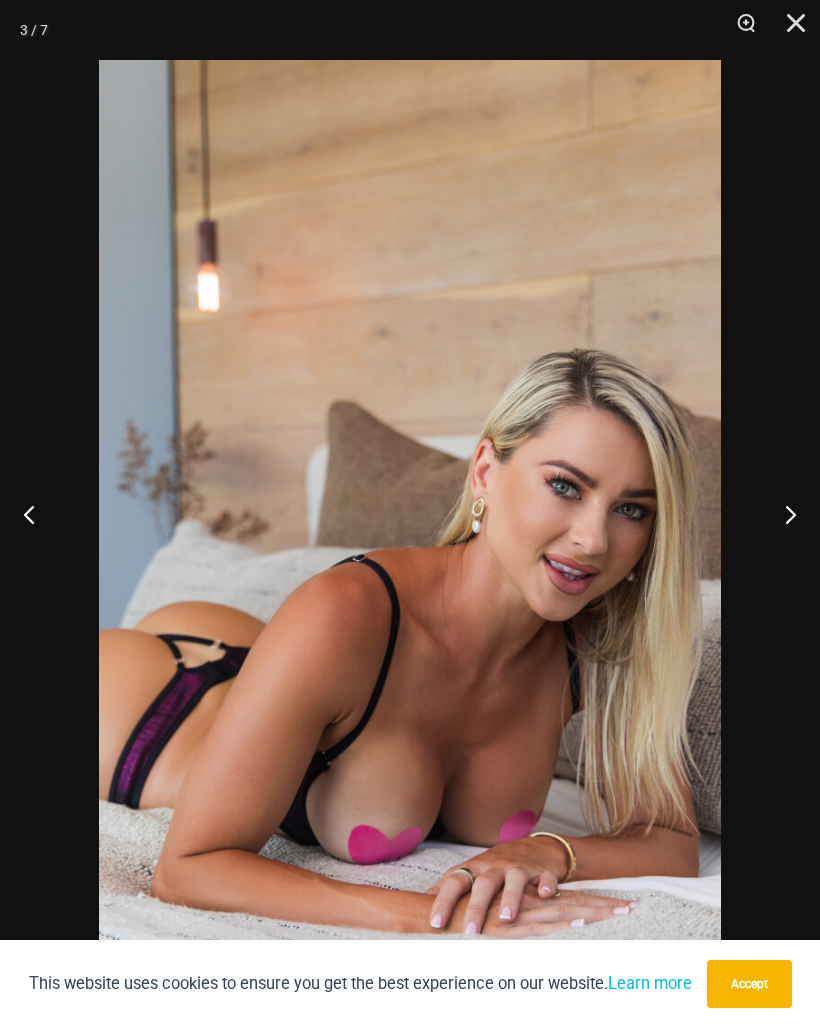 click at bounding box center (782, 514) 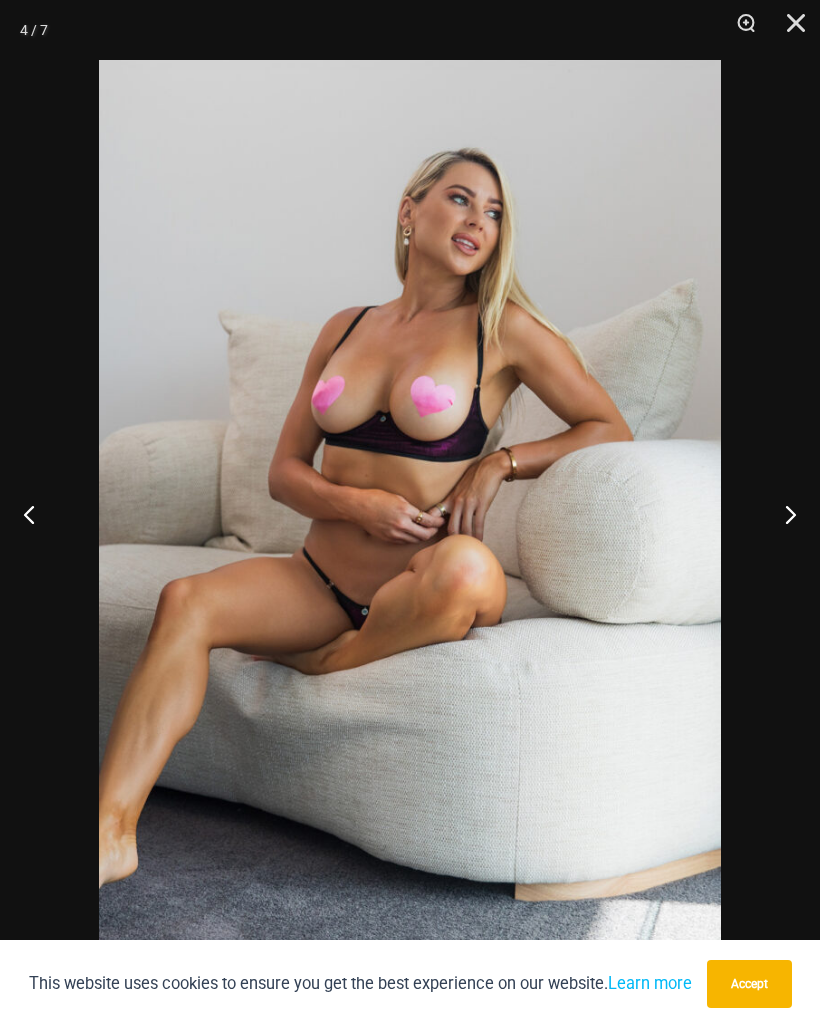 click at bounding box center (782, 514) 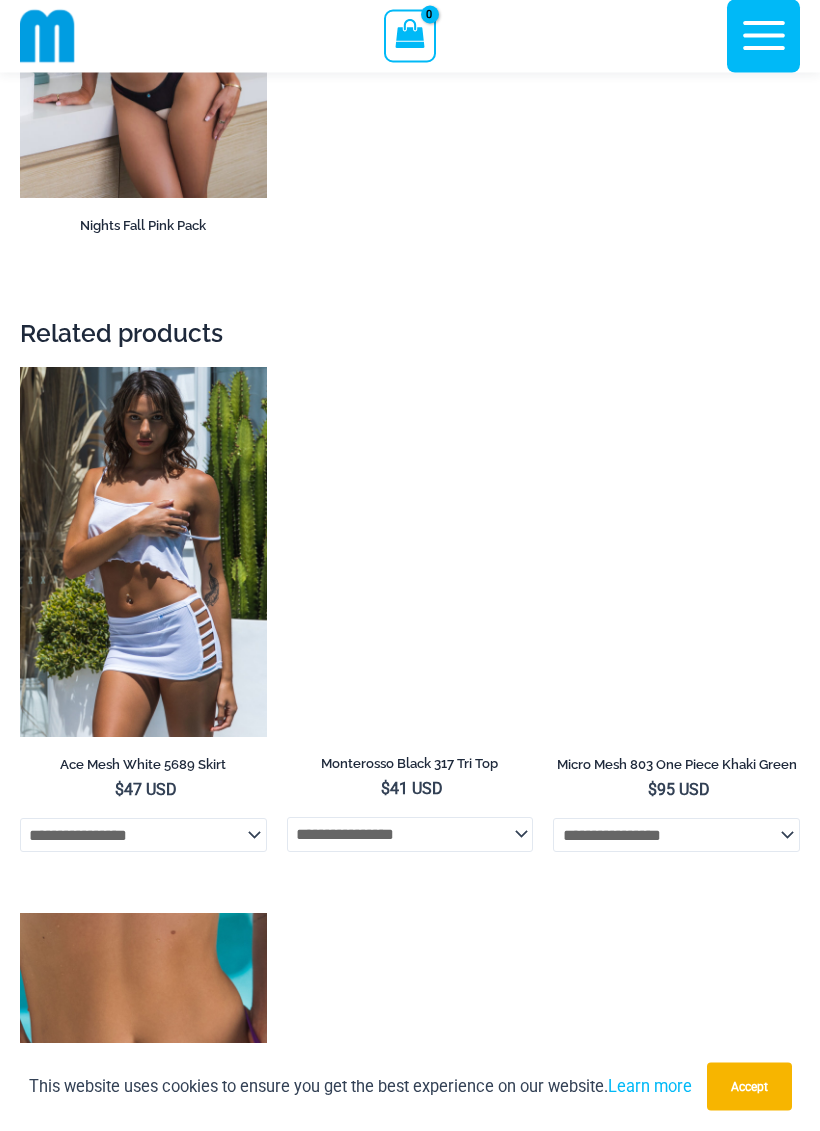 scroll, scrollTop: 5716, scrollLeft: 0, axis: vertical 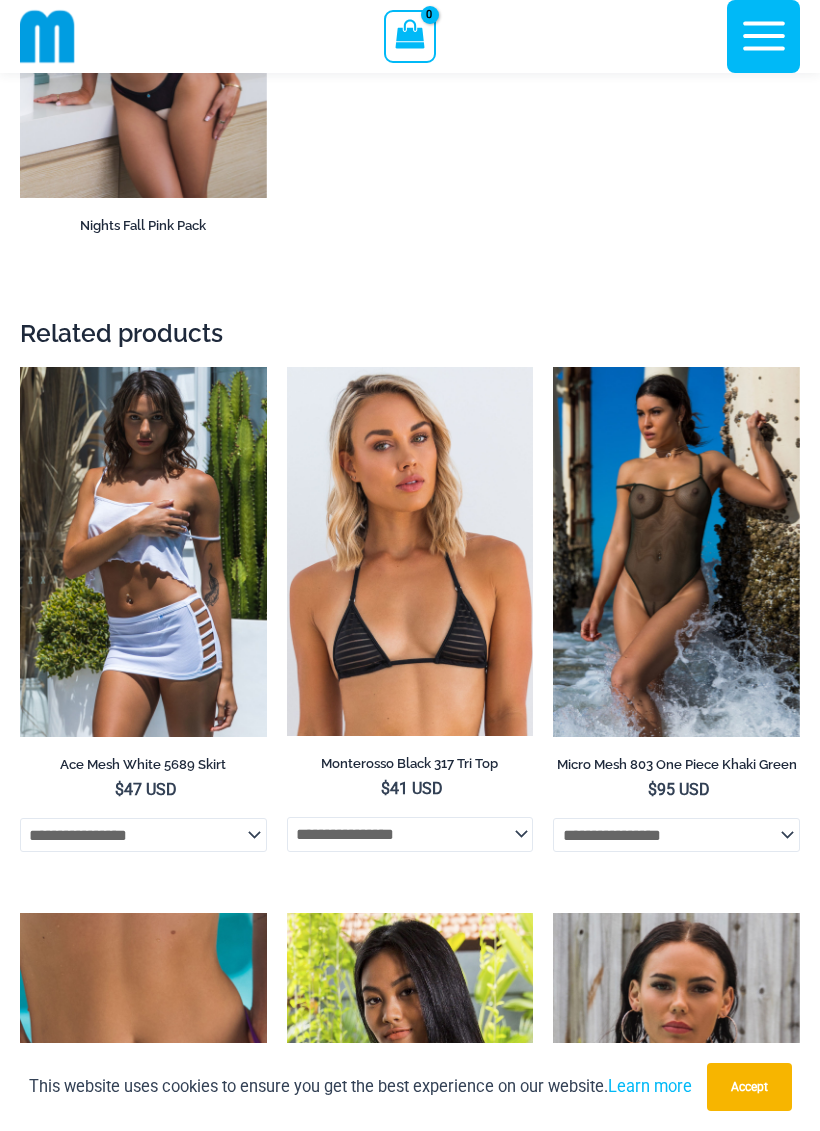 click at bounding box center (553, 367) 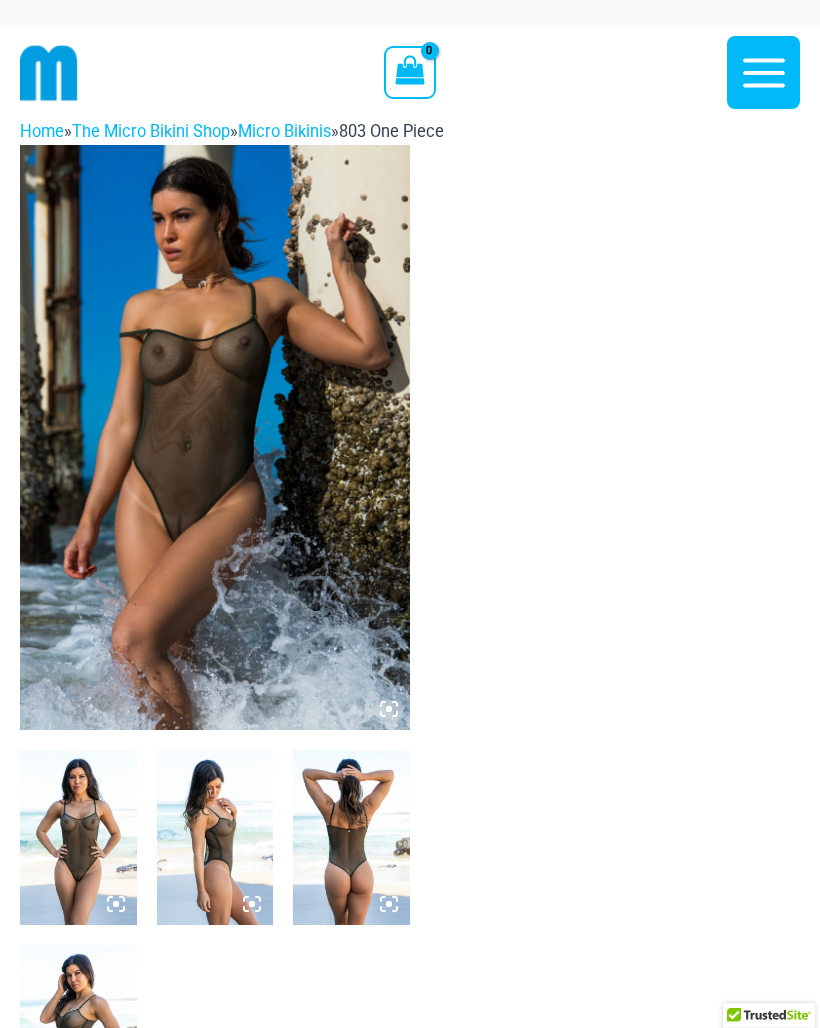 scroll, scrollTop: 0, scrollLeft: 0, axis: both 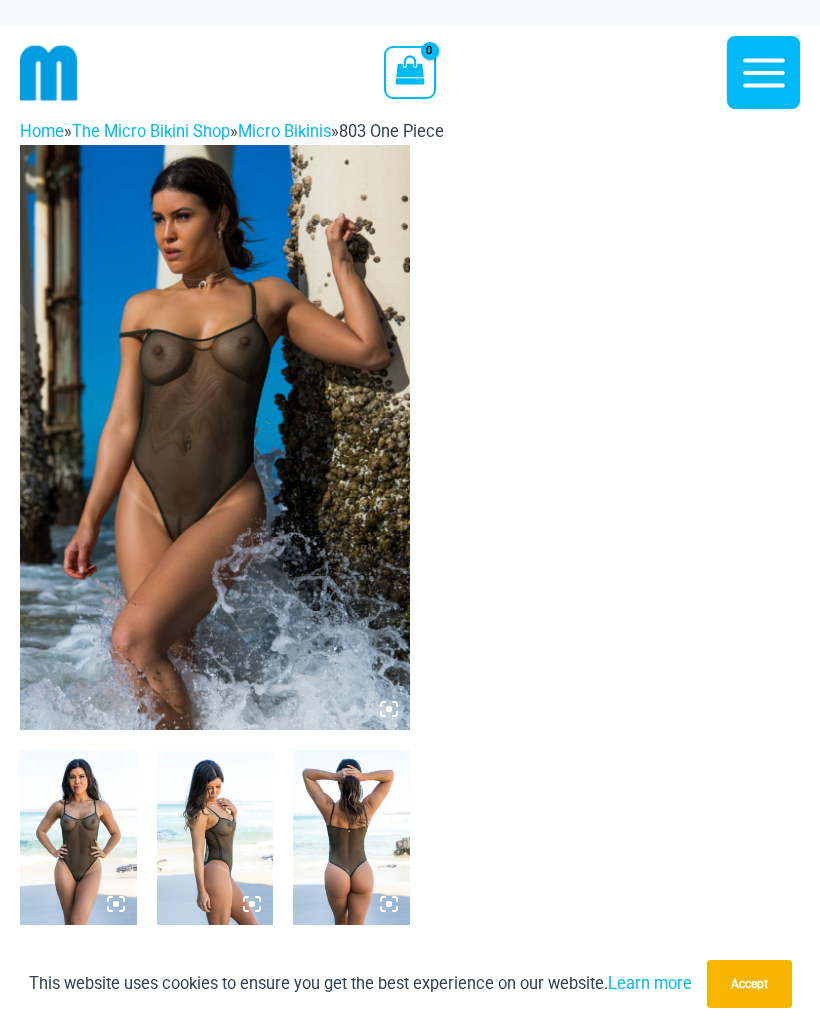 click at bounding box center (215, 437) 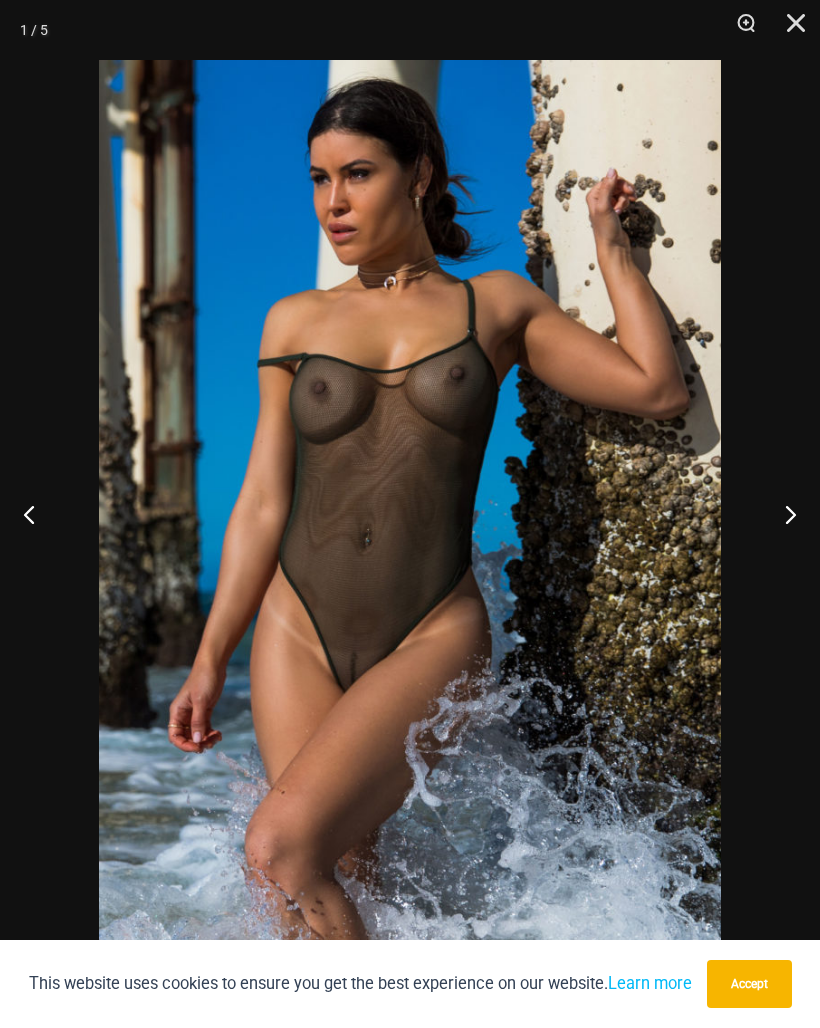 click at bounding box center [782, 514] 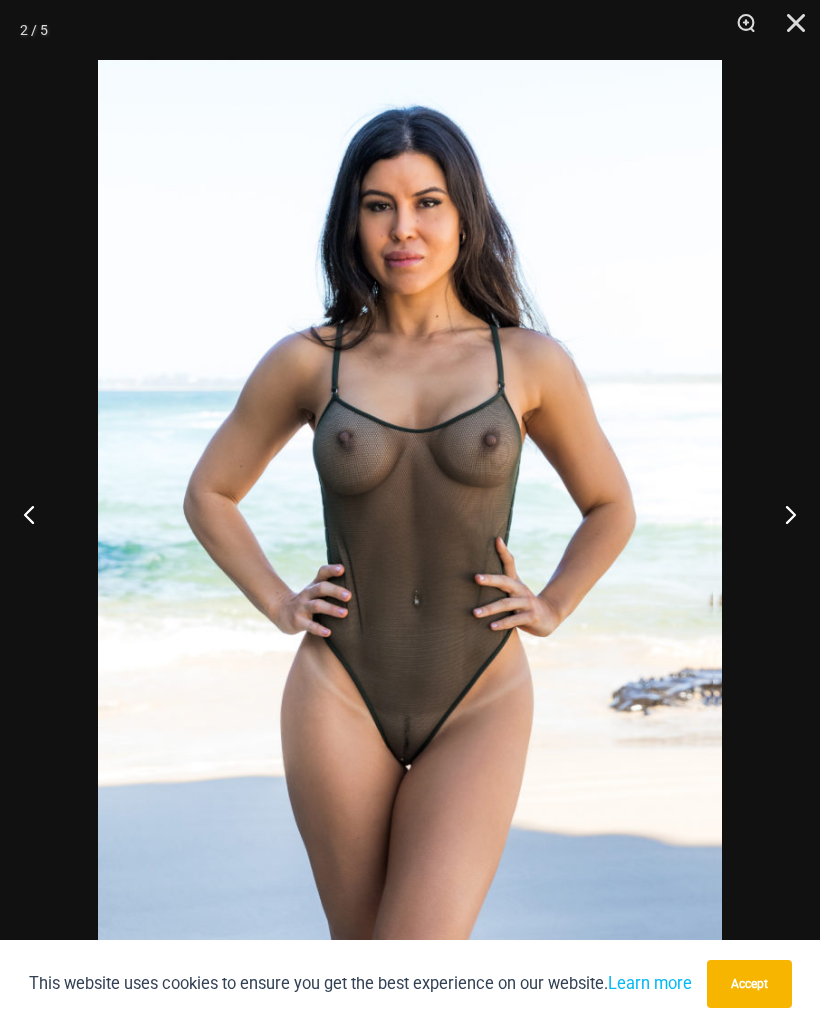 click at bounding box center [782, 514] 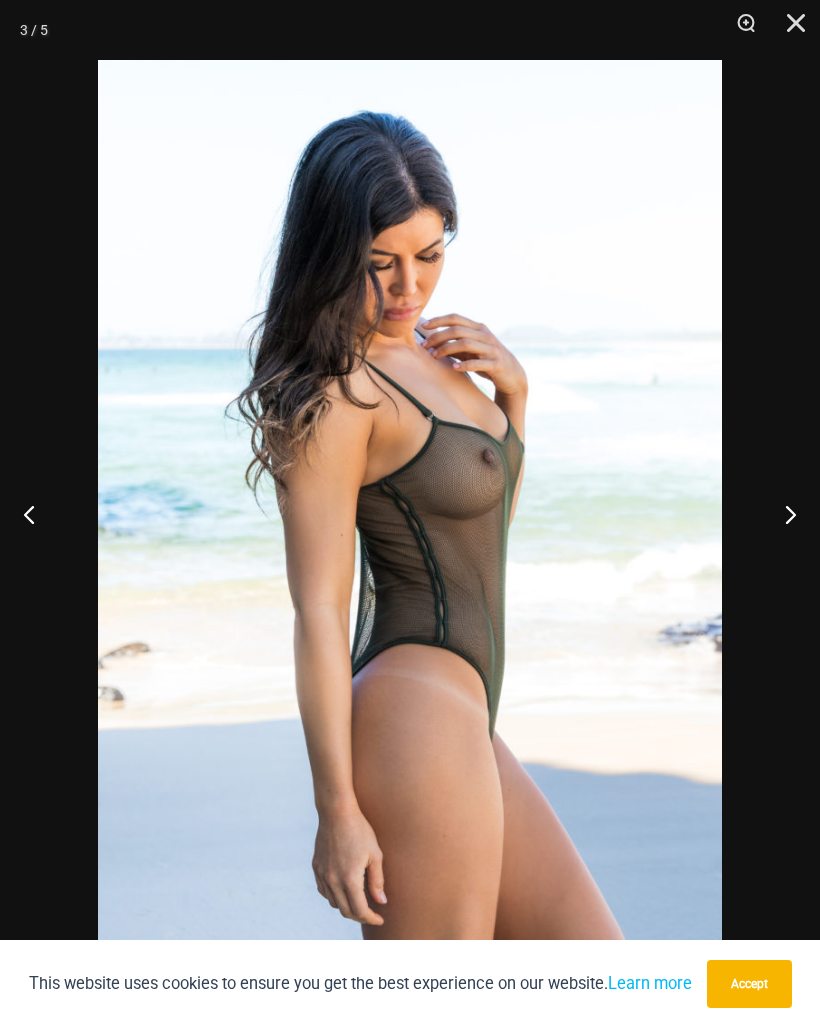click at bounding box center [782, 514] 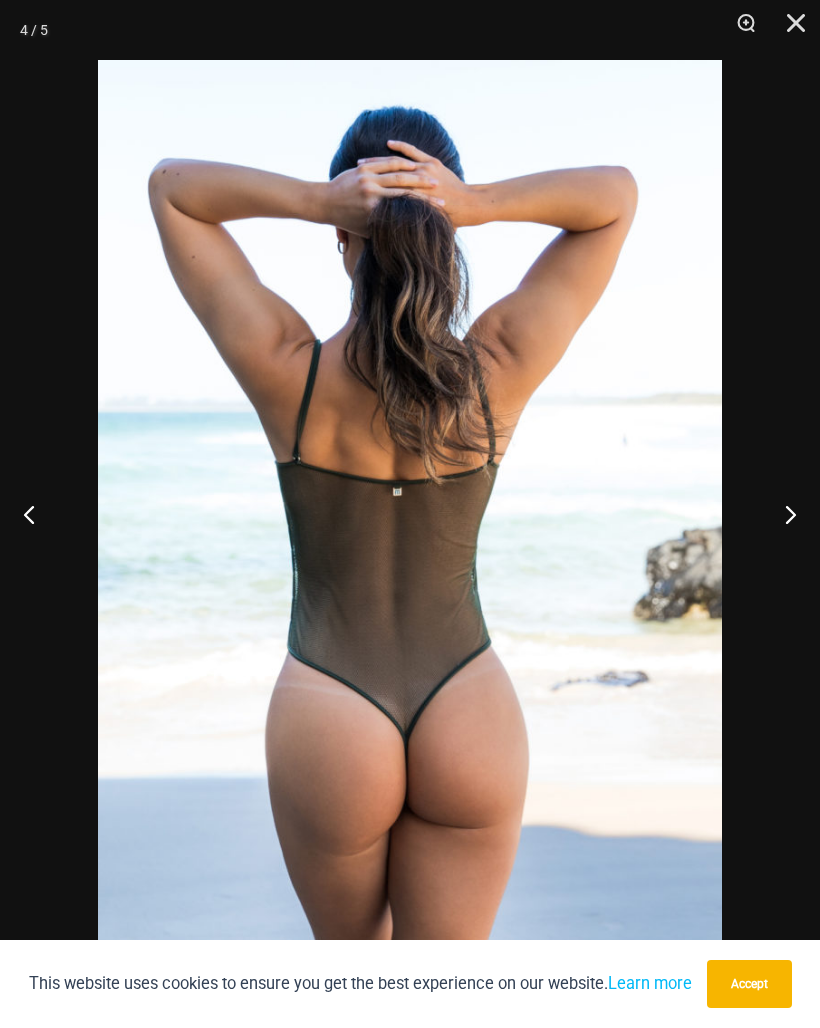 click at bounding box center [782, 514] 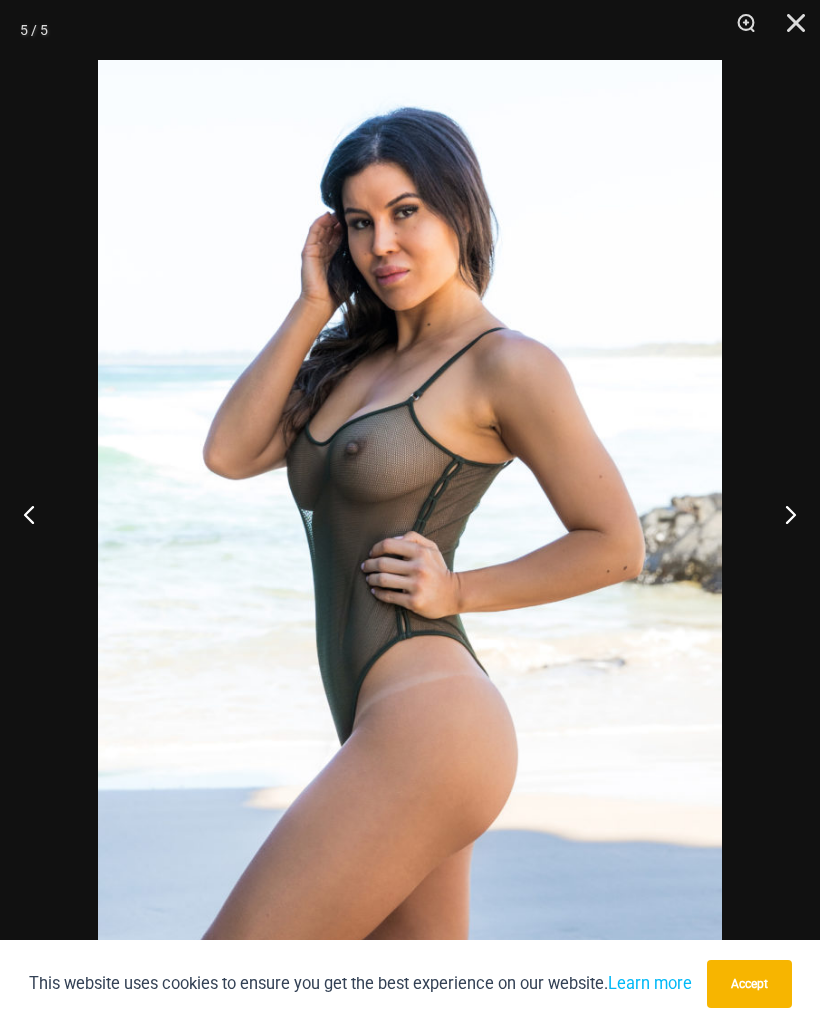 click at bounding box center (782, 514) 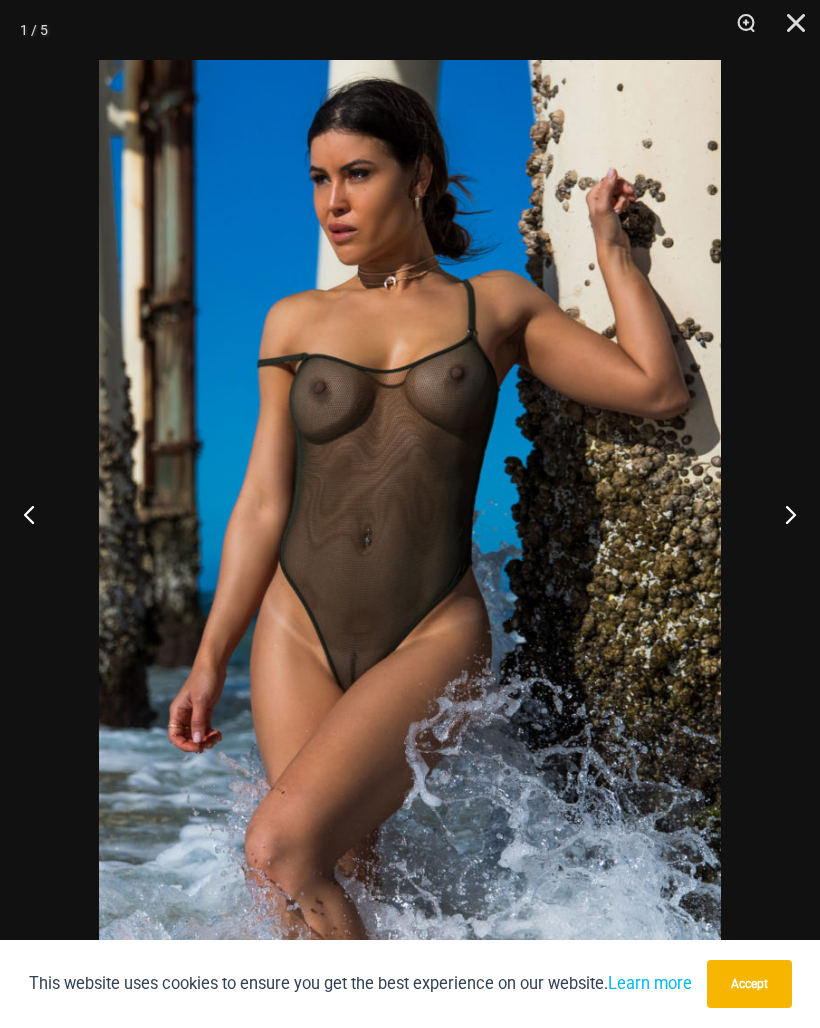 click at bounding box center [782, 514] 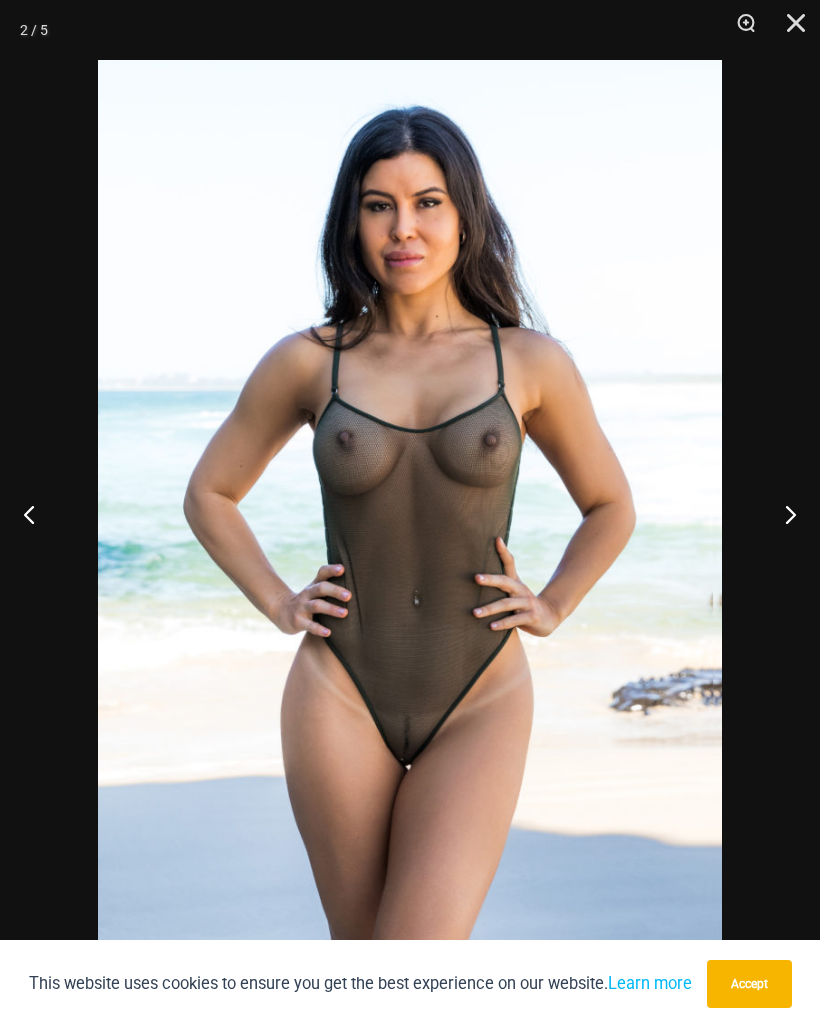 click at bounding box center (782, 514) 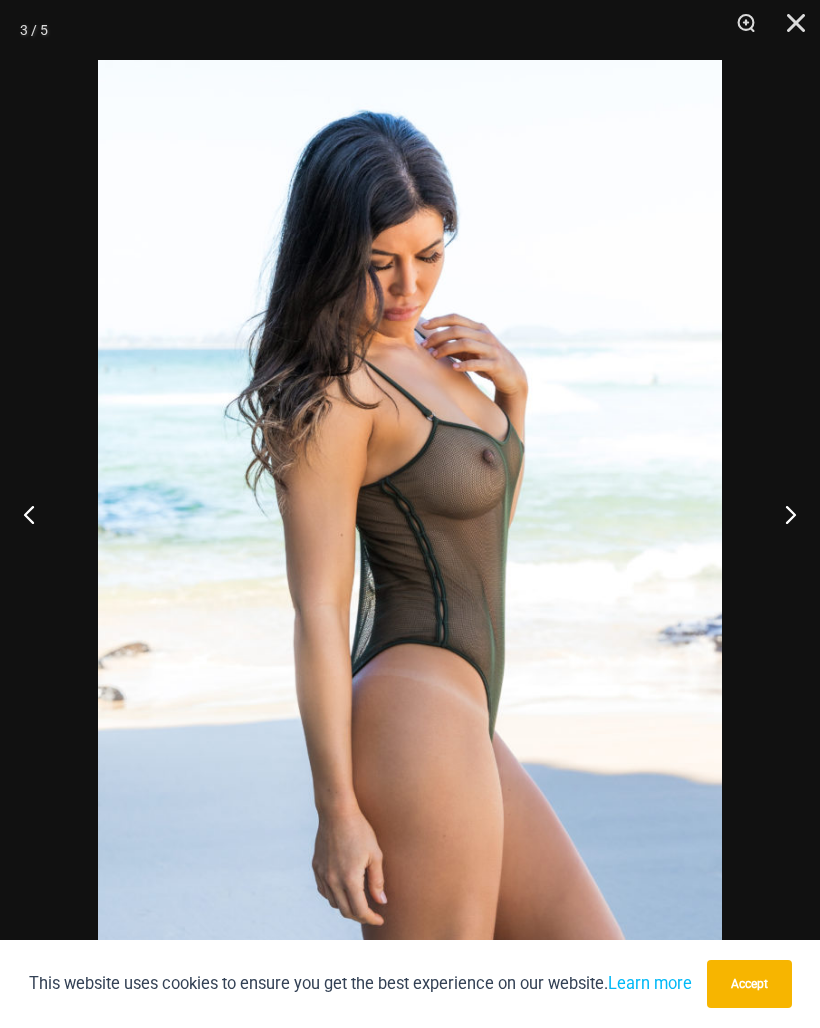 click at bounding box center (782, 514) 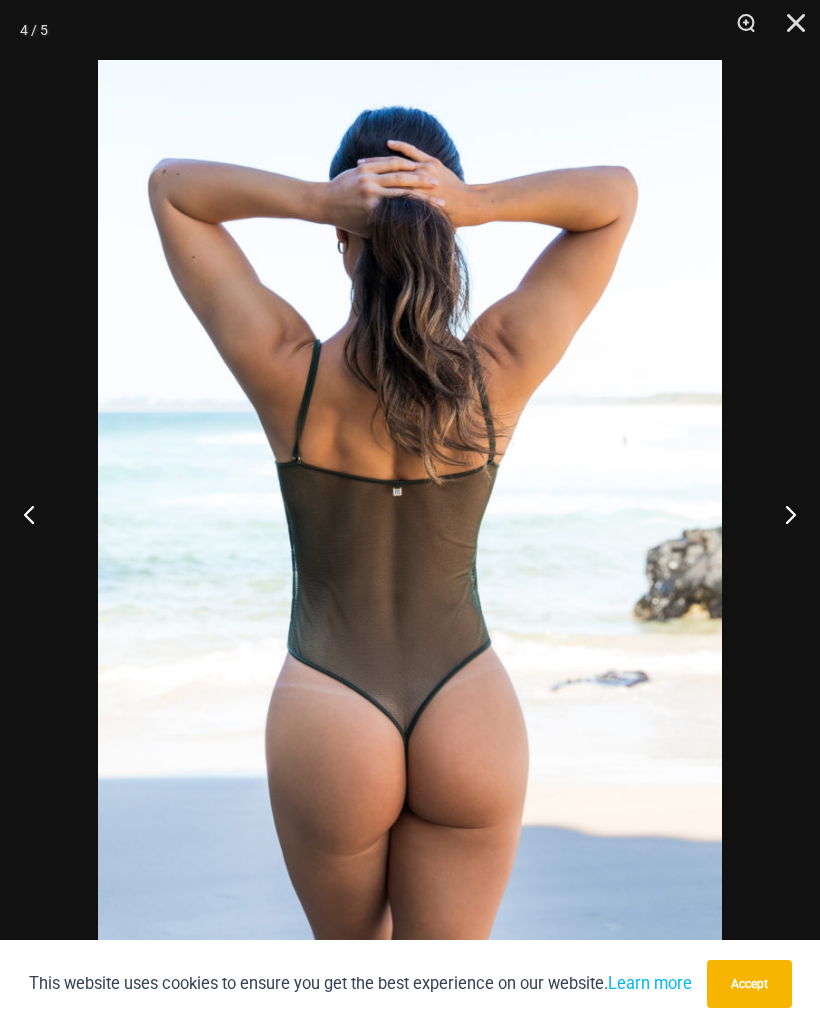 click at bounding box center [782, 514] 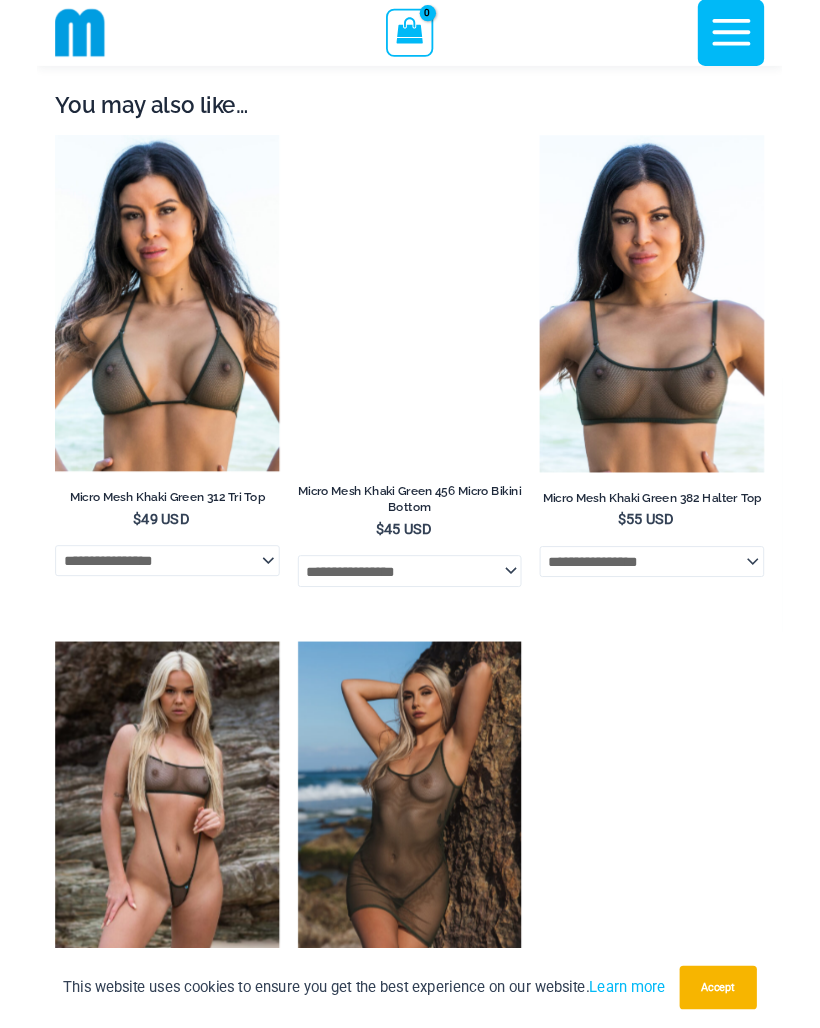 scroll, scrollTop: 2659, scrollLeft: 0, axis: vertical 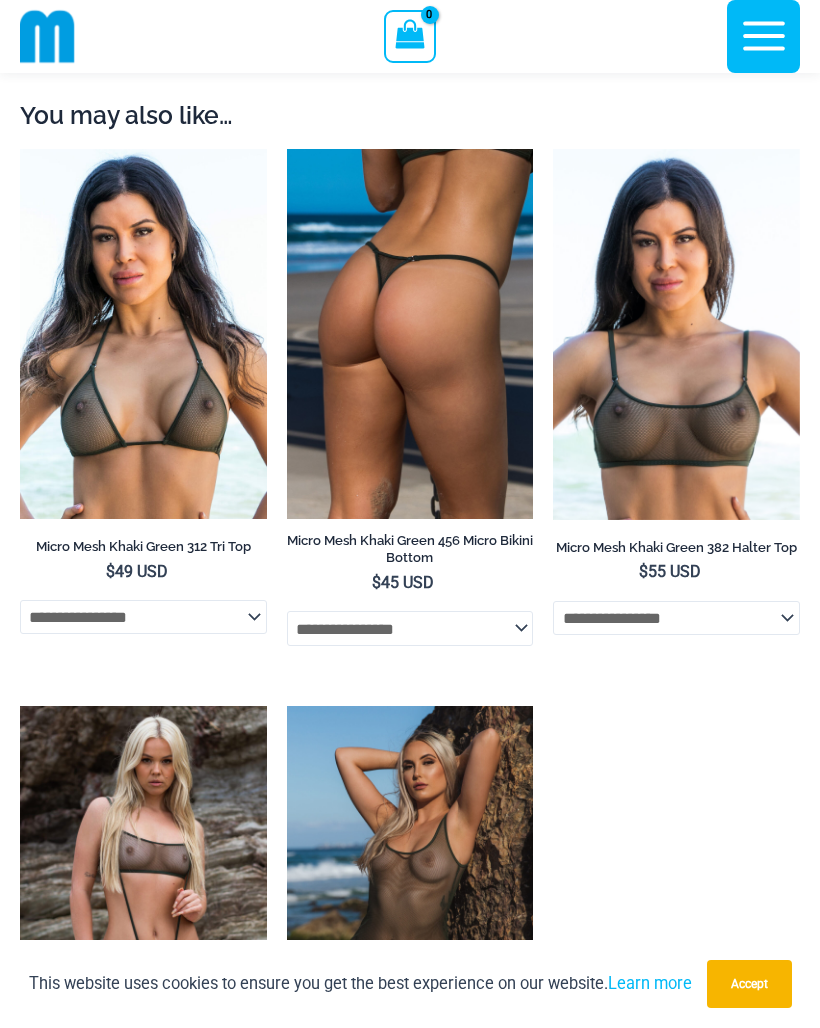 click at bounding box center [20, 706] 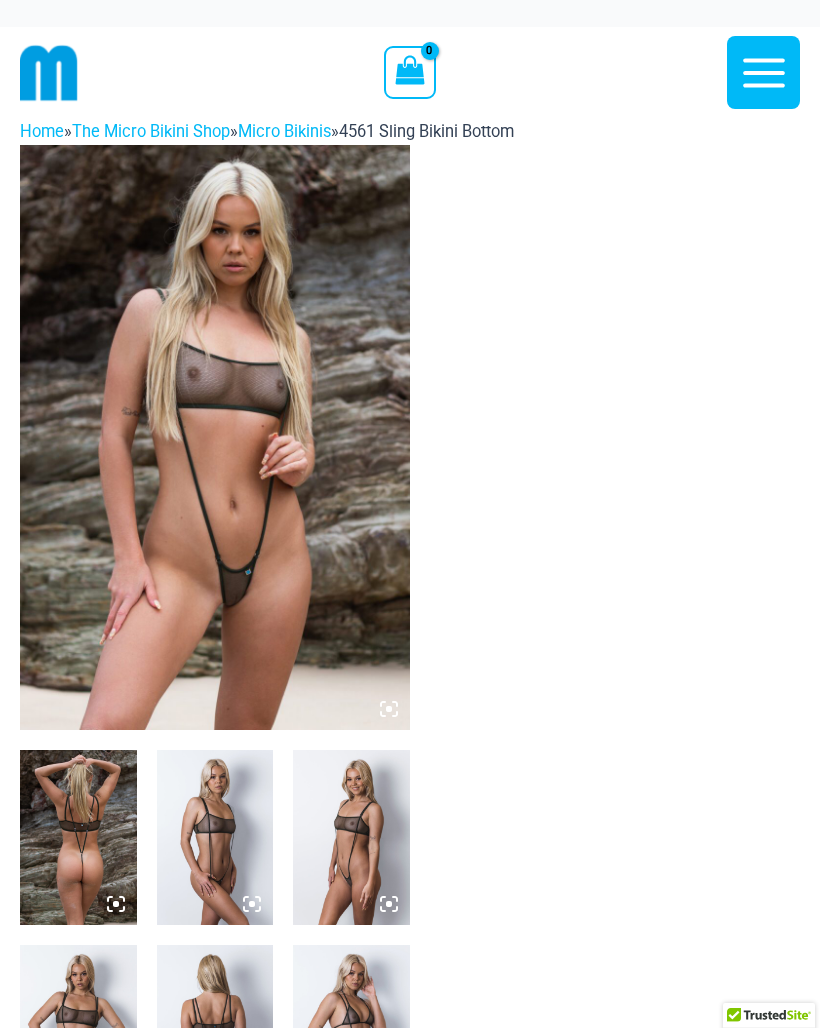 scroll, scrollTop: 0, scrollLeft: 0, axis: both 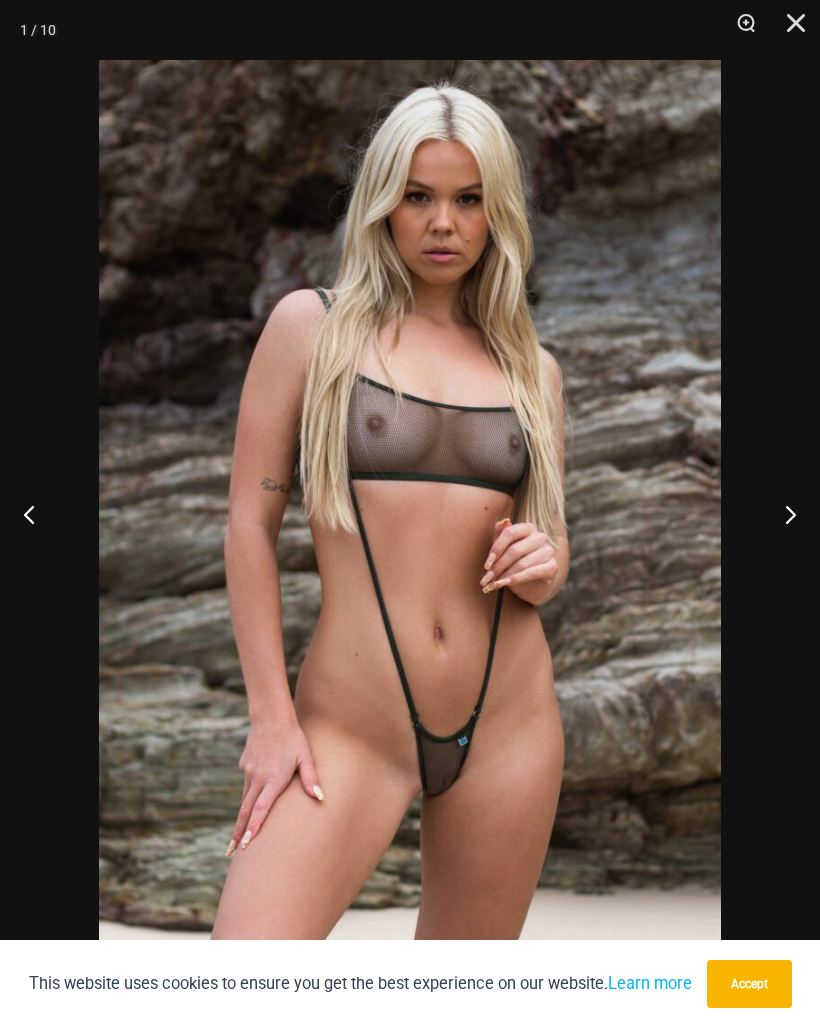 click at bounding box center (782, 514) 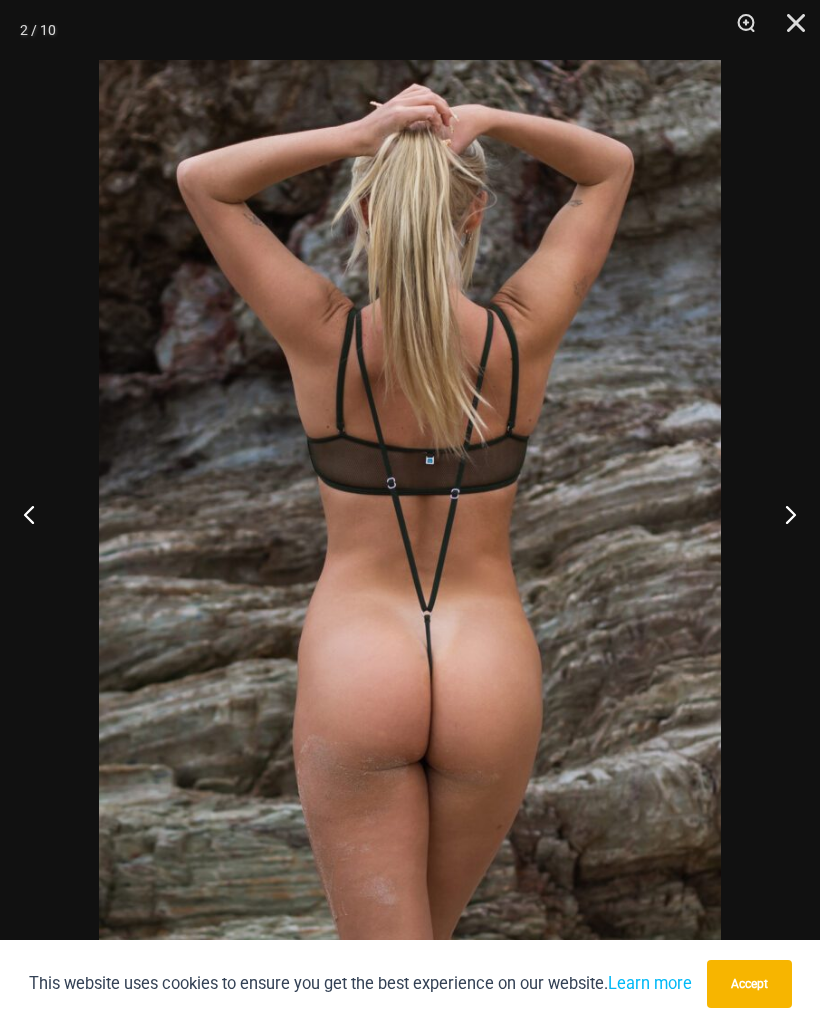 click at bounding box center (782, 514) 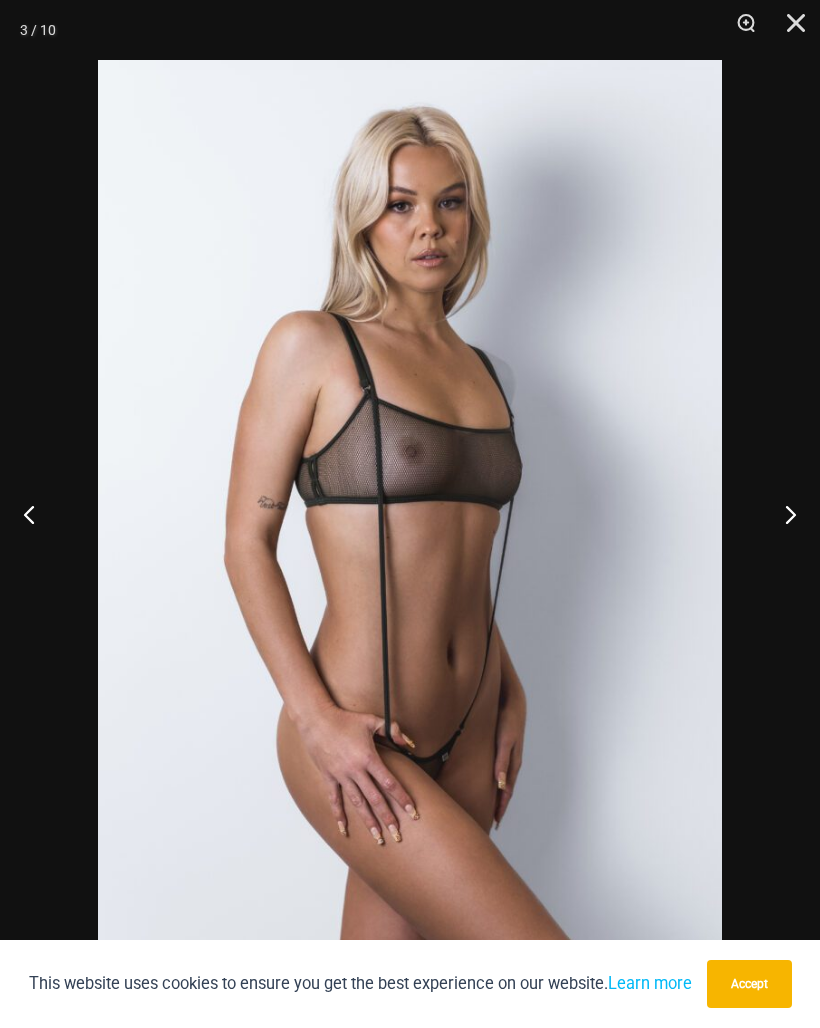 click at bounding box center [782, 514] 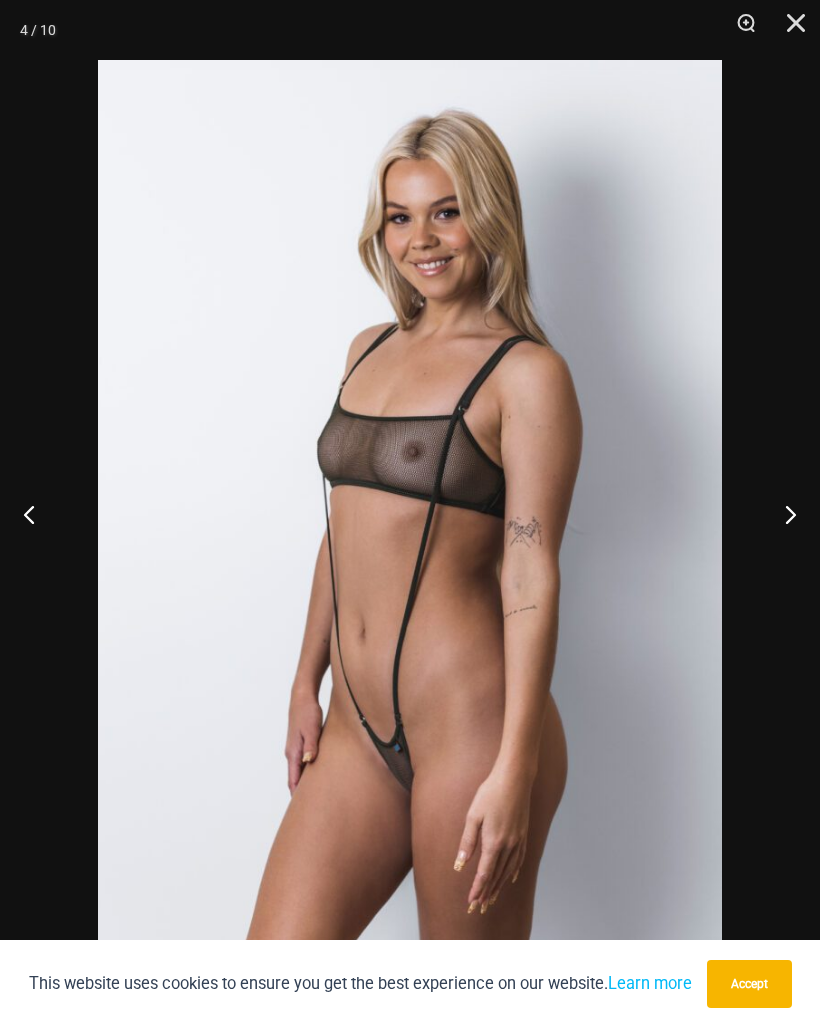 click at bounding box center [782, 514] 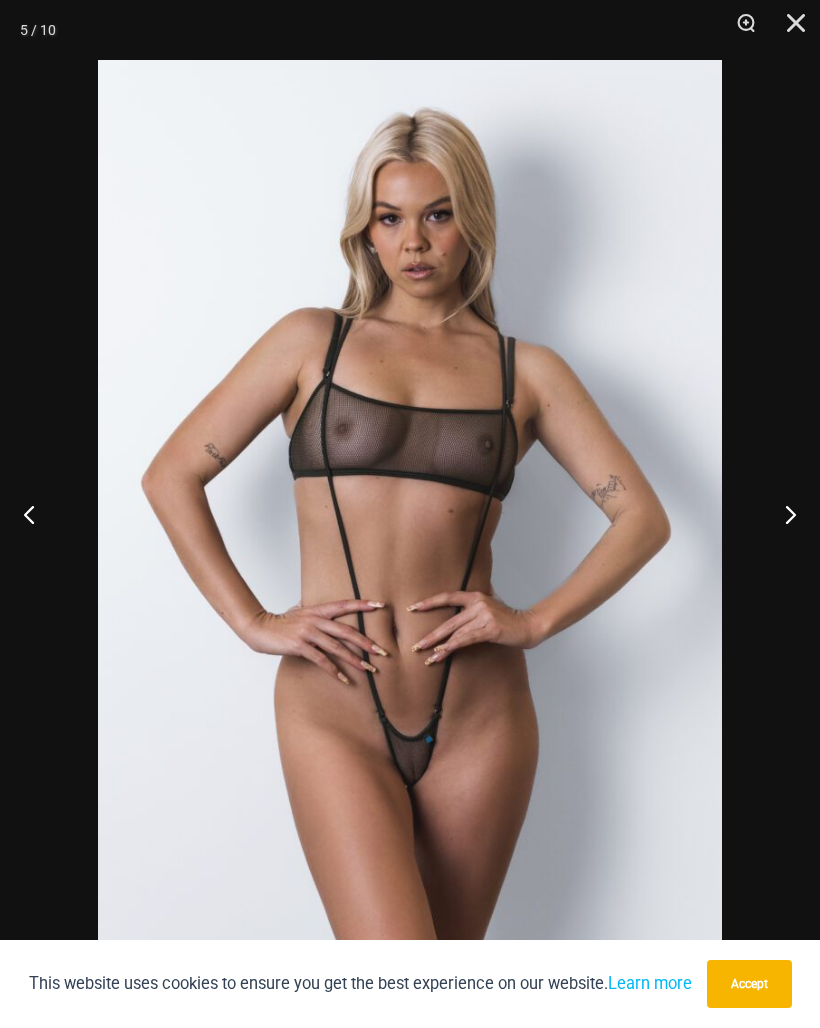 click at bounding box center [782, 514] 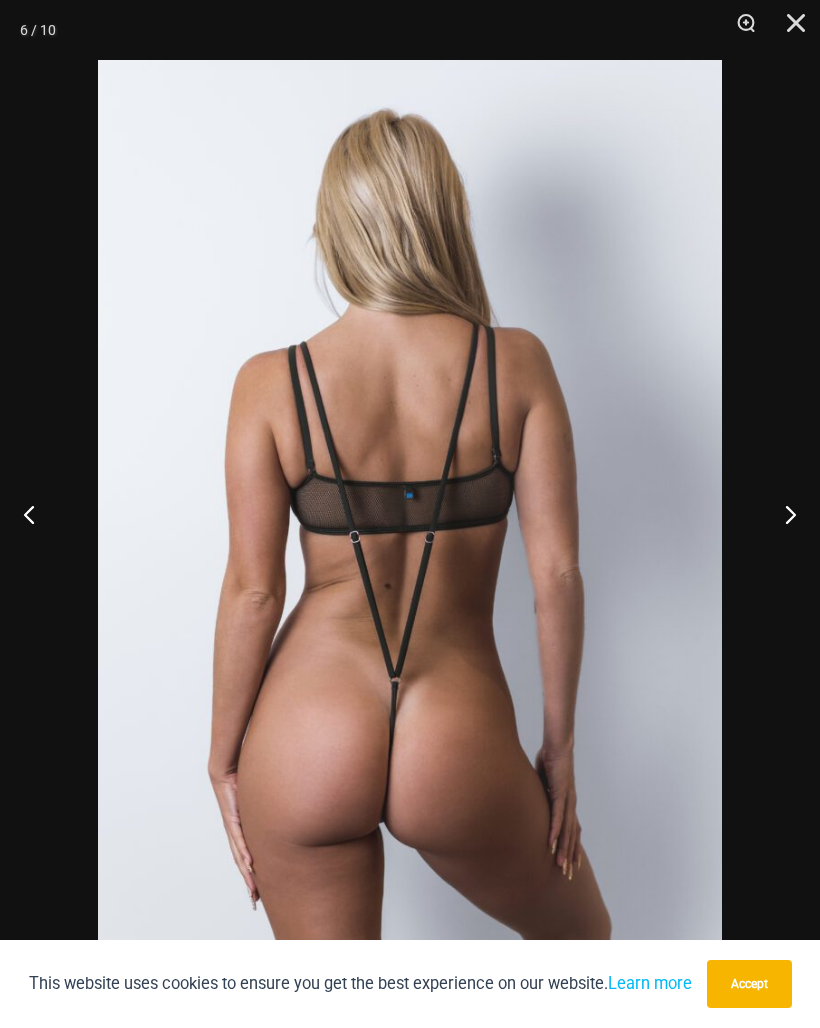 click at bounding box center (782, 514) 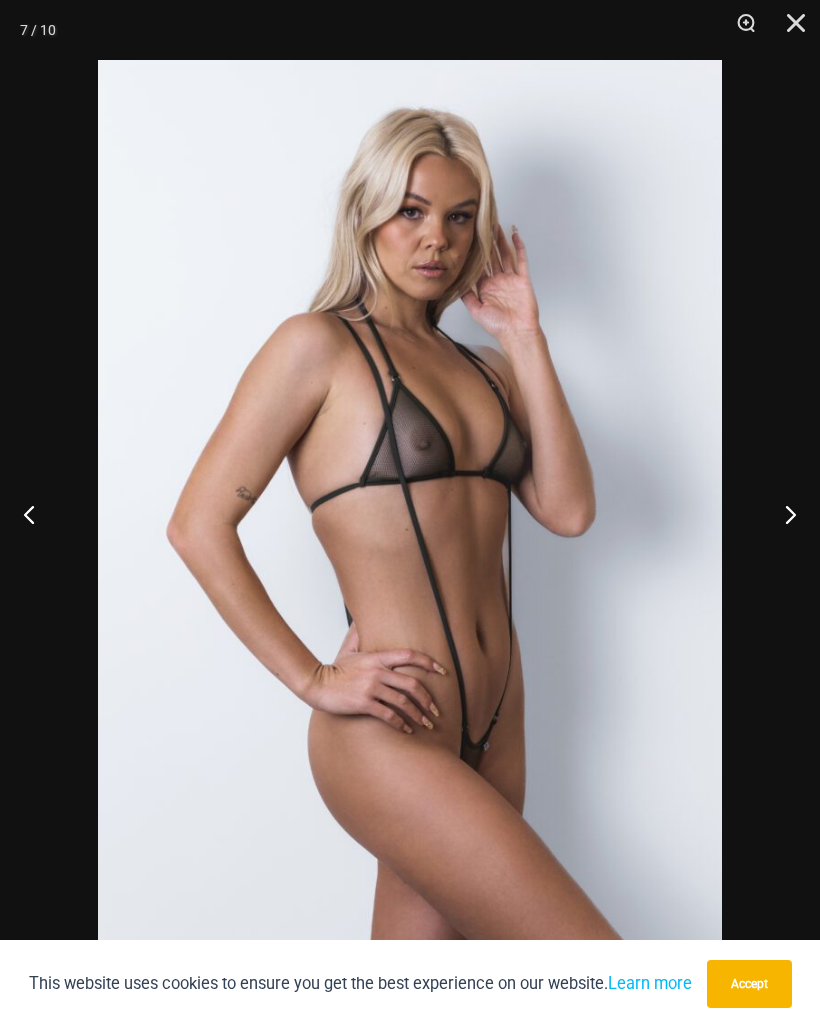 click at bounding box center [782, 514] 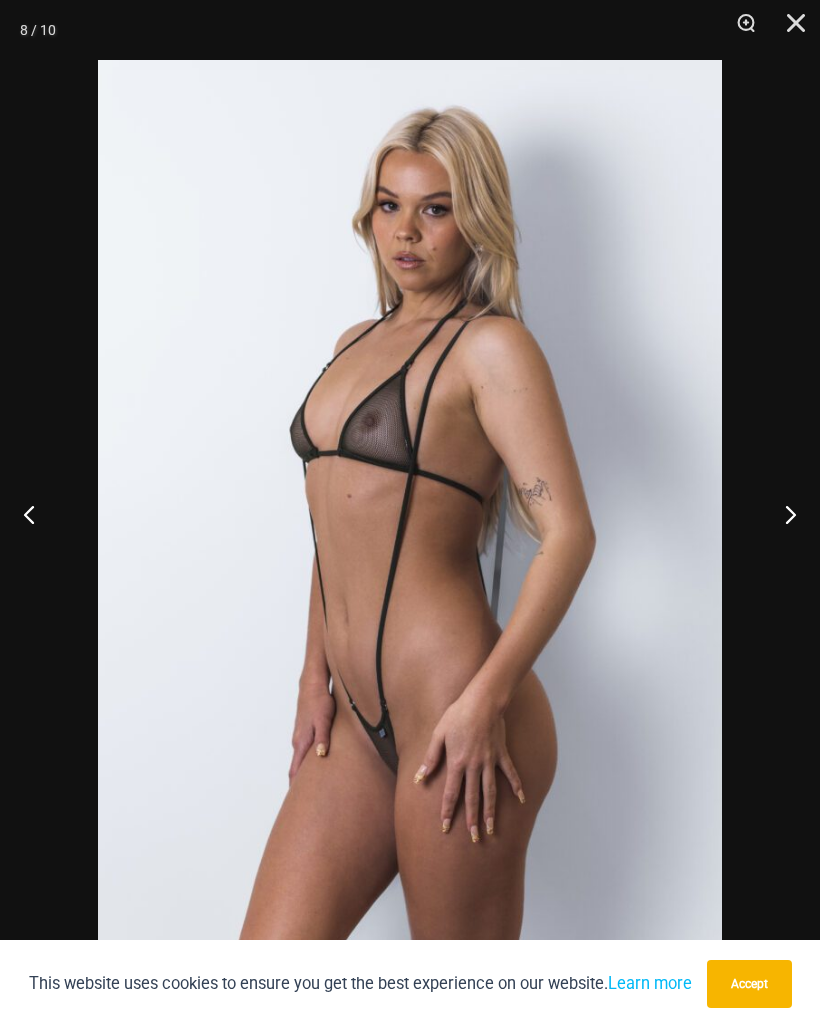 click at bounding box center (782, 514) 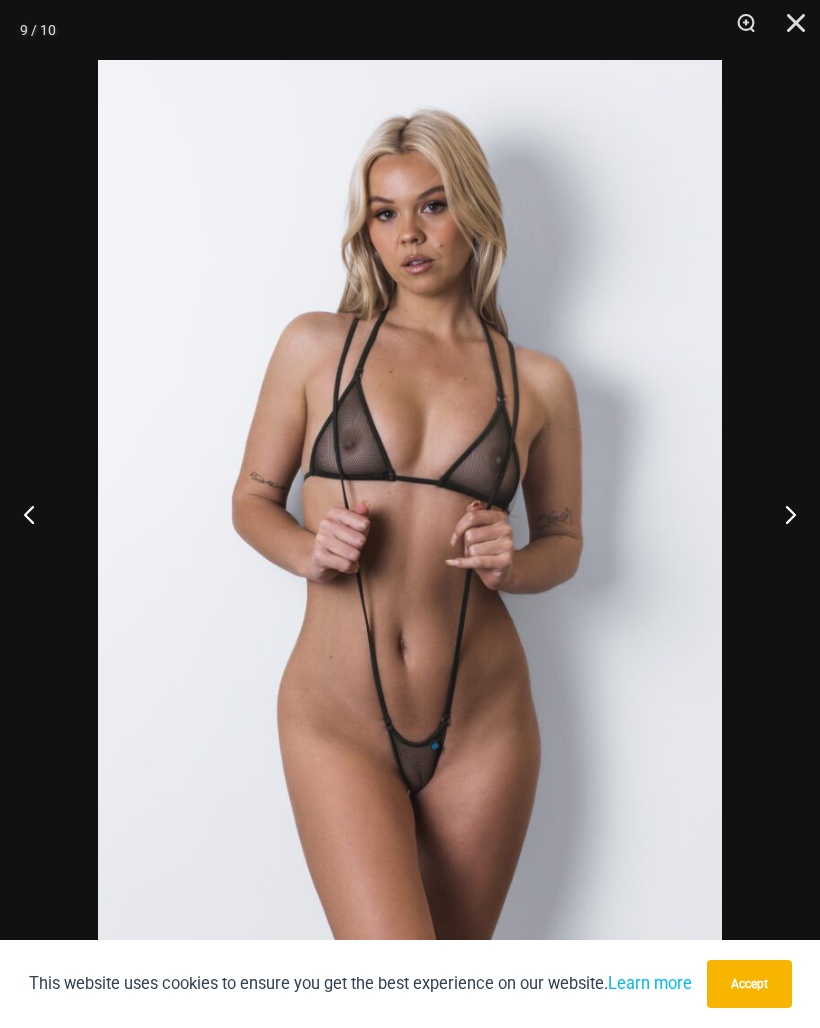 click at bounding box center [782, 514] 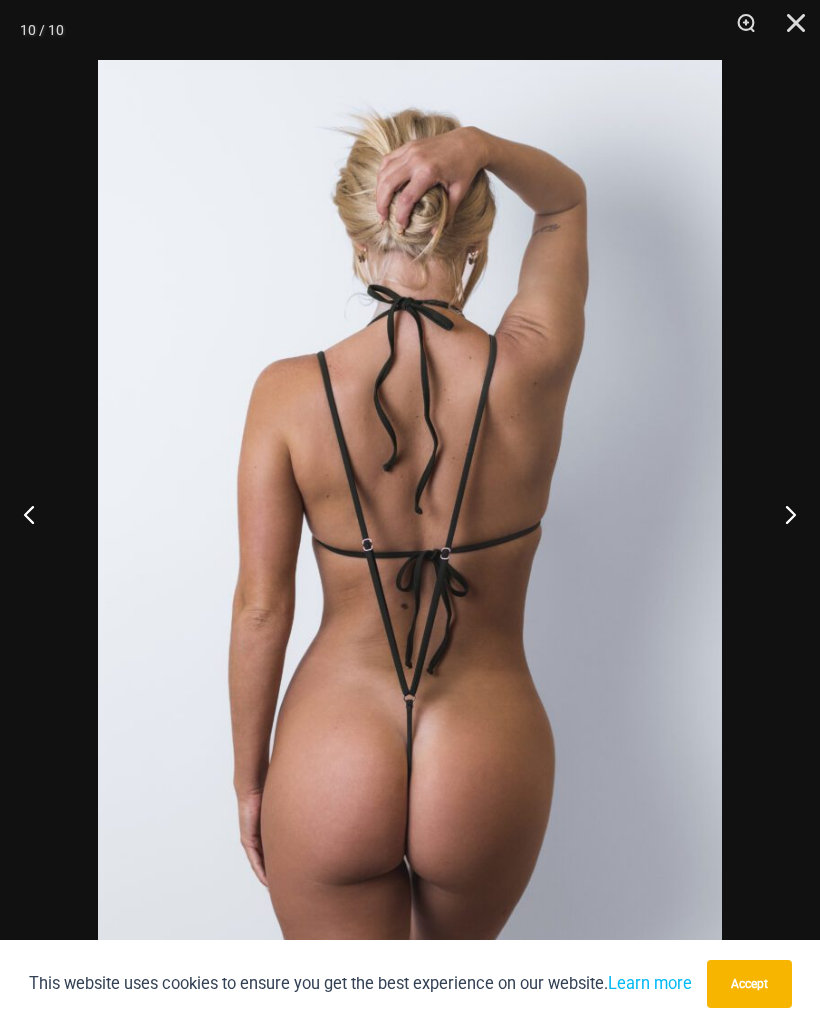 click at bounding box center (782, 514) 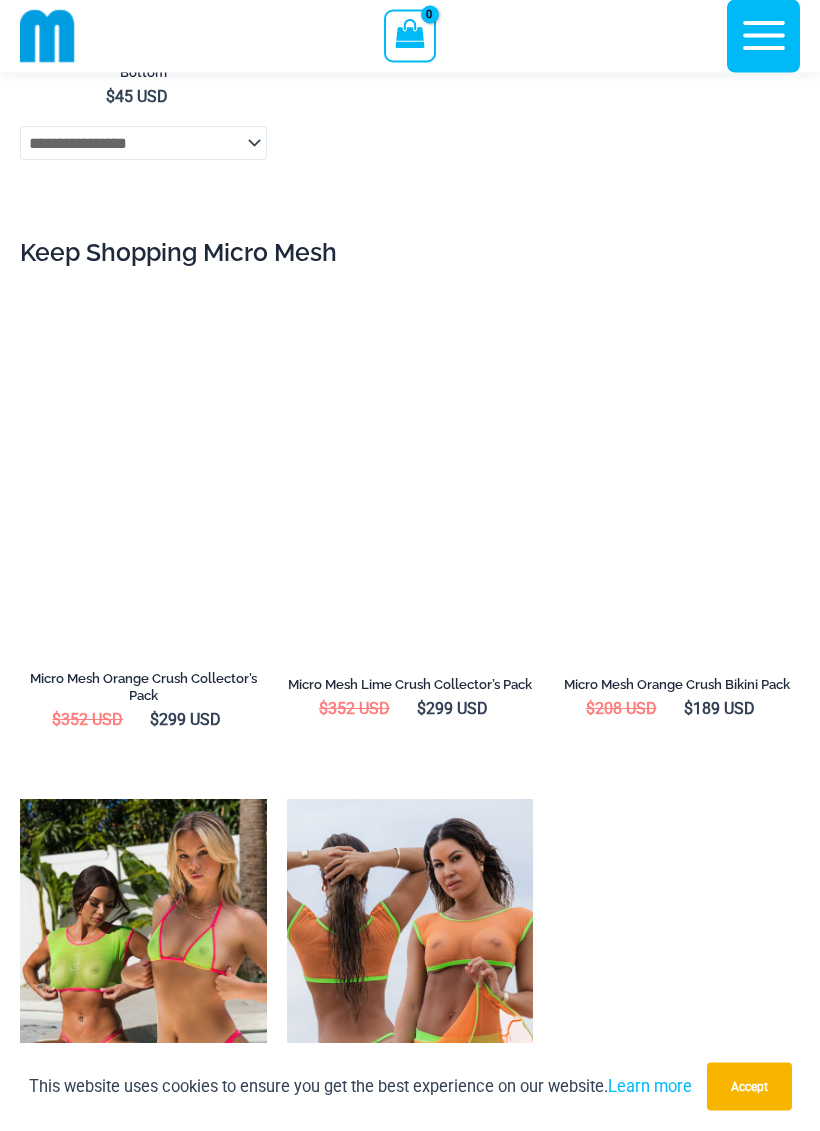 scroll, scrollTop: 3790, scrollLeft: 0, axis: vertical 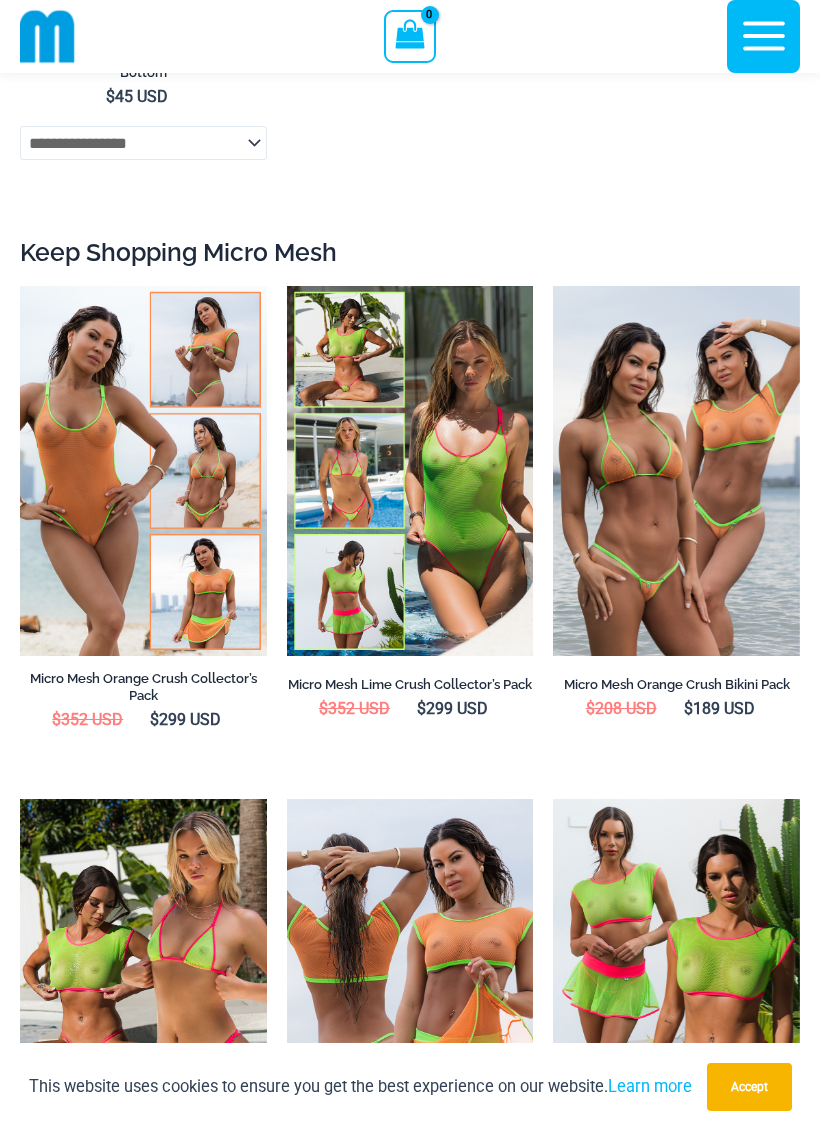 click at bounding box center (20, 799) 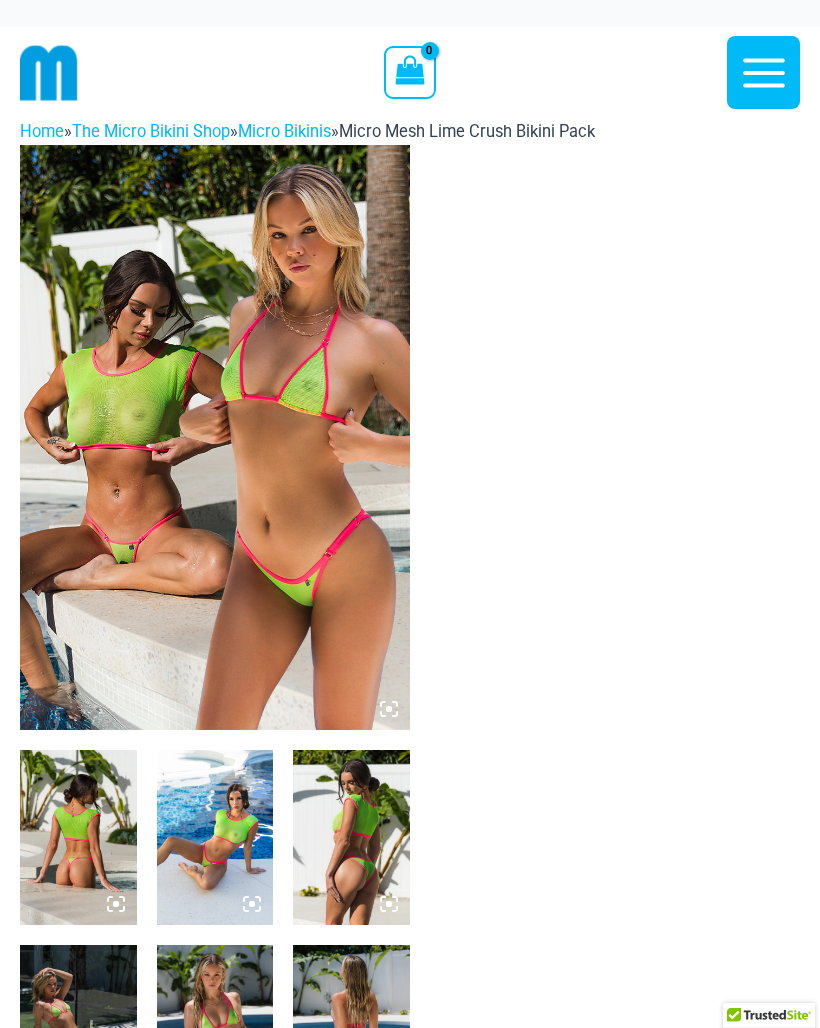 scroll, scrollTop: 0, scrollLeft: 0, axis: both 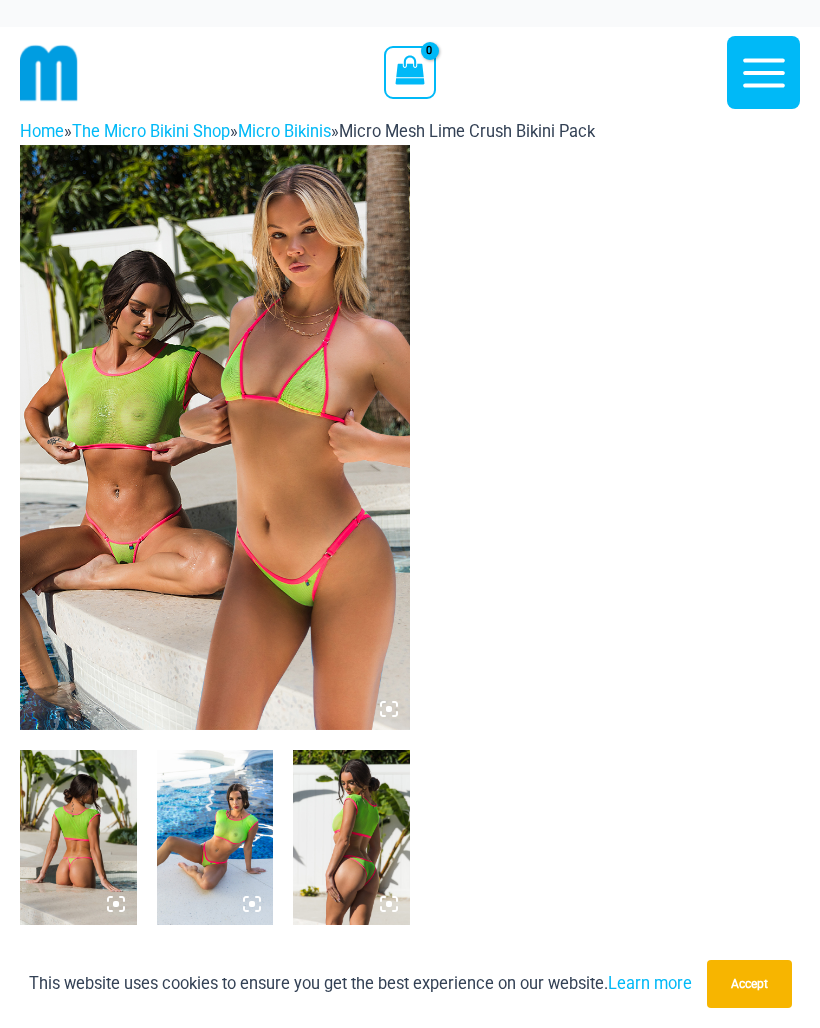 click at bounding box center [215, 437] 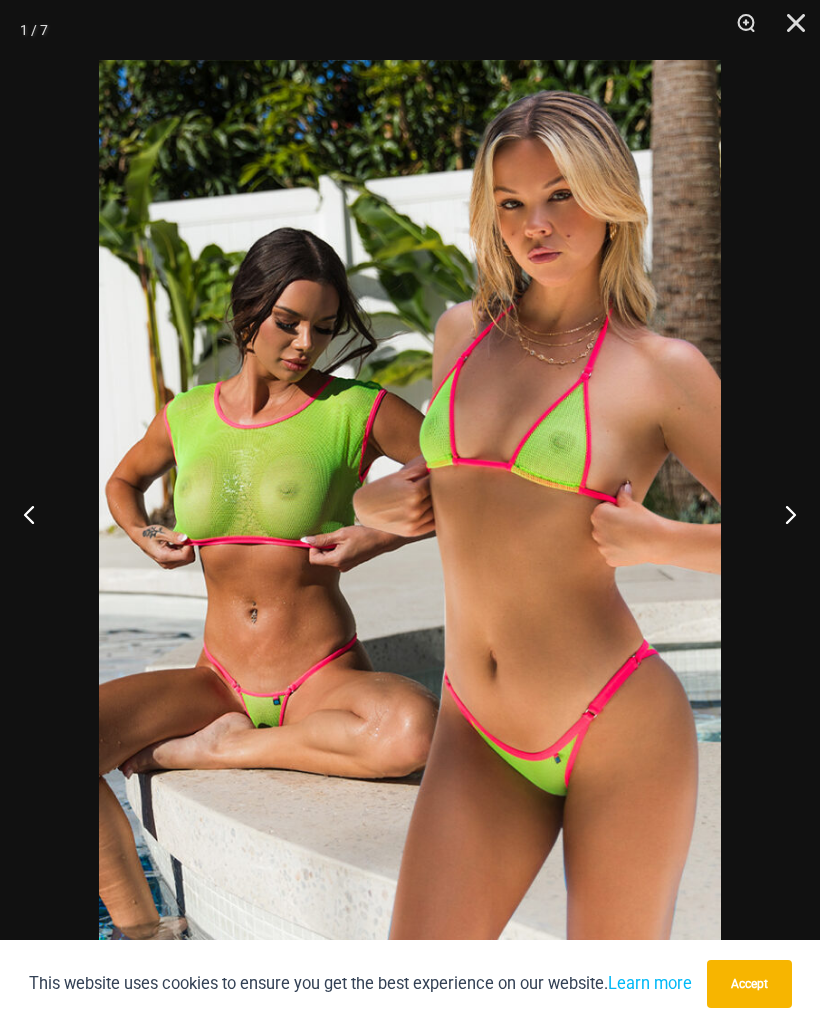 click at bounding box center [782, 514] 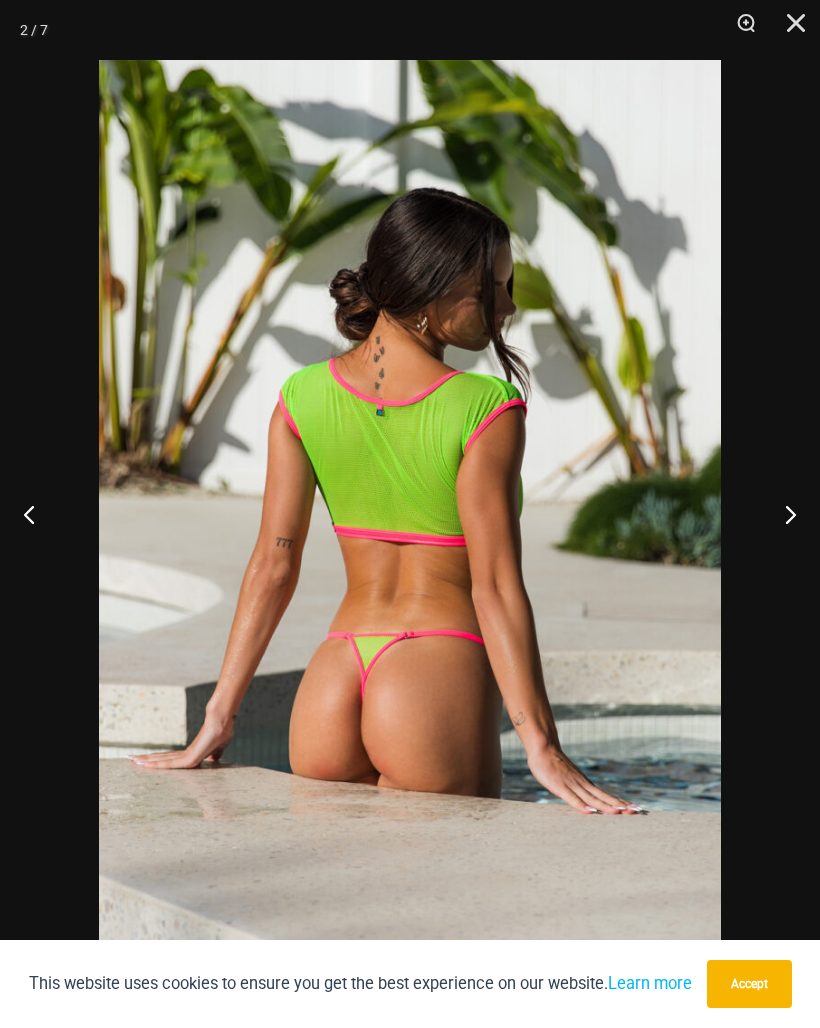 click at bounding box center [782, 514] 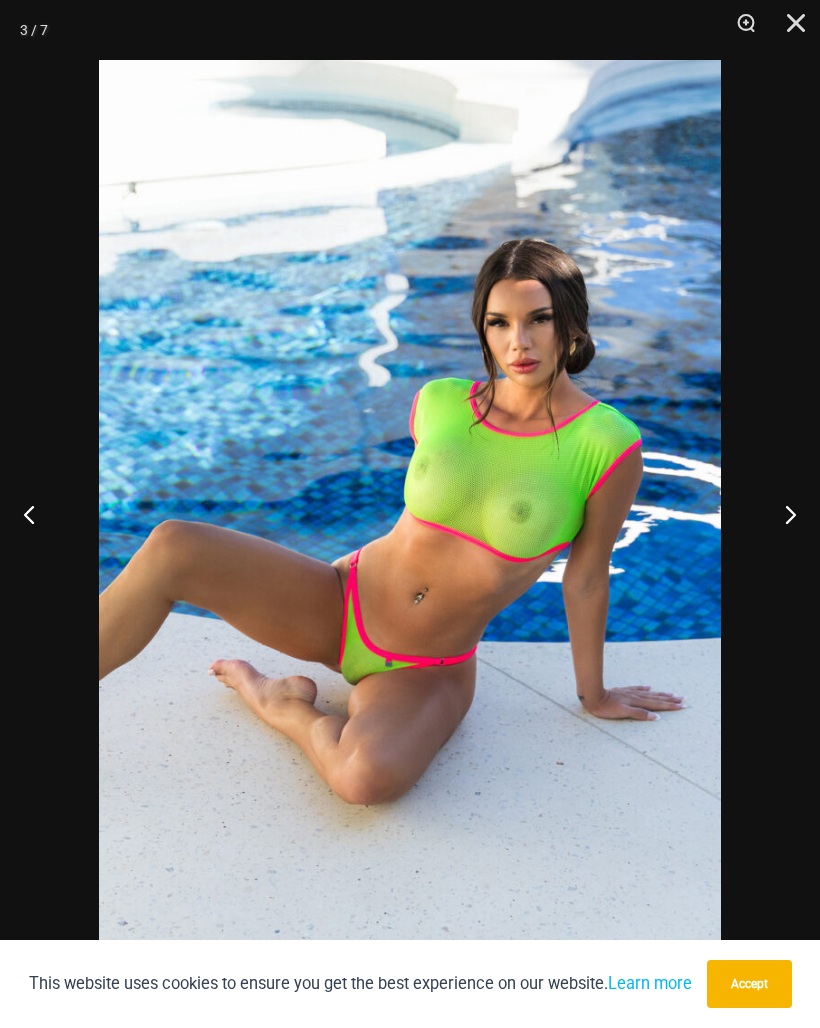 click at bounding box center [782, 514] 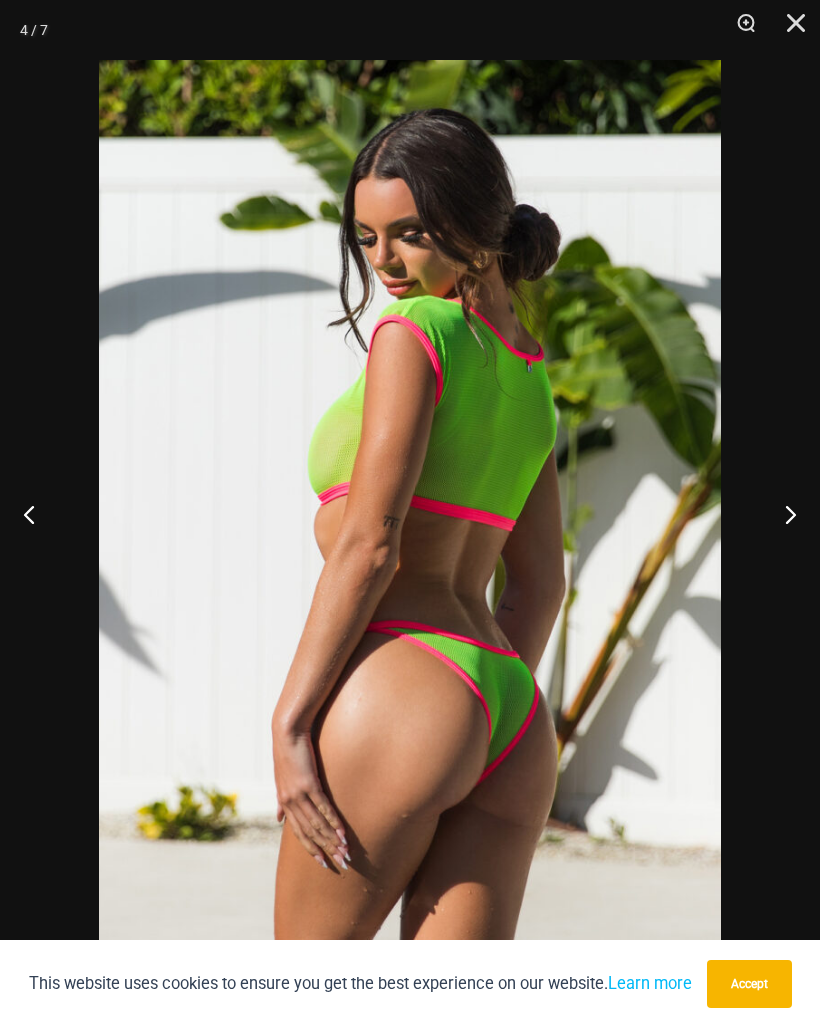 click at bounding box center (782, 514) 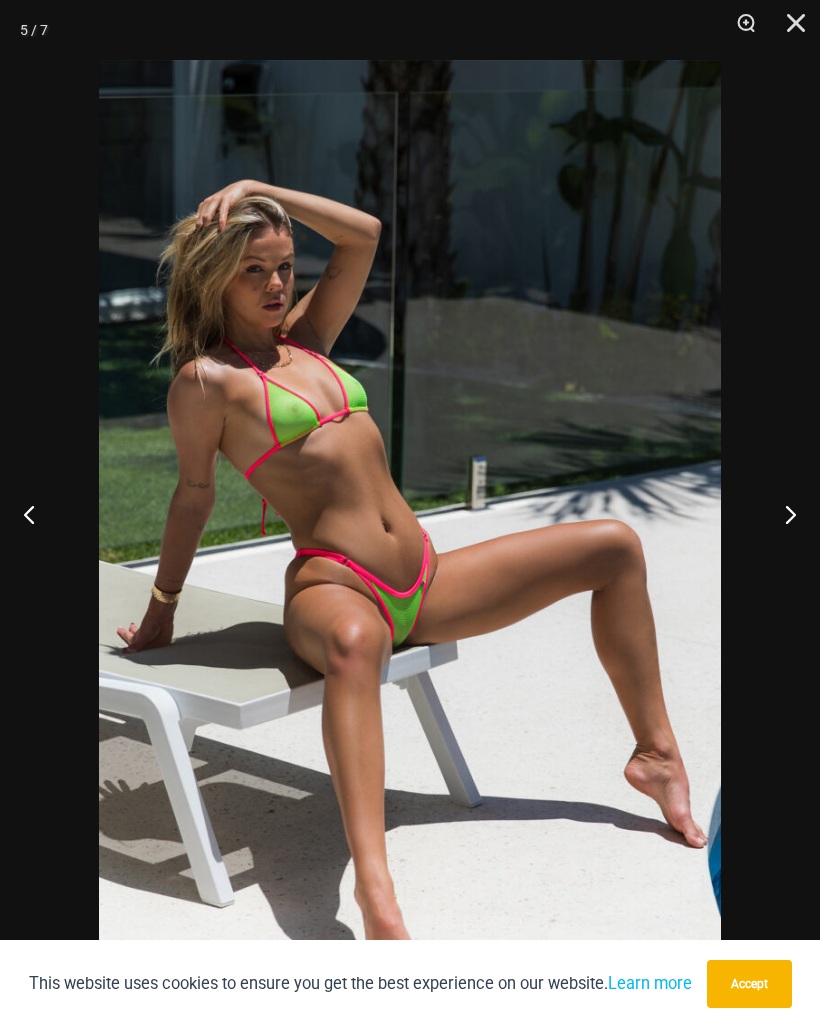 click at bounding box center [782, 514] 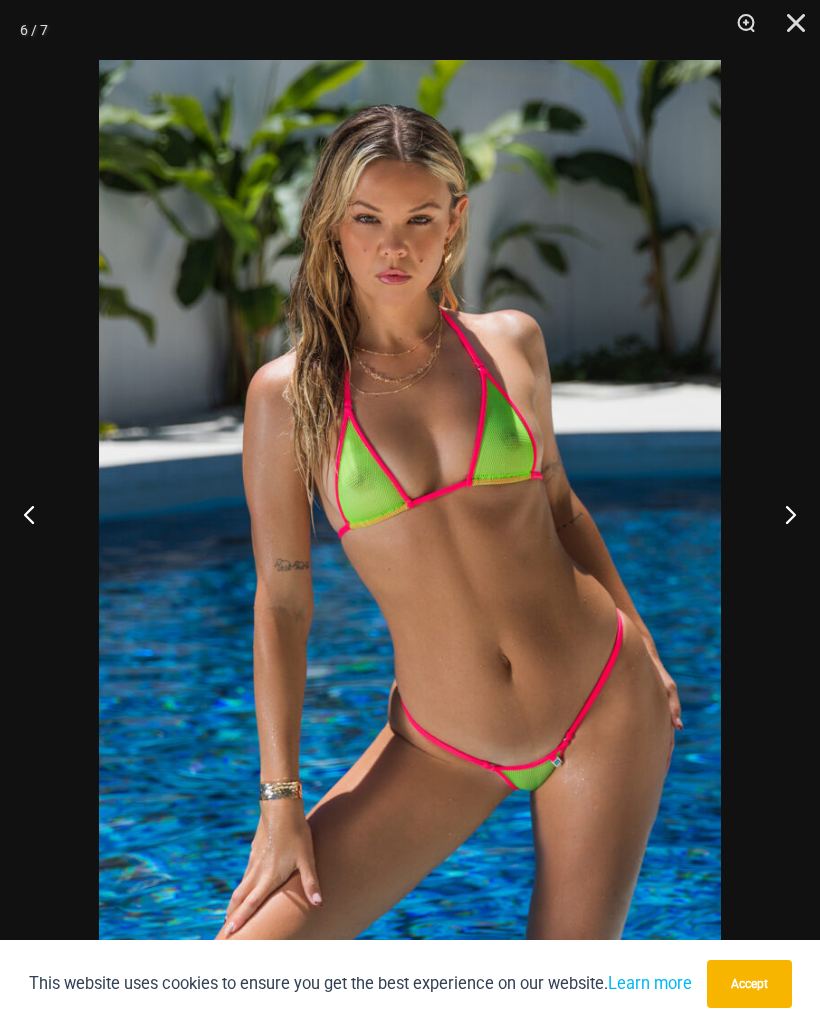 click at bounding box center [37, 514] 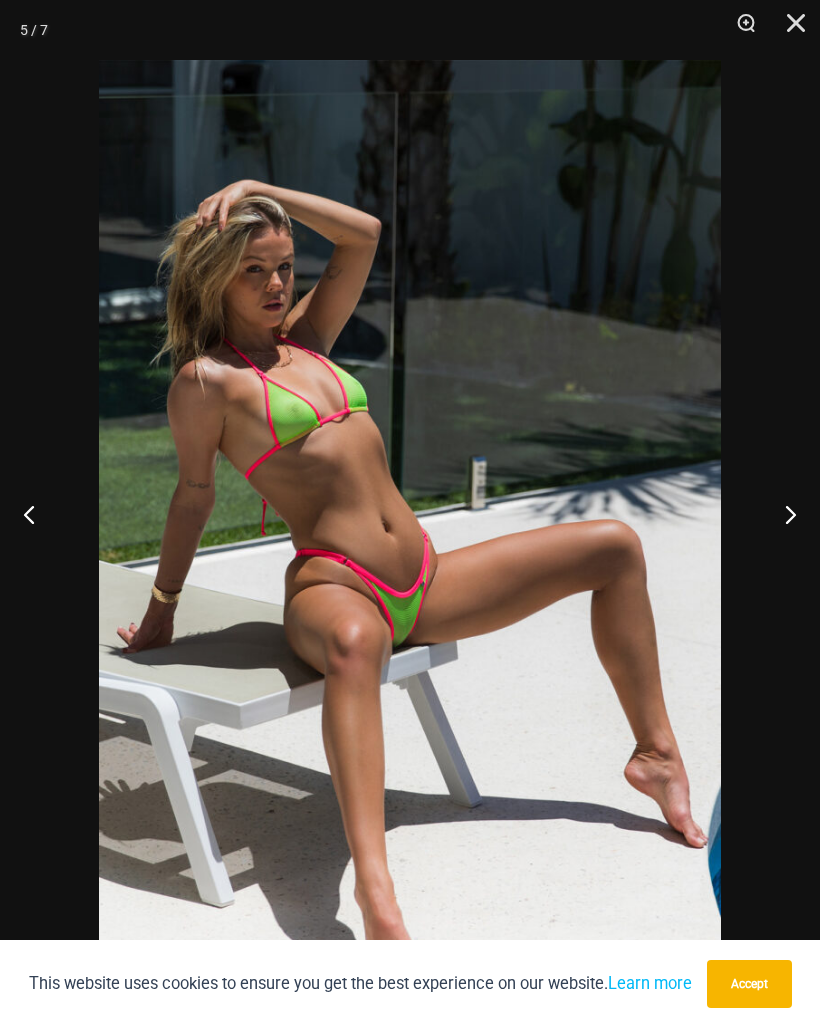 click at bounding box center [782, 514] 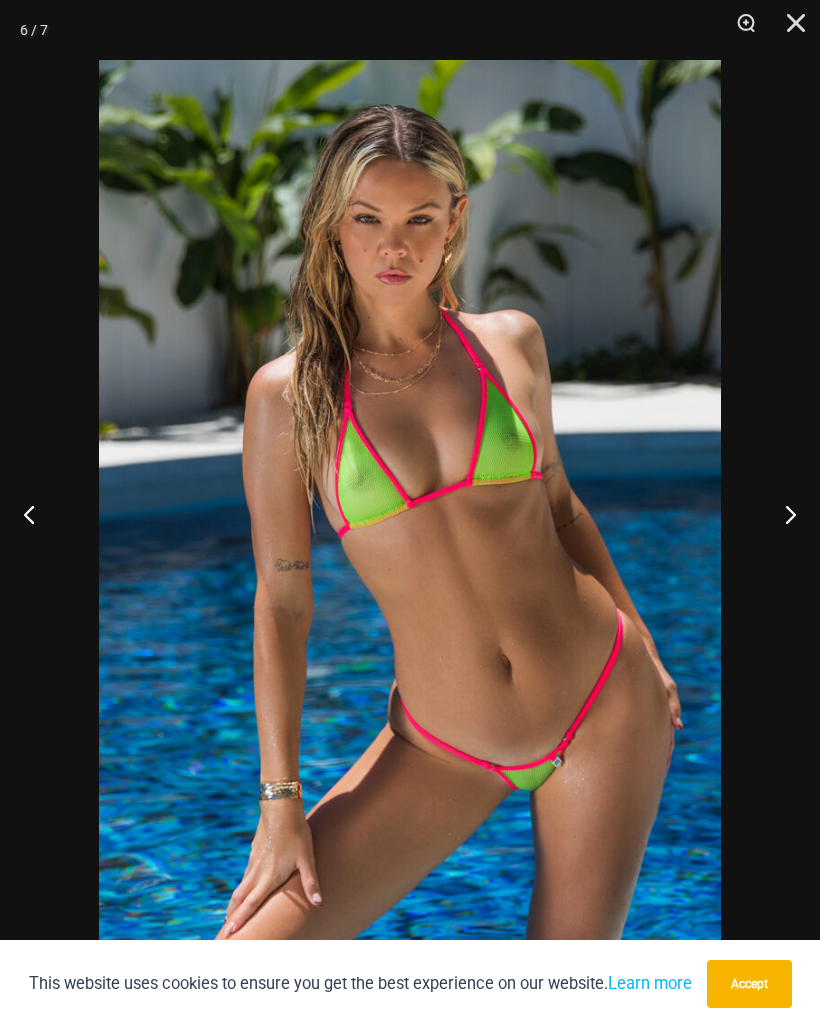 click at bounding box center (782, 514) 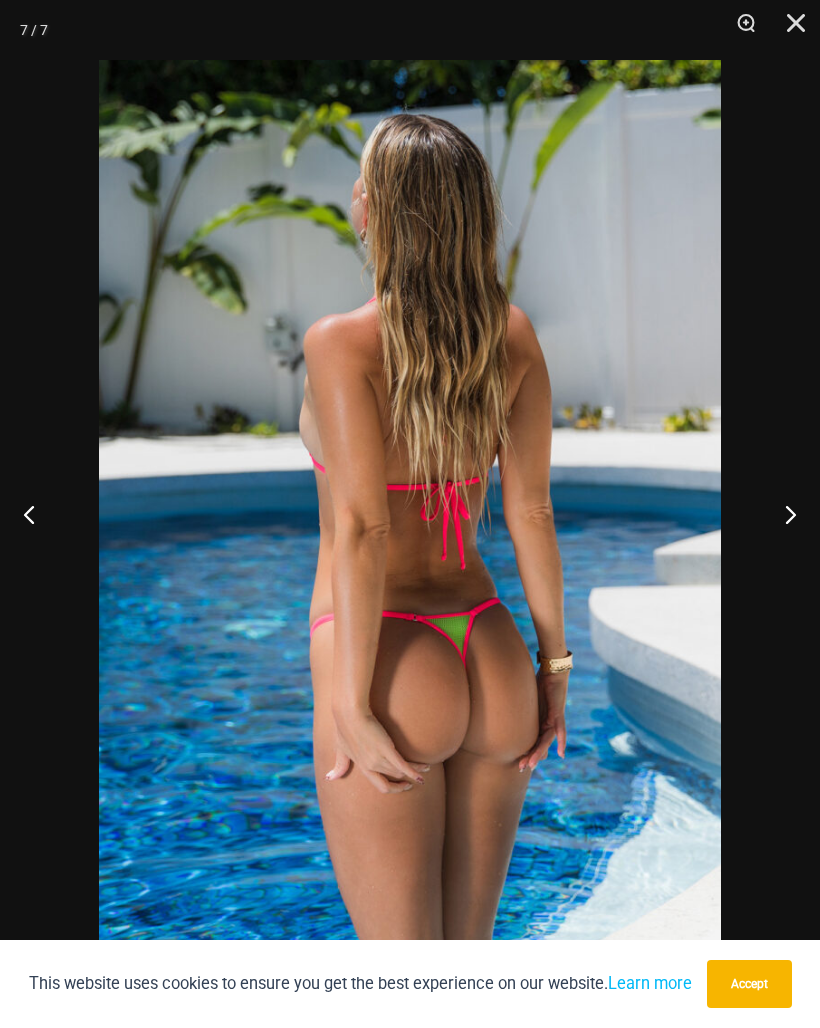 click at bounding box center (782, 514) 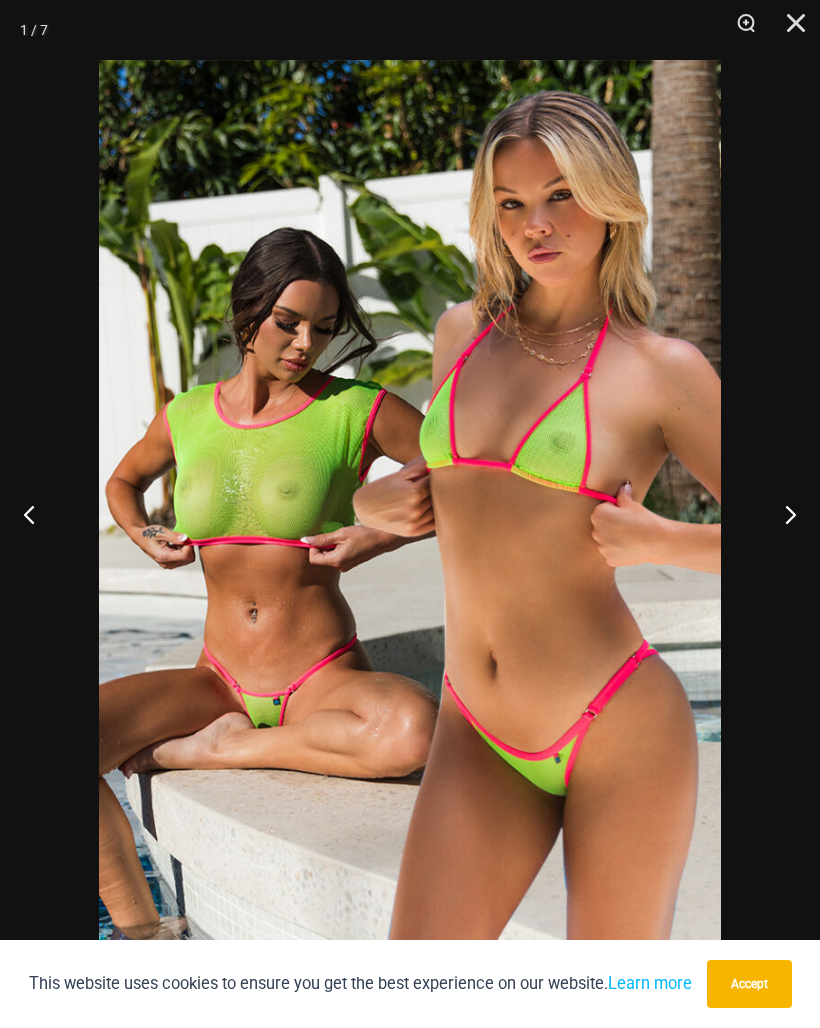 click at bounding box center [782, 514] 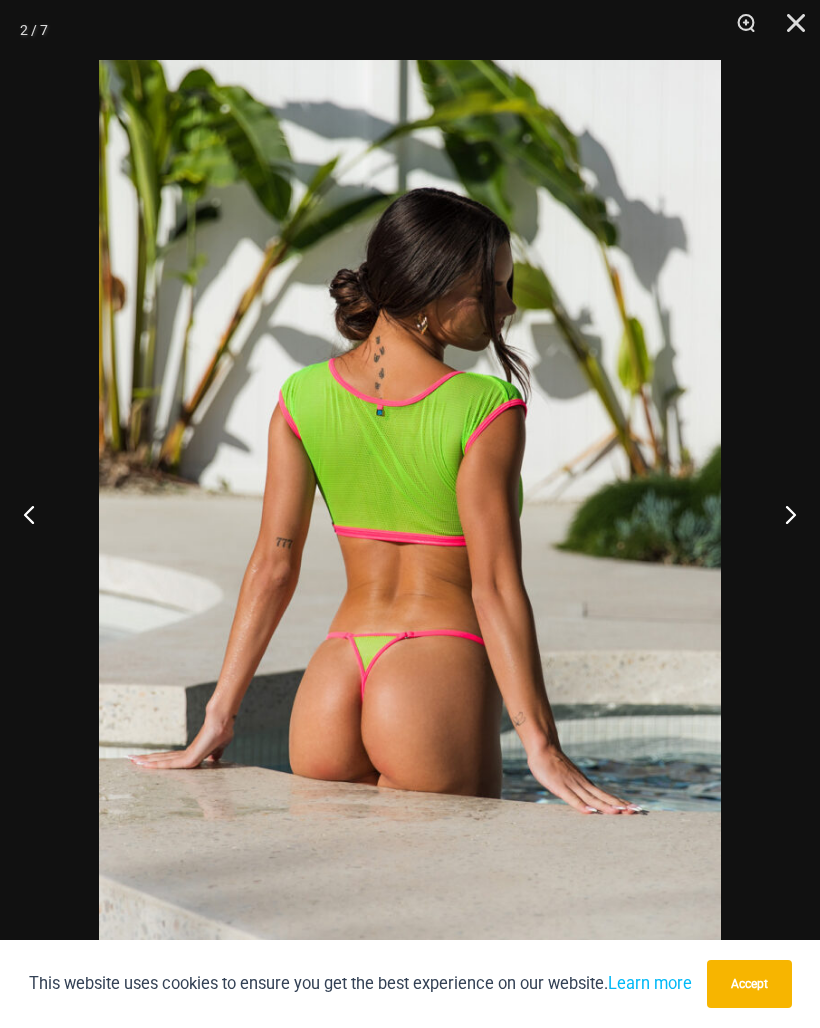 click at bounding box center (782, 514) 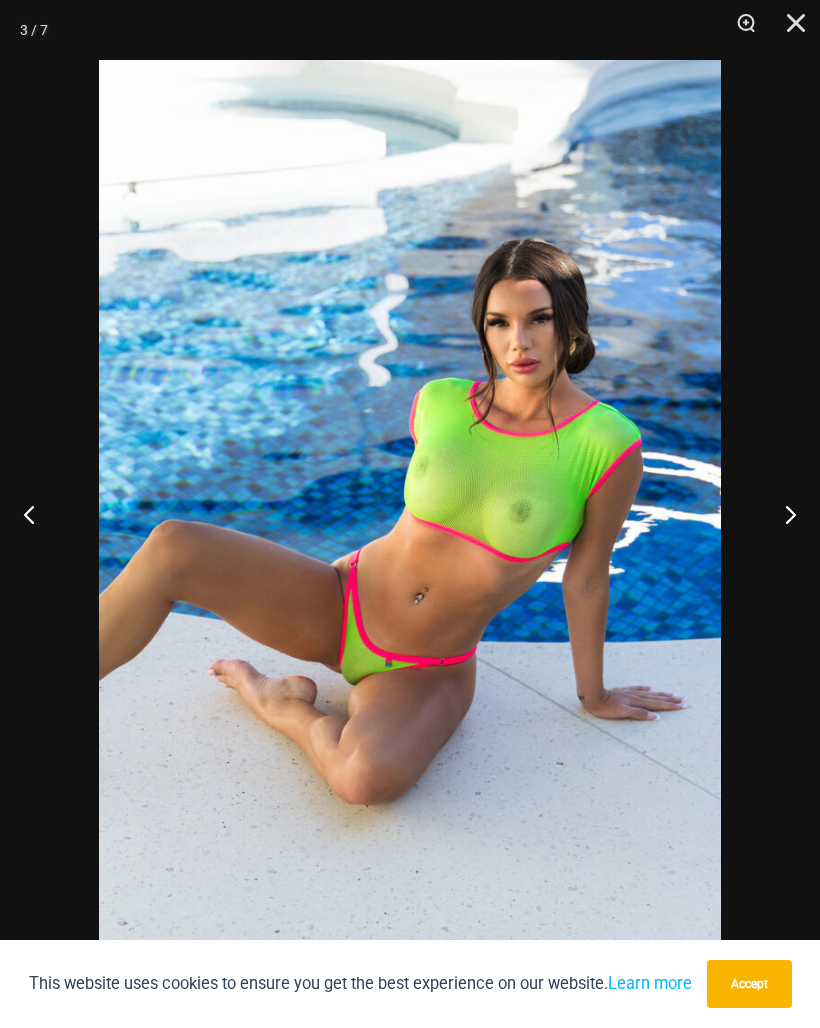 click at bounding box center [782, 514] 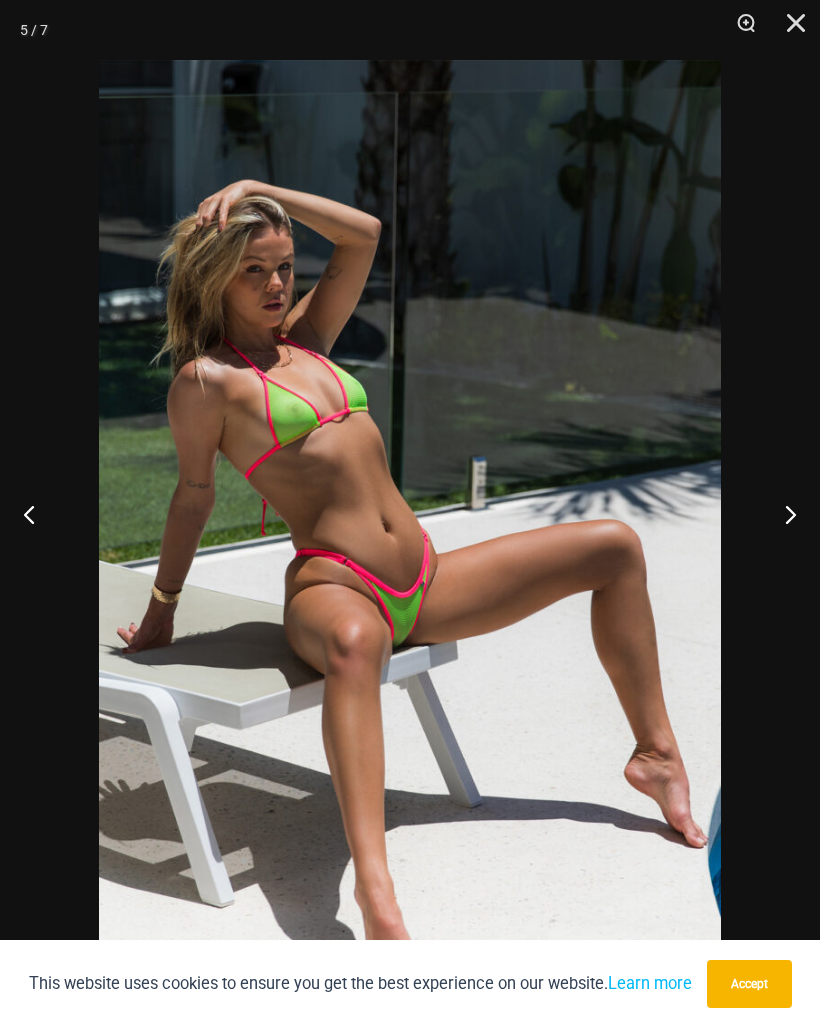 click at bounding box center [782, 514] 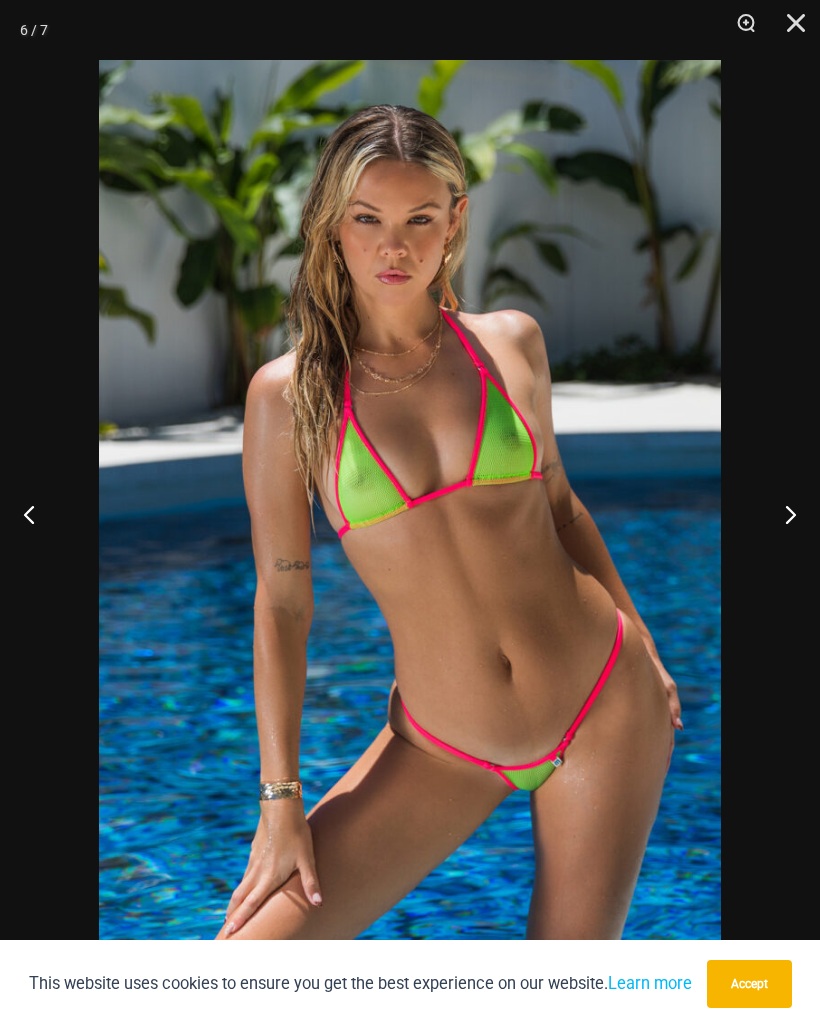 click at bounding box center (782, 514) 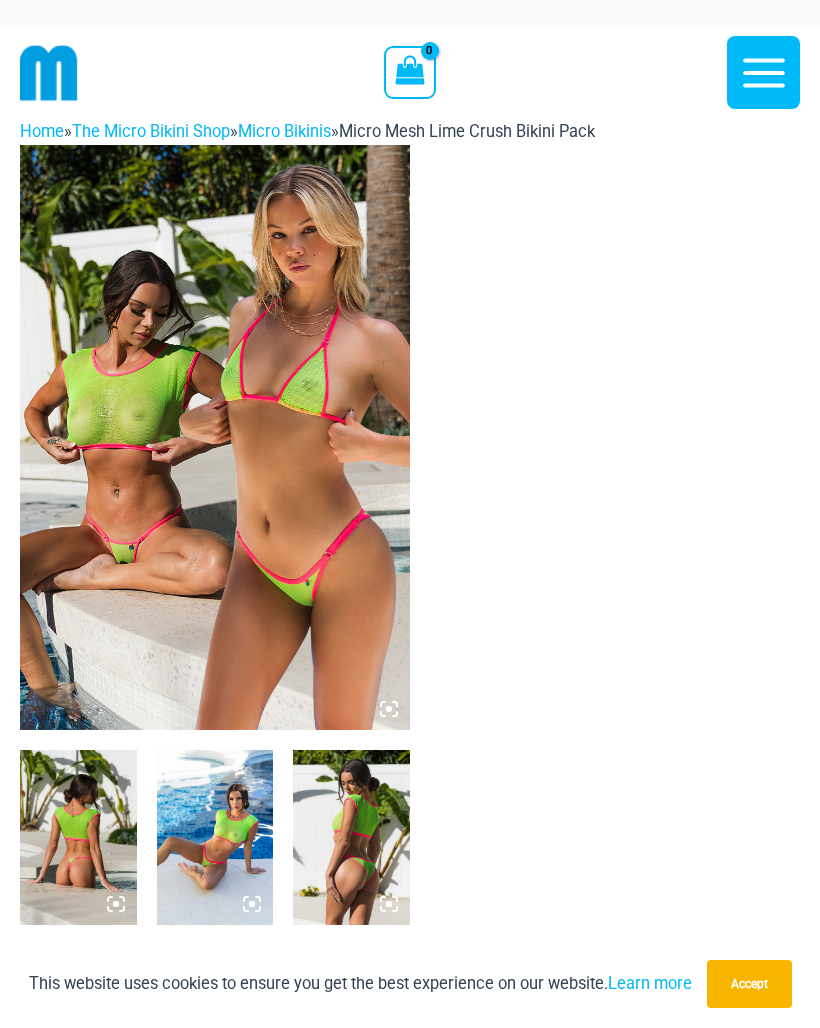 click on "Micro Bikinis" at bounding box center (284, 131) 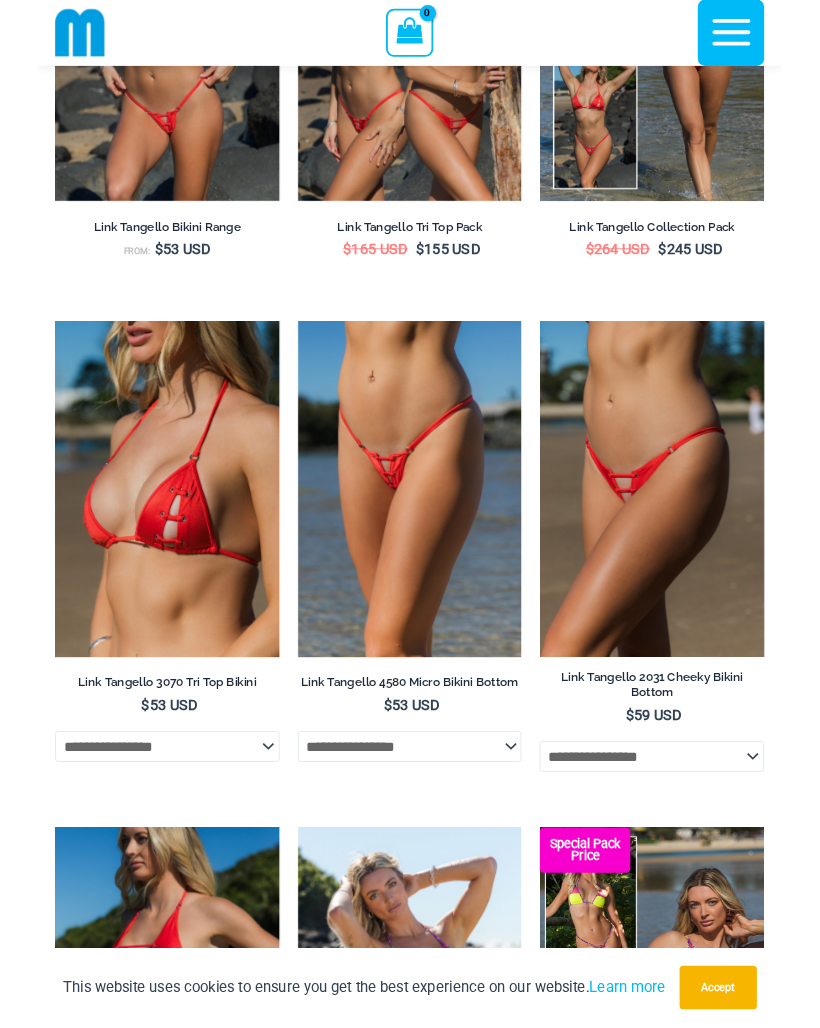 scroll, scrollTop: 887, scrollLeft: 0, axis: vertical 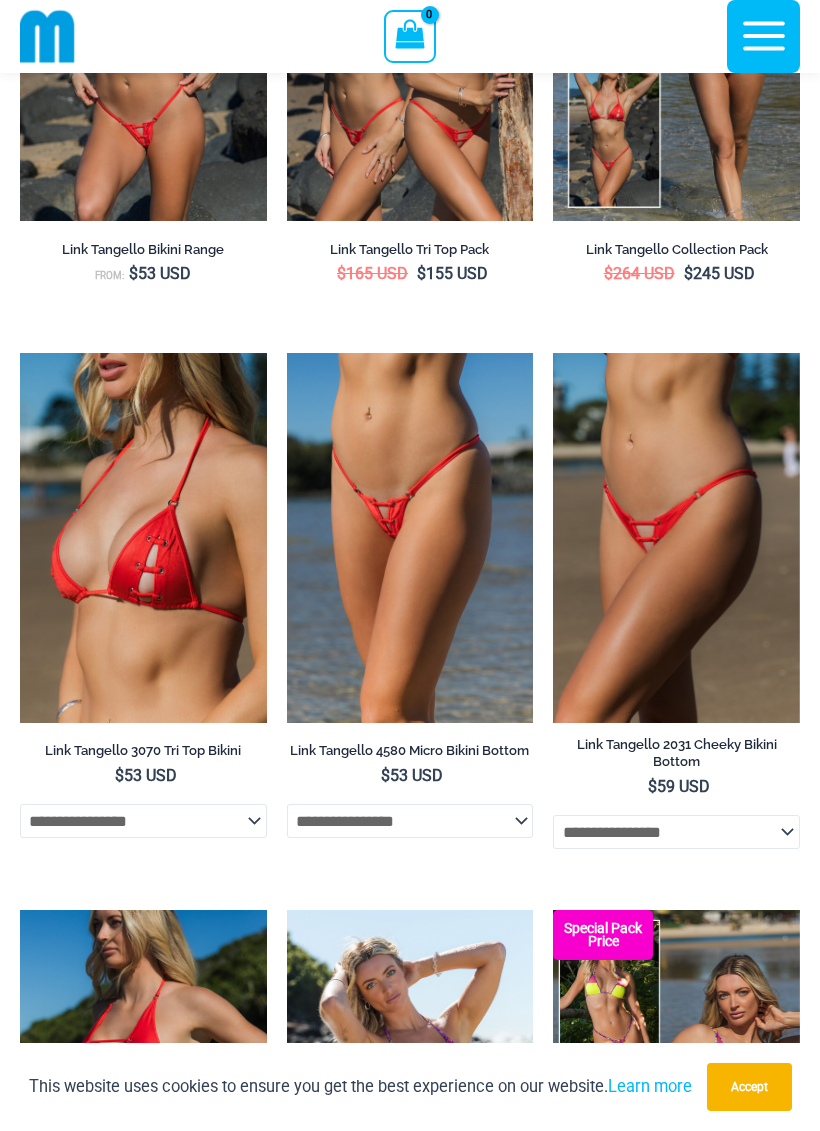 click at bounding box center [20, 353] 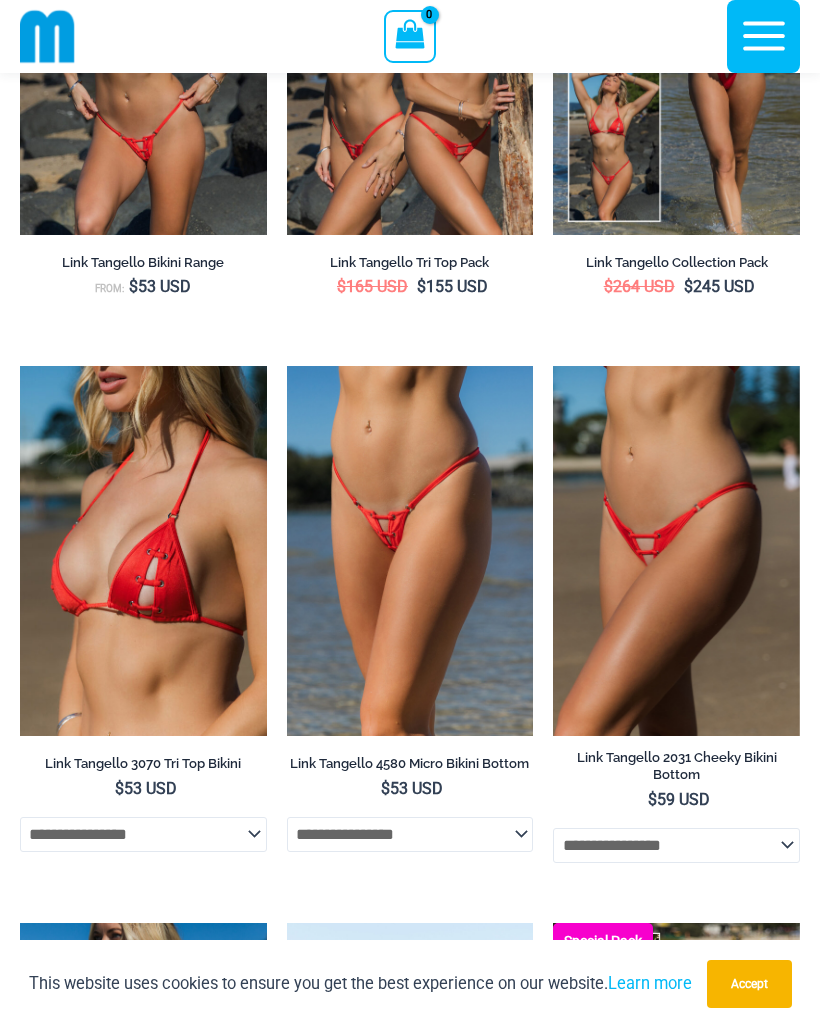 click at bounding box center (287, 366) 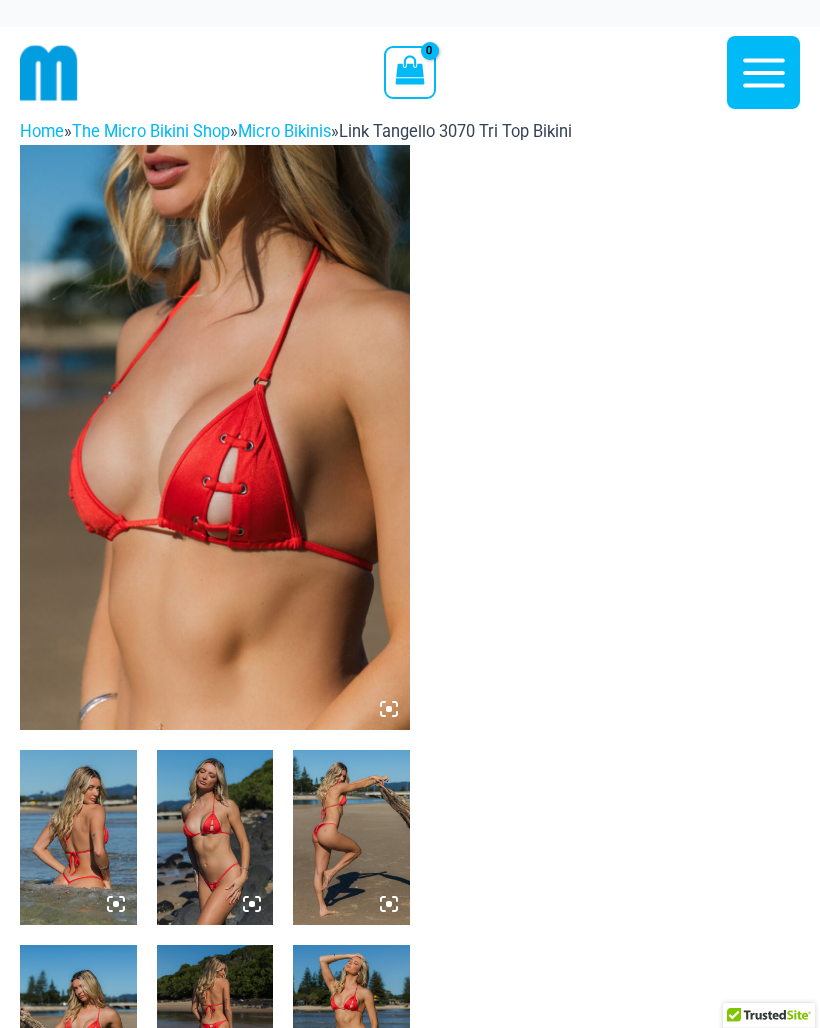 scroll, scrollTop: 0, scrollLeft: 0, axis: both 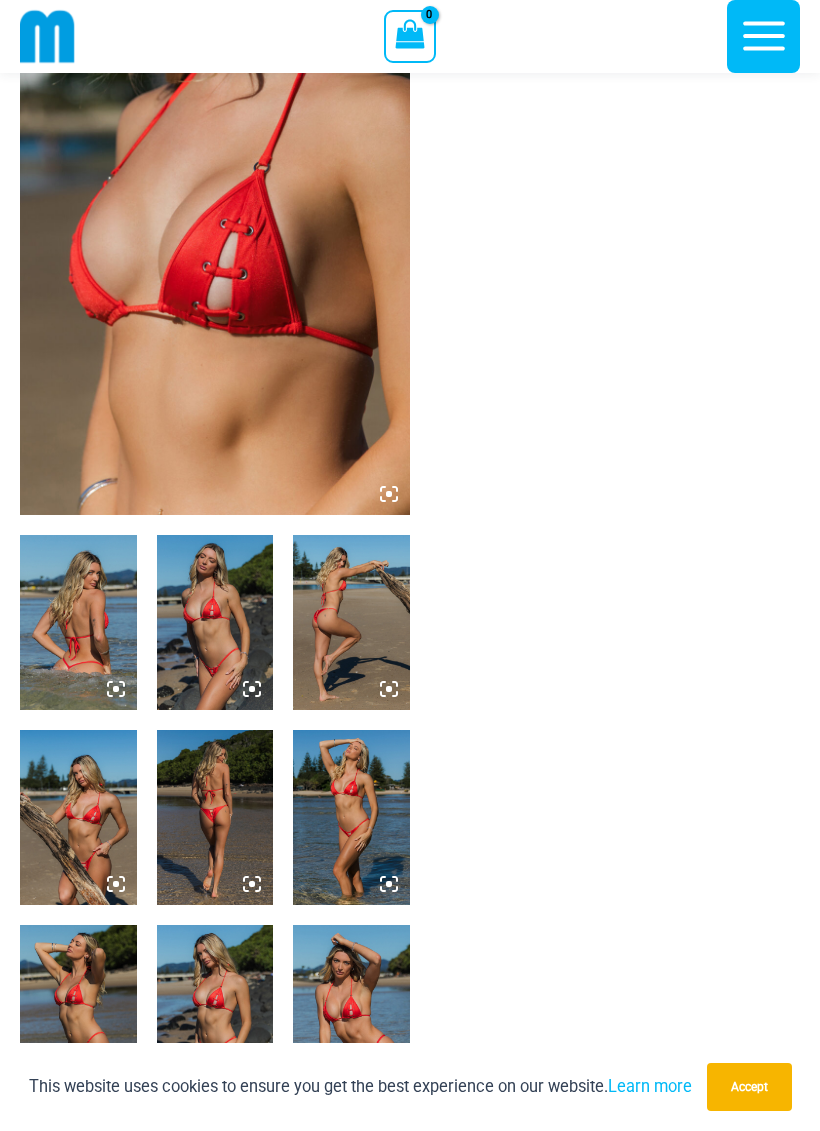 click at bounding box center (78, 622) 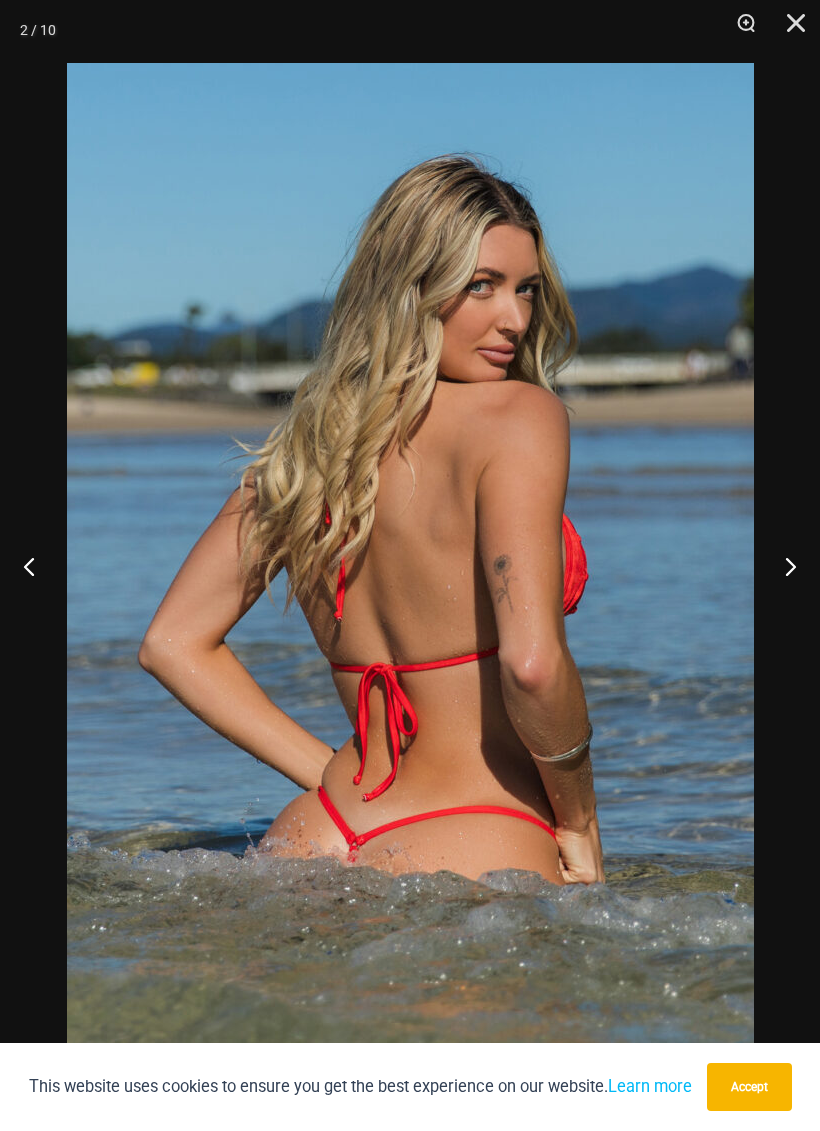 click at bounding box center [782, 566] 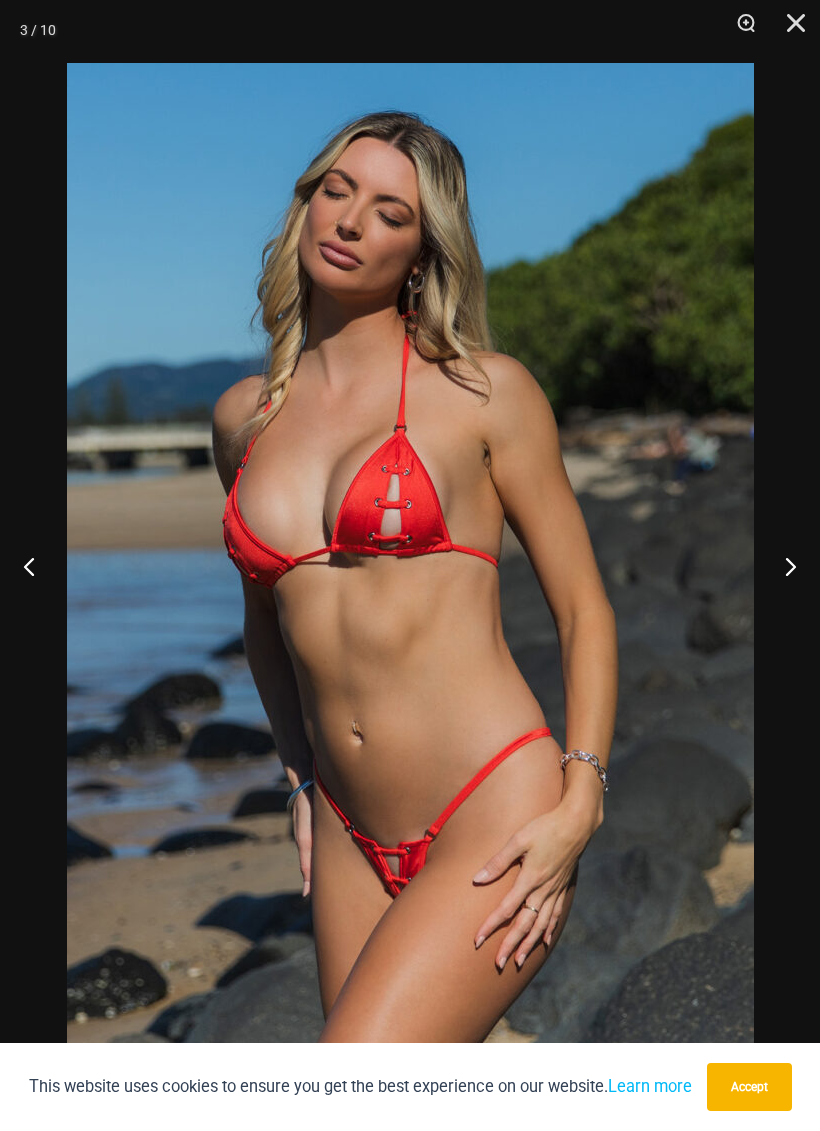 click at bounding box center [782, 566] 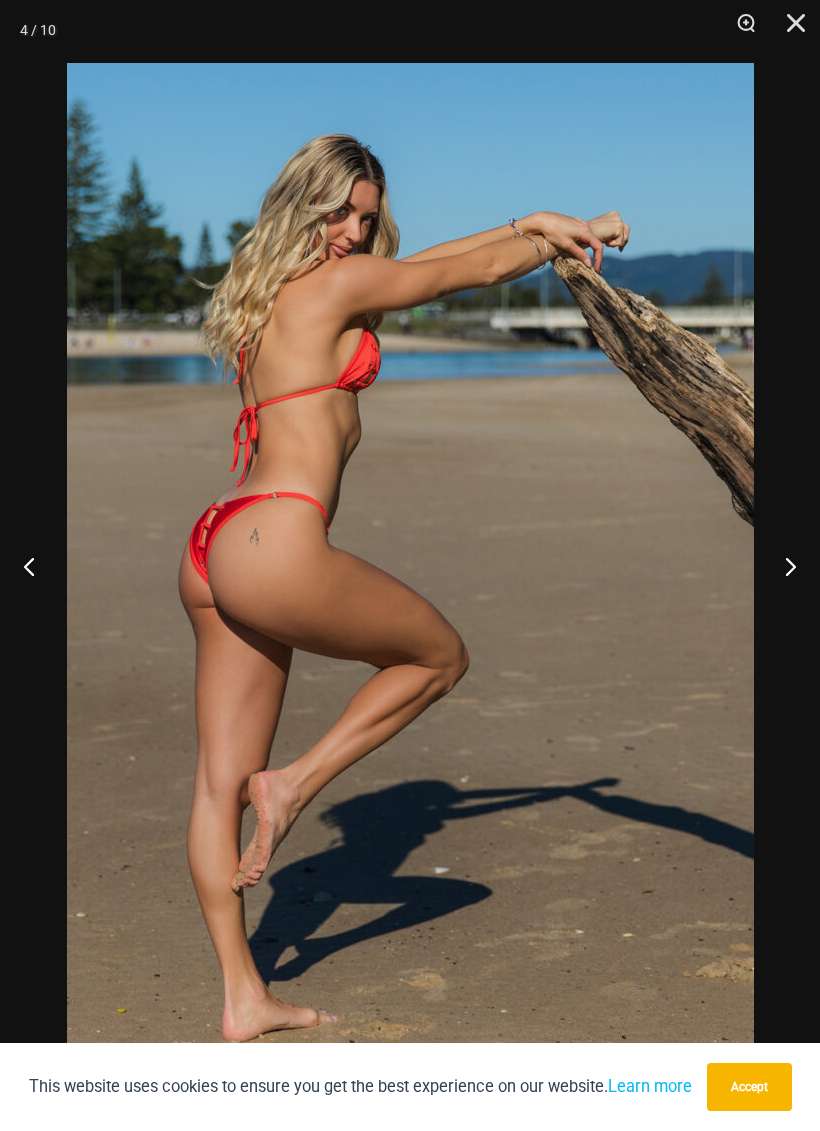 click at bounding box center [782, 566] 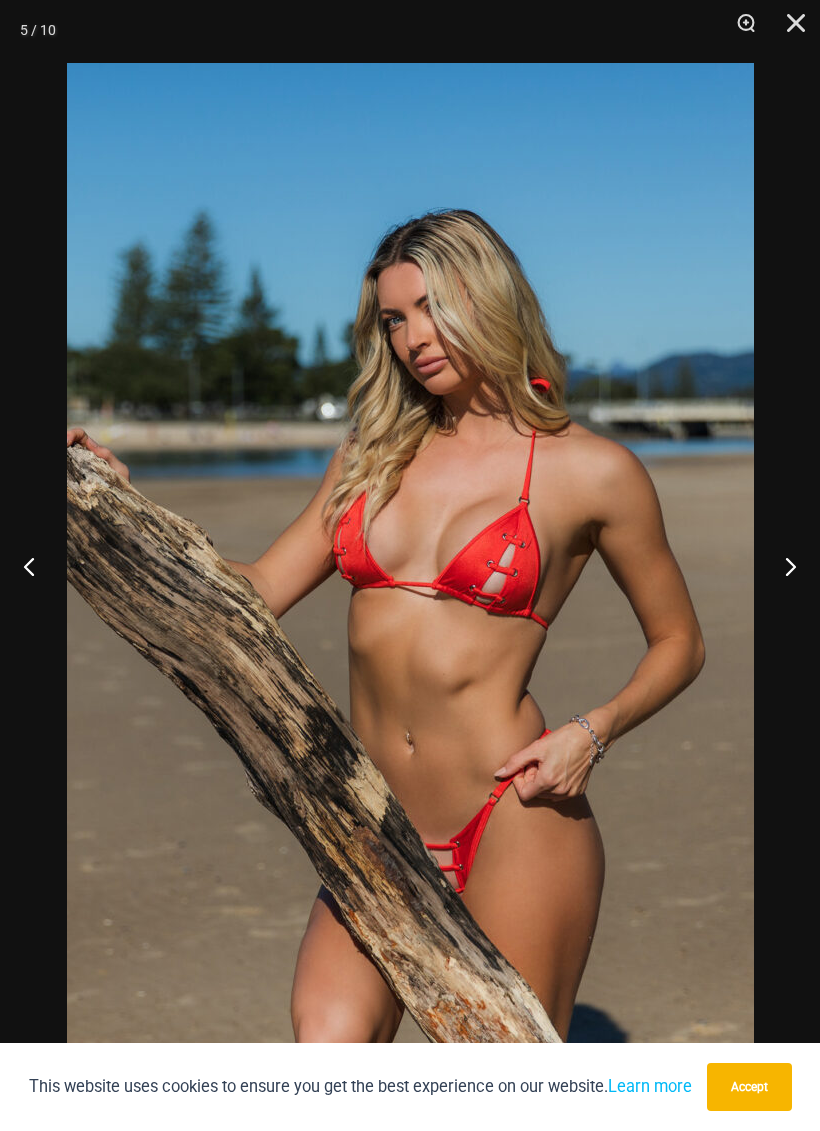 click at bounding box center [782, 566] 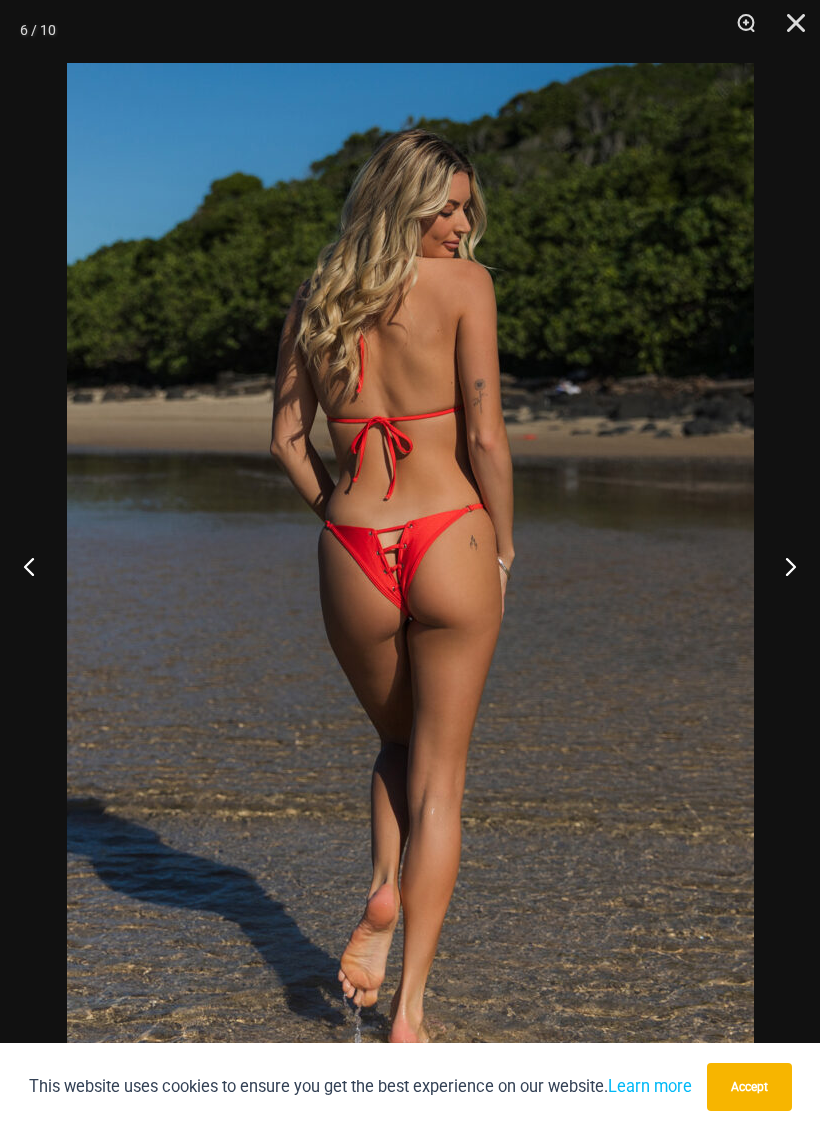 click at bounding box center [782, 566] 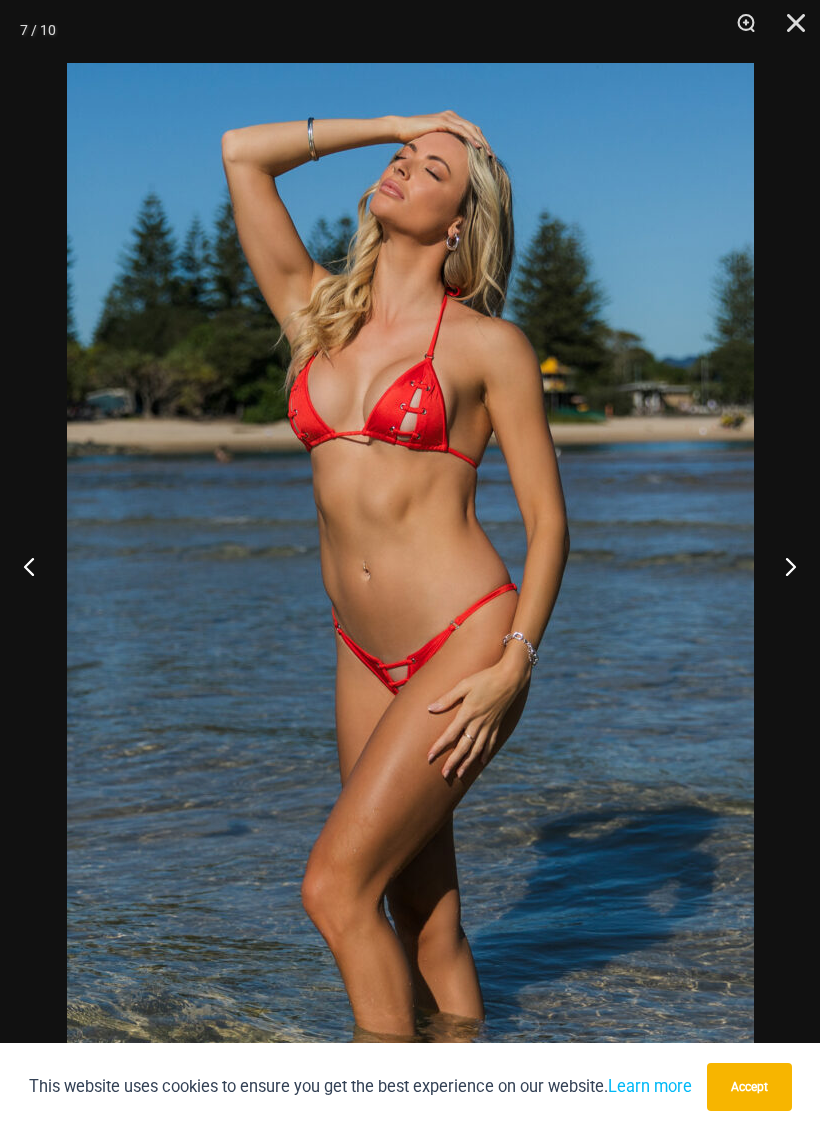 click at bounding box center (37, 566) 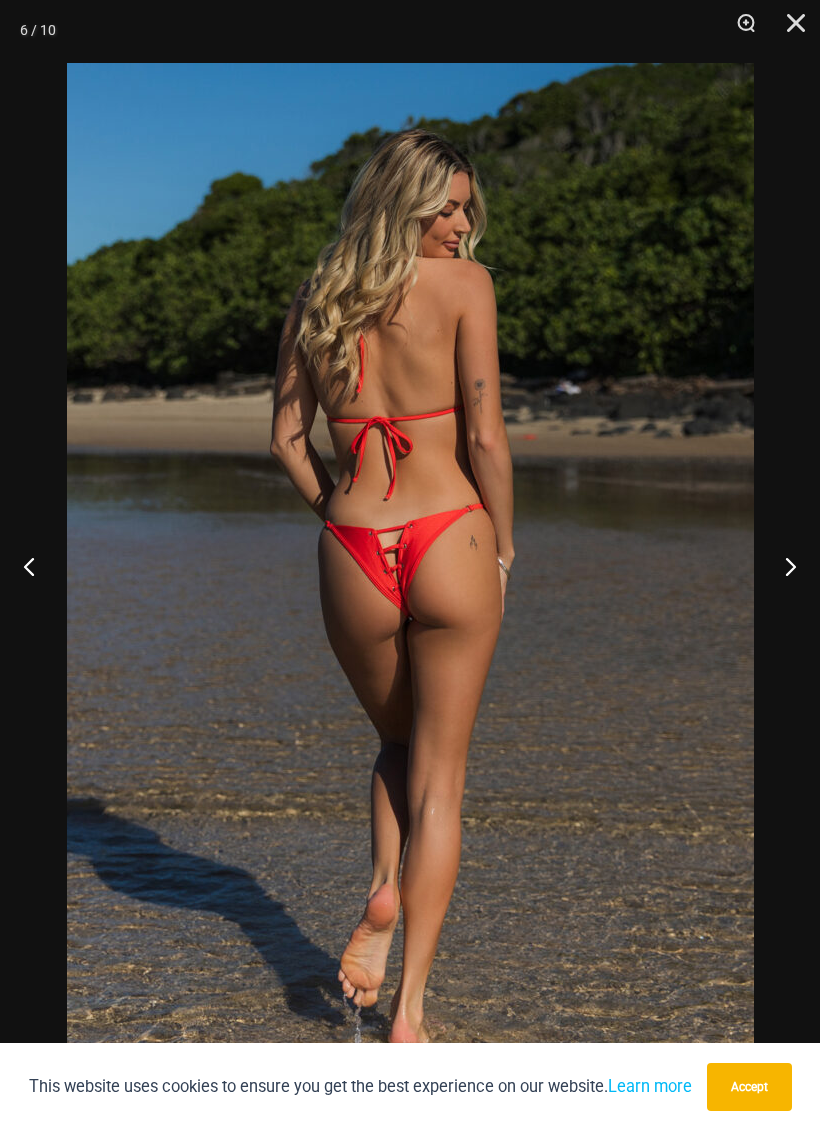 click at bounding box center (782, 566) 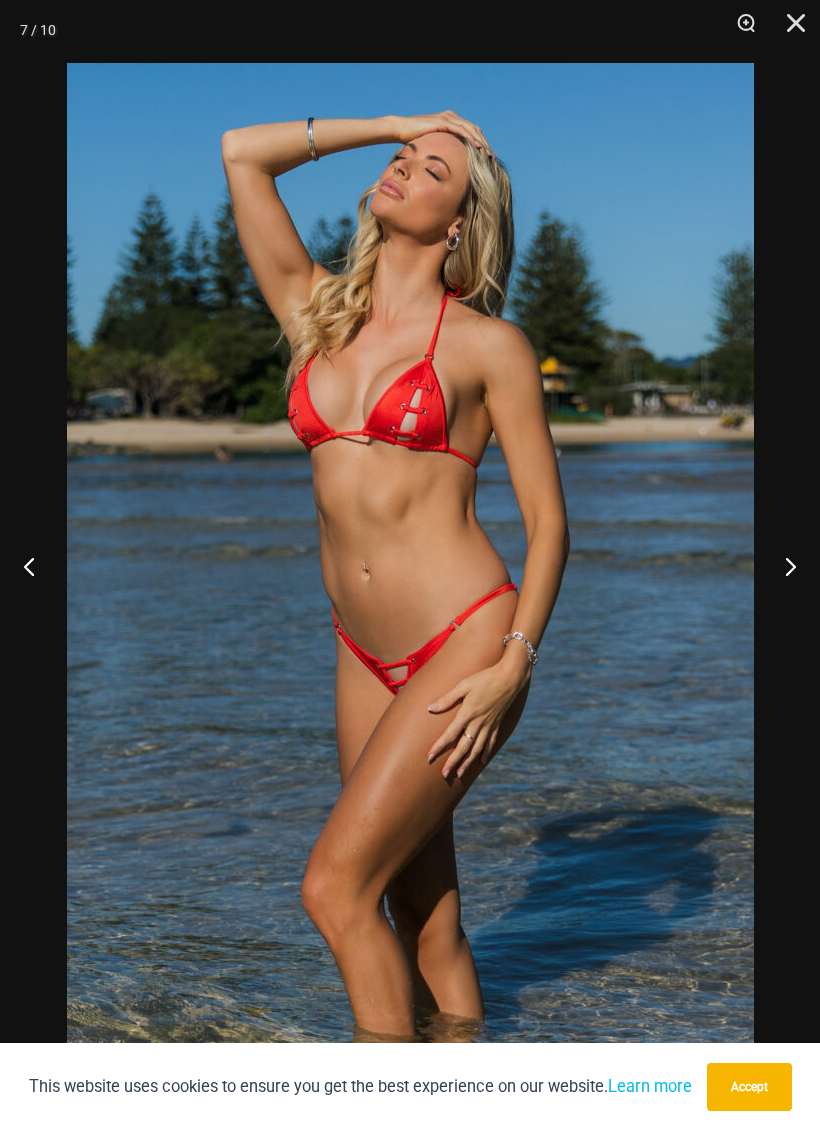 click at bounding box center [782, 566] 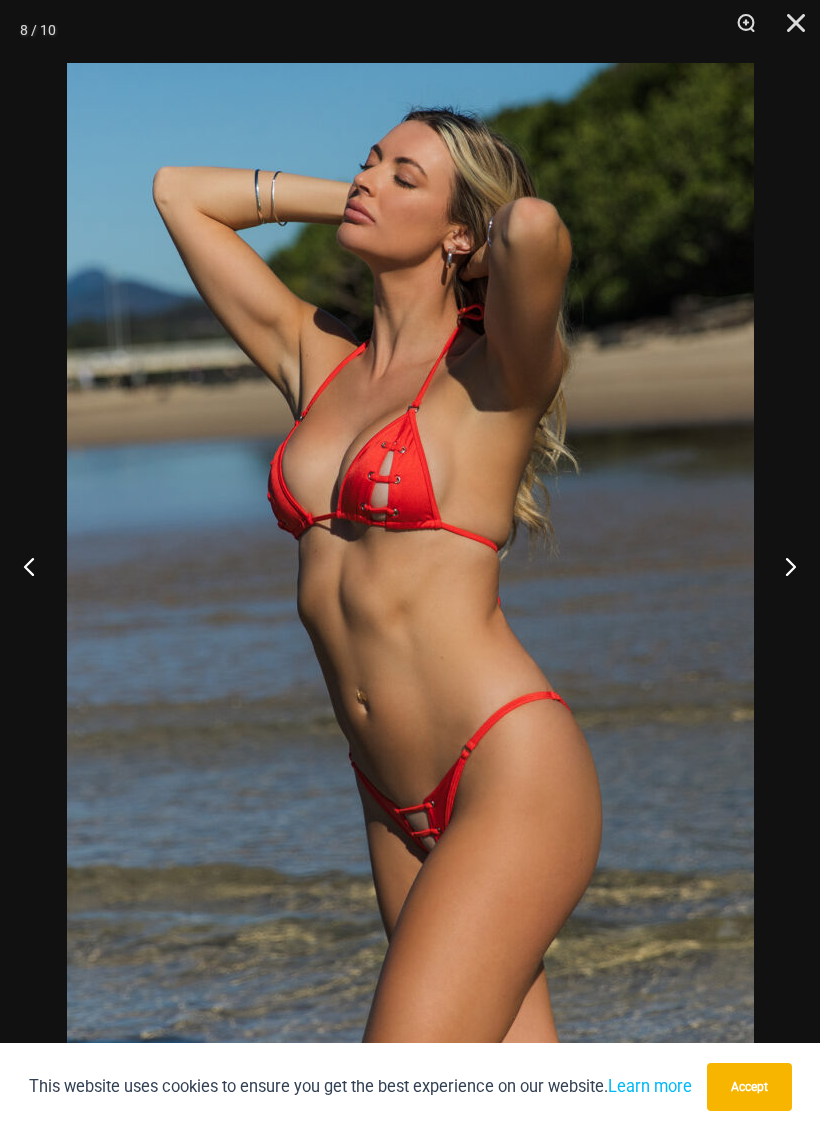click at bounding box center [782, 566] 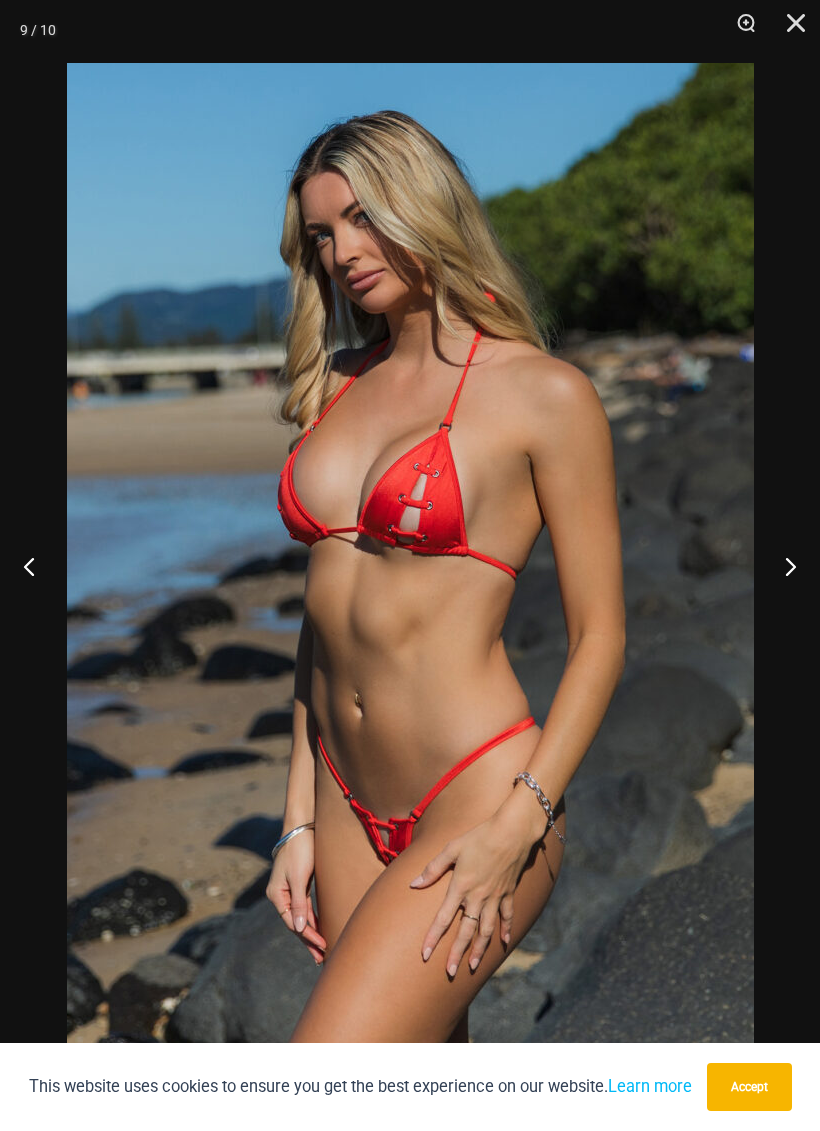 click at bounding box center [782, 566] 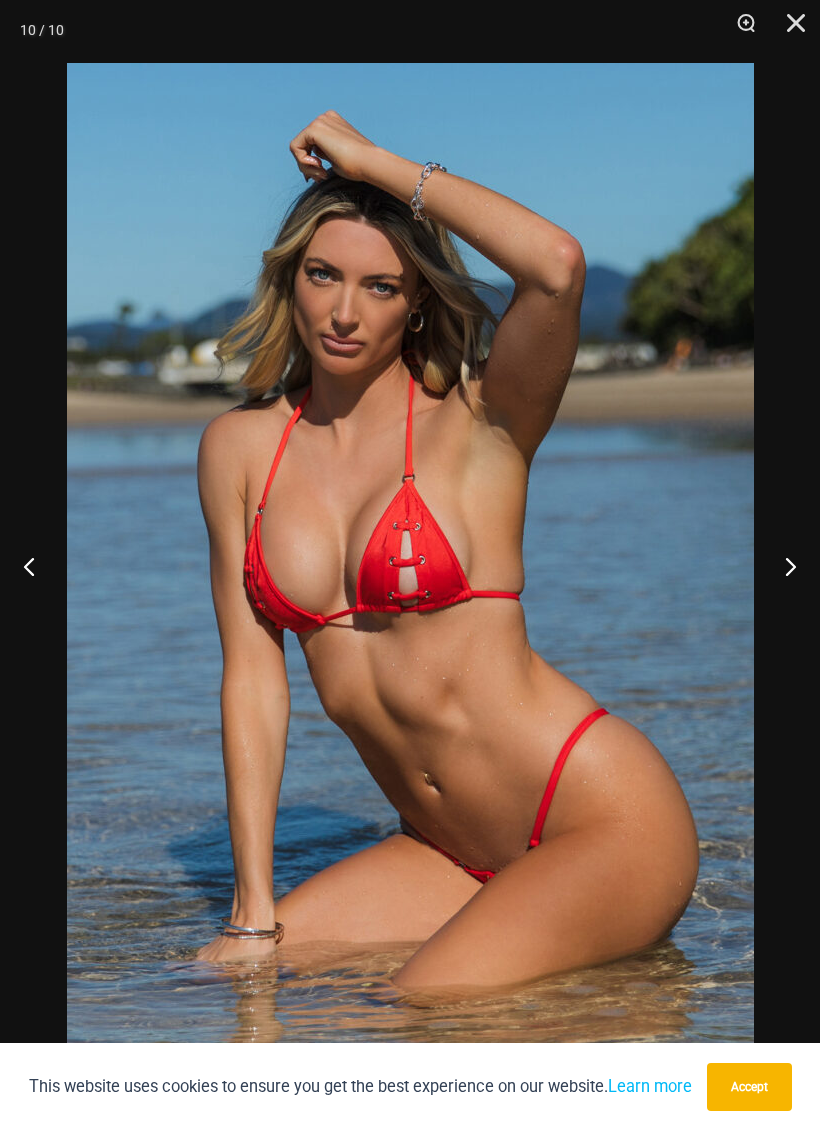 click at bounding box center (782, 566) 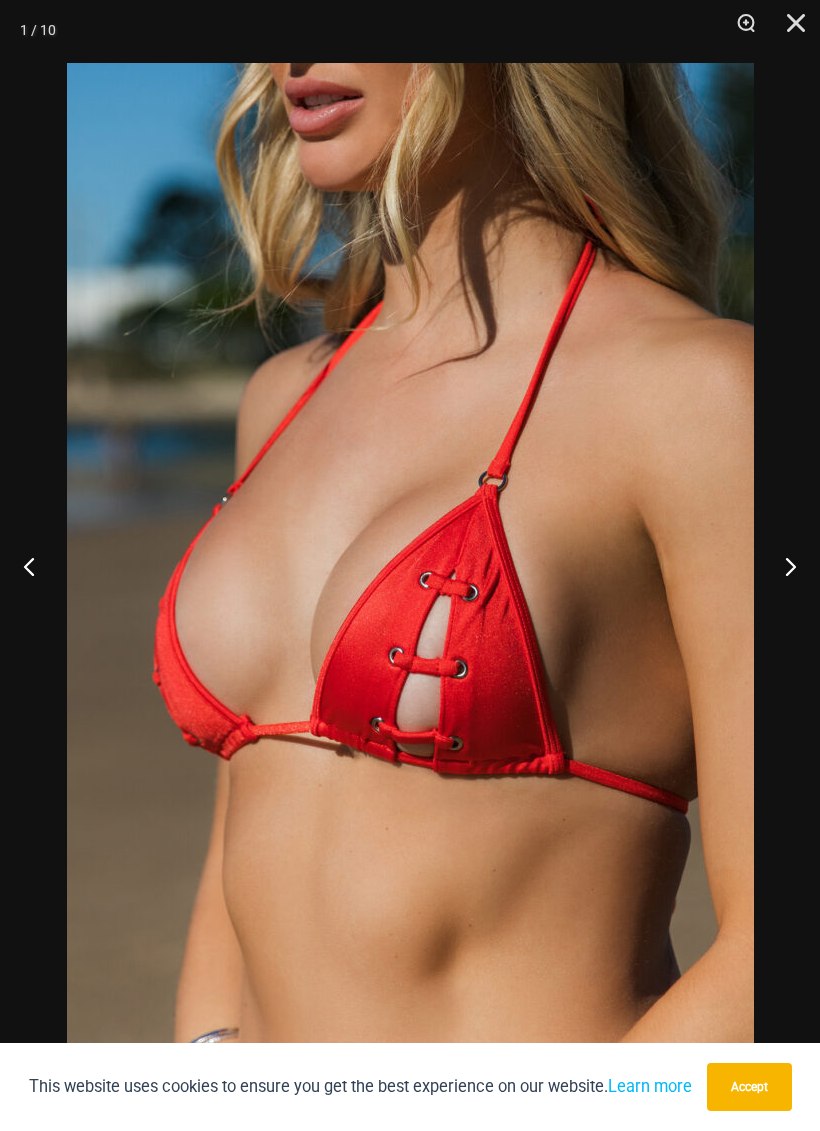 click at bounding box center [782, 566] 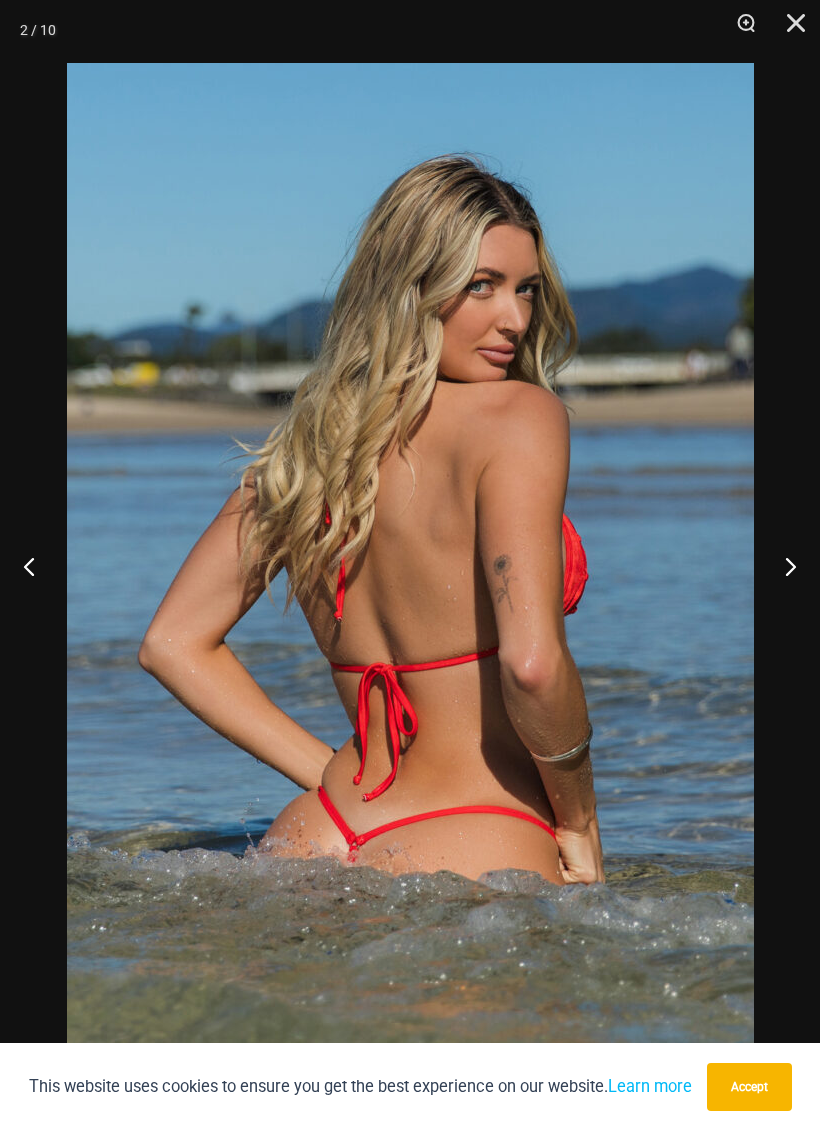click at bounding box center (782, 566) 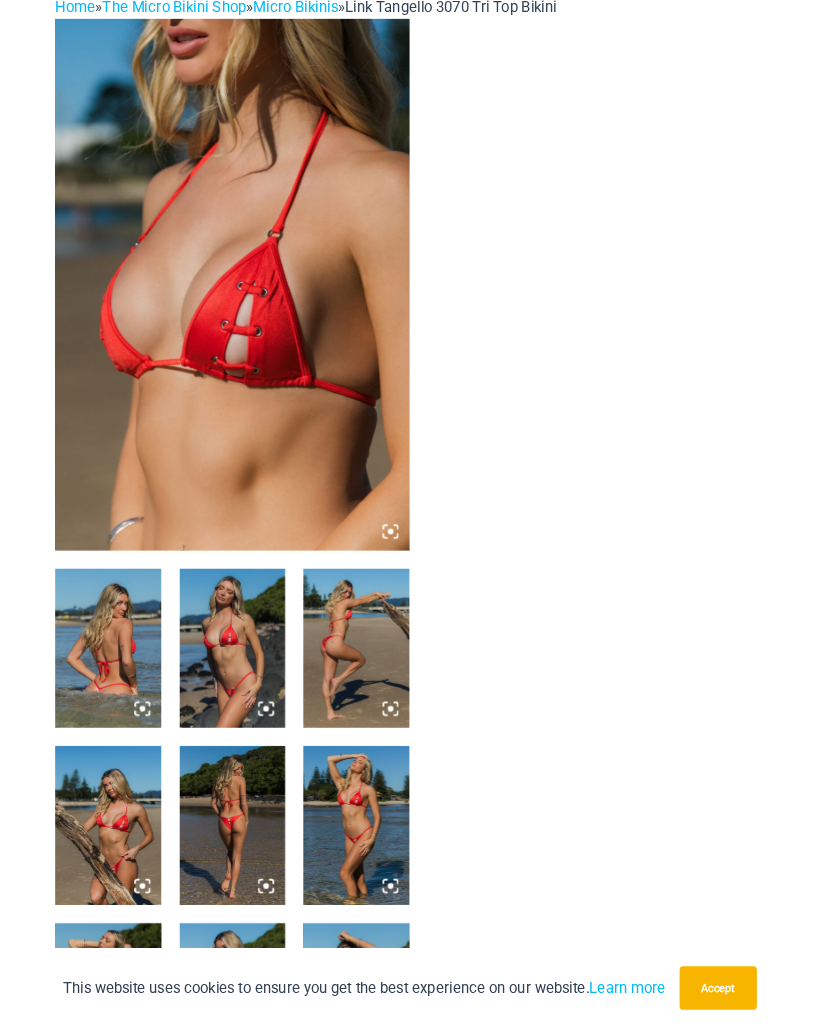 scroll, scrollTop: 0, scrollLeft: 0, axis: both 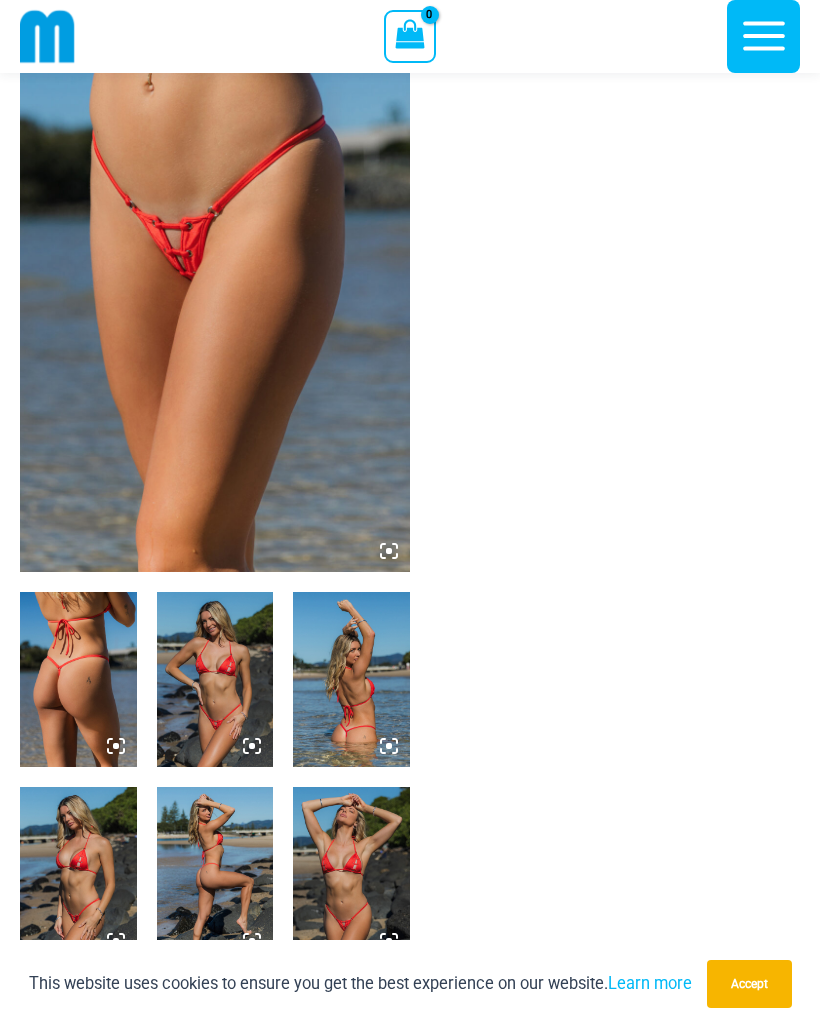 click at bounding box center (215, 279) 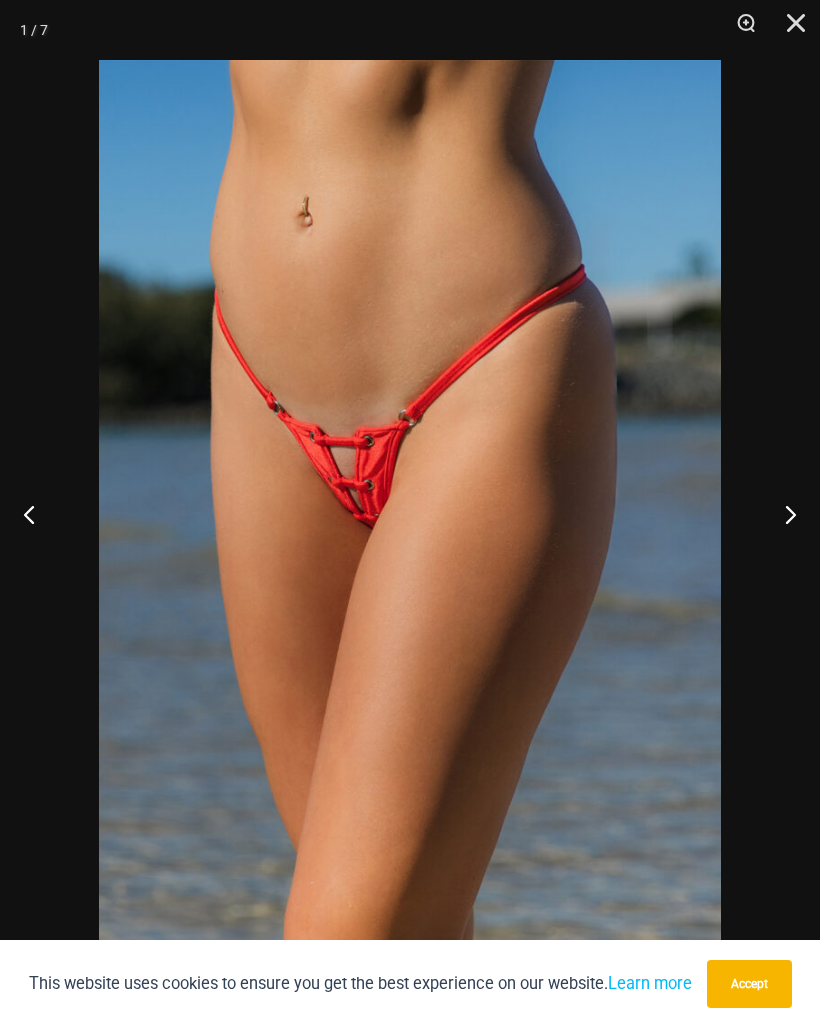 click at bounding box center [782, 514] 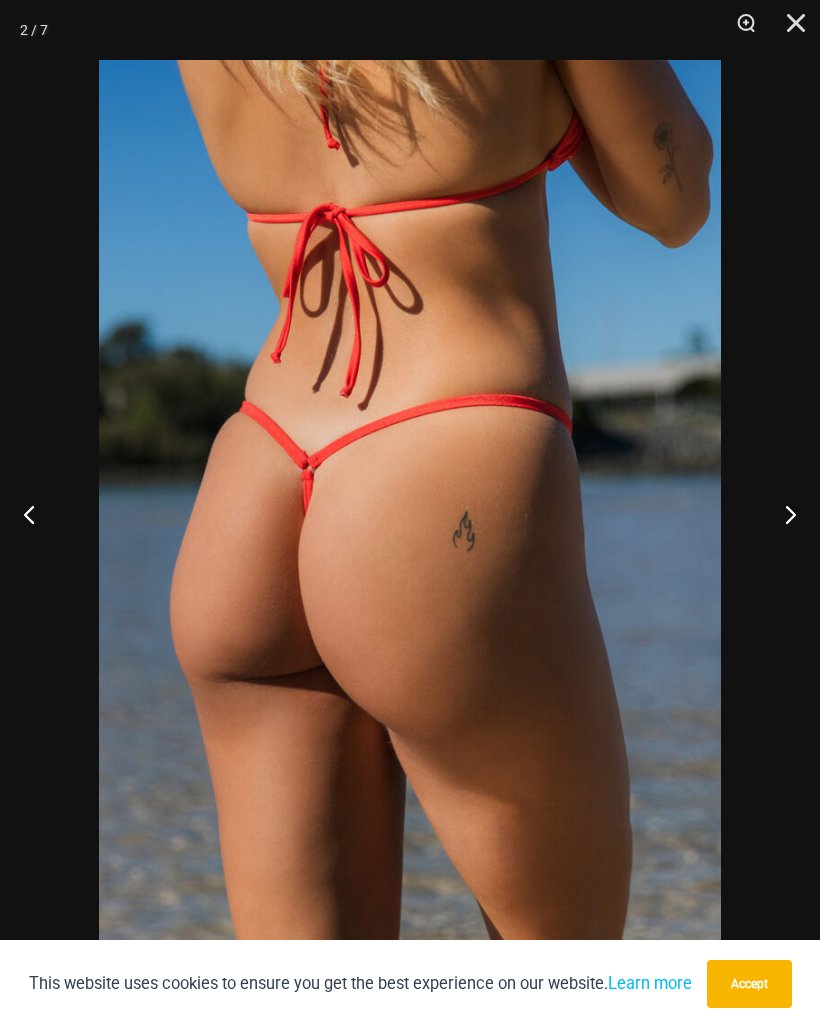 click at bounding box center [782, 514] 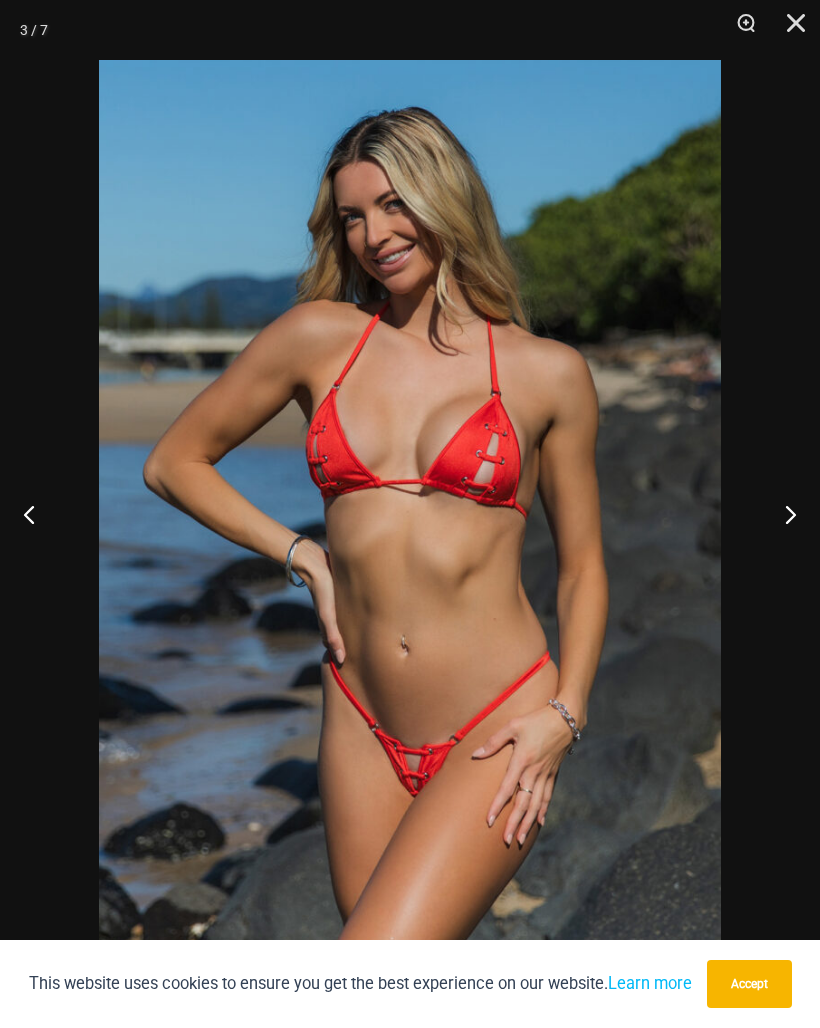 click at bounding box center [782, 514] 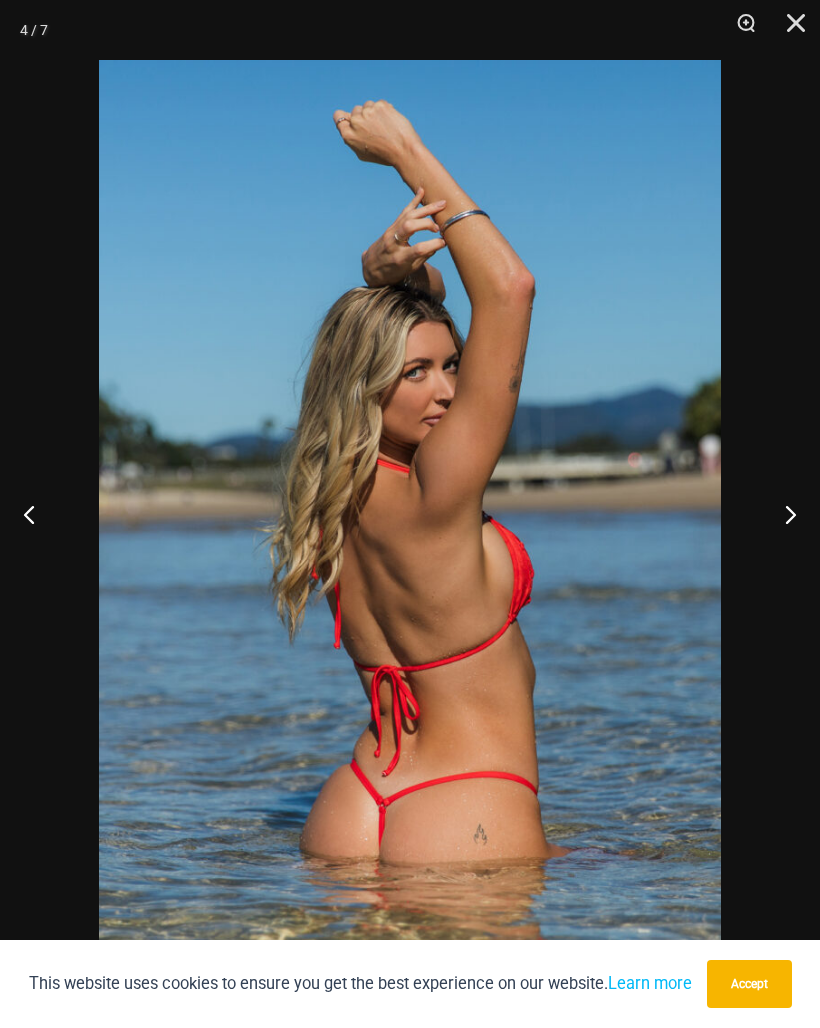 click at bounding box center [782, 514] 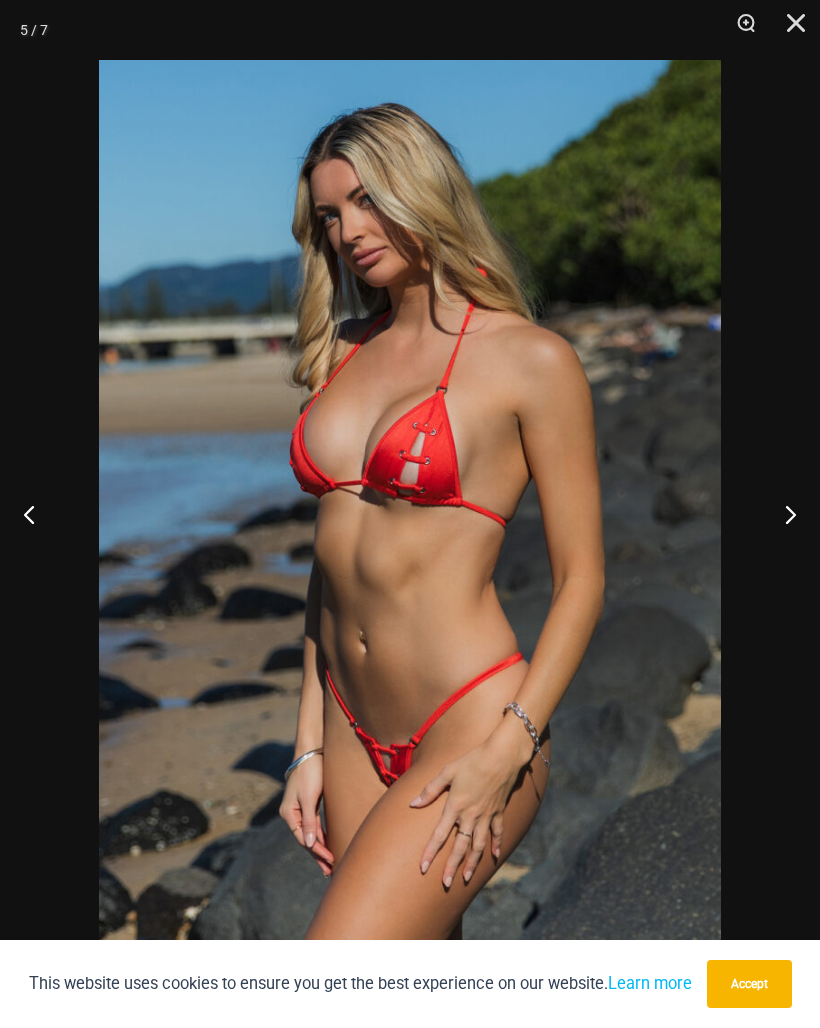 click at bounding box center [782, 514] 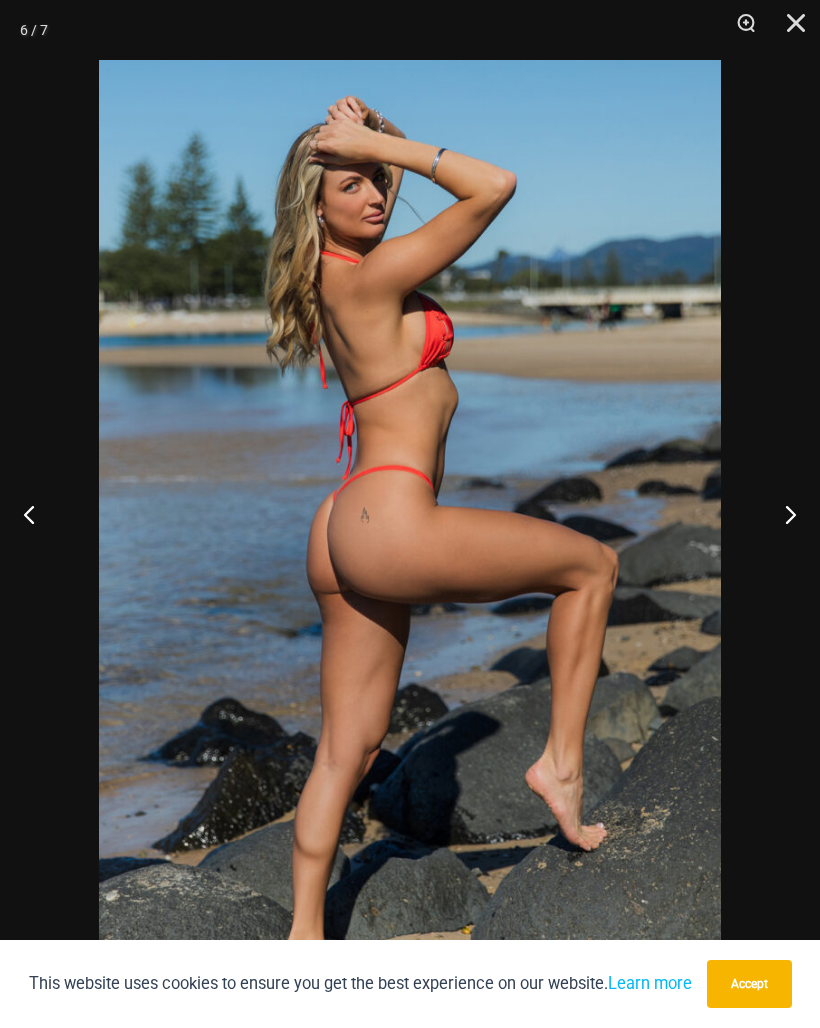 click at bounding box center [782, 514] 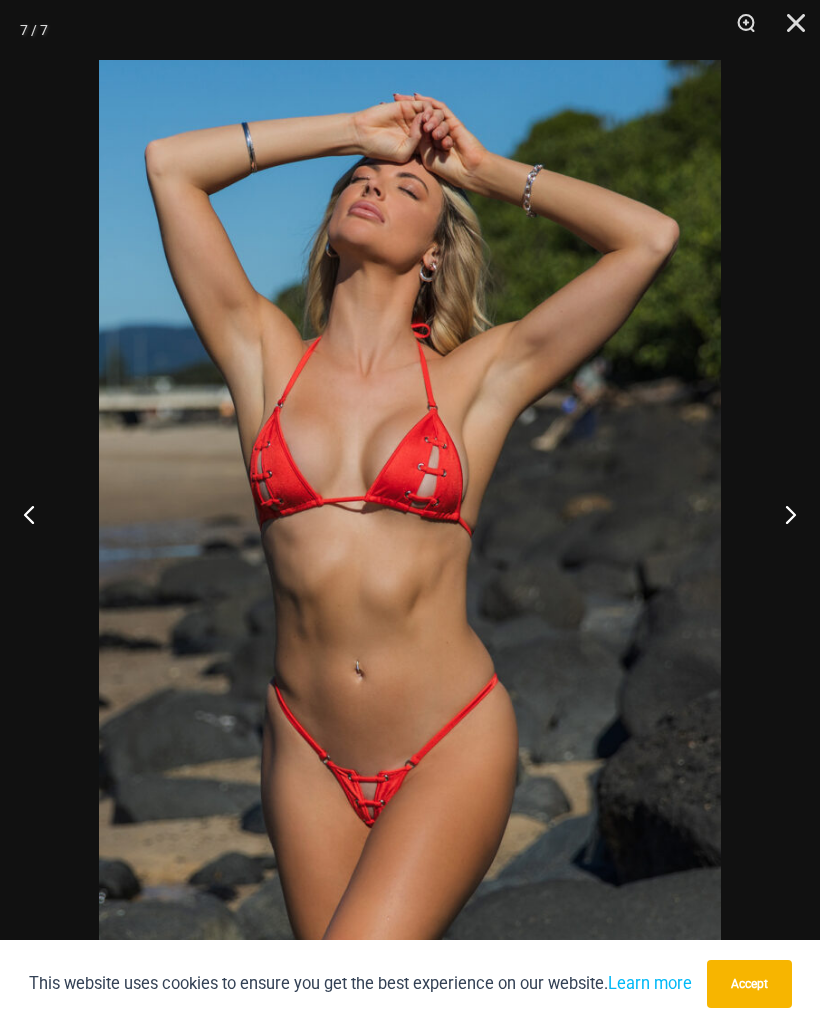 click at bounding box center [782, 514] 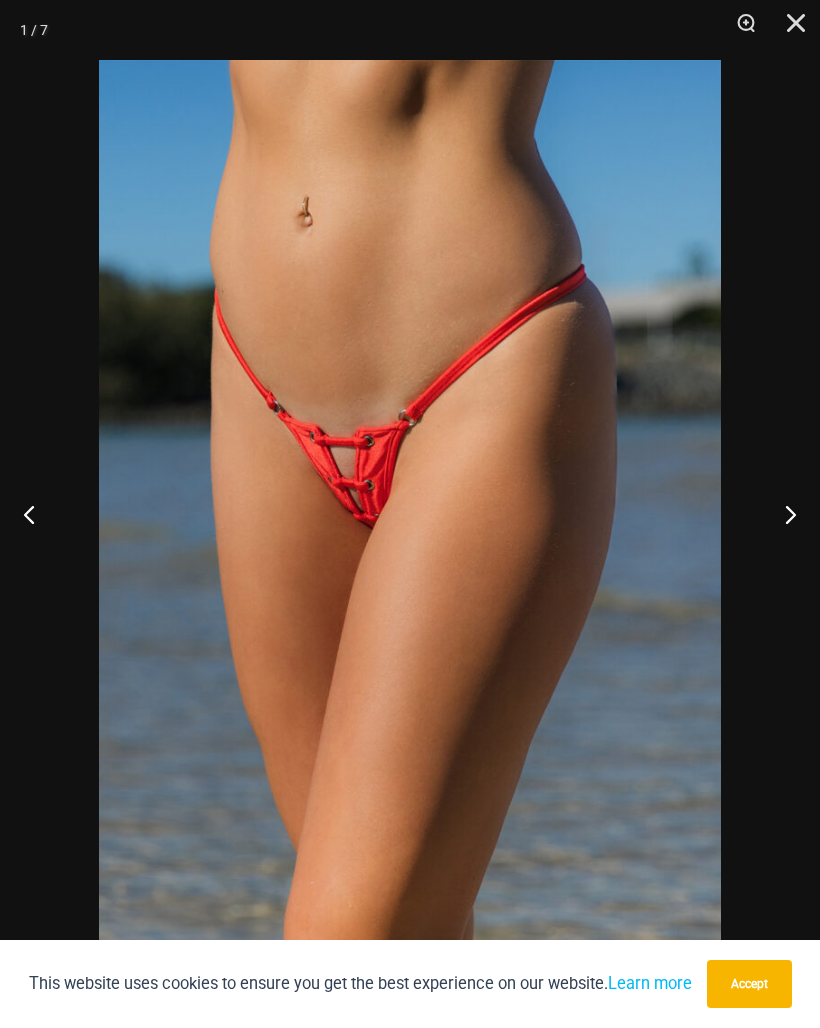 click at bounding box center [782, 514] 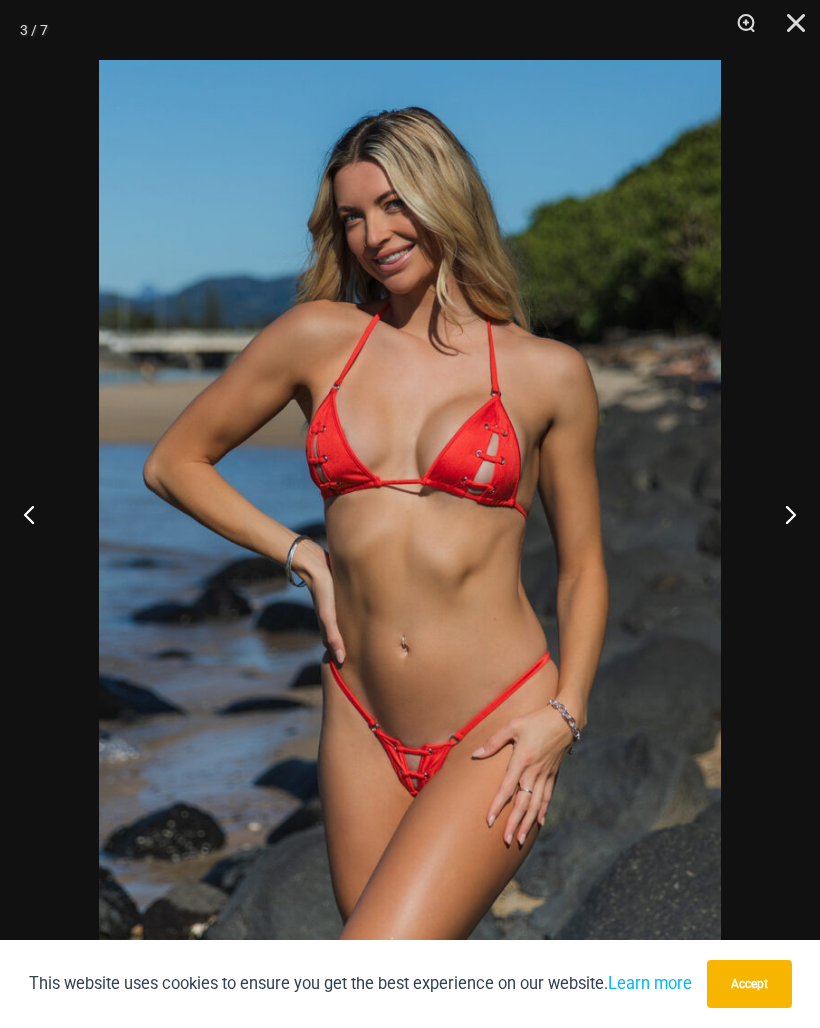 click at bounding box center [37, 514] 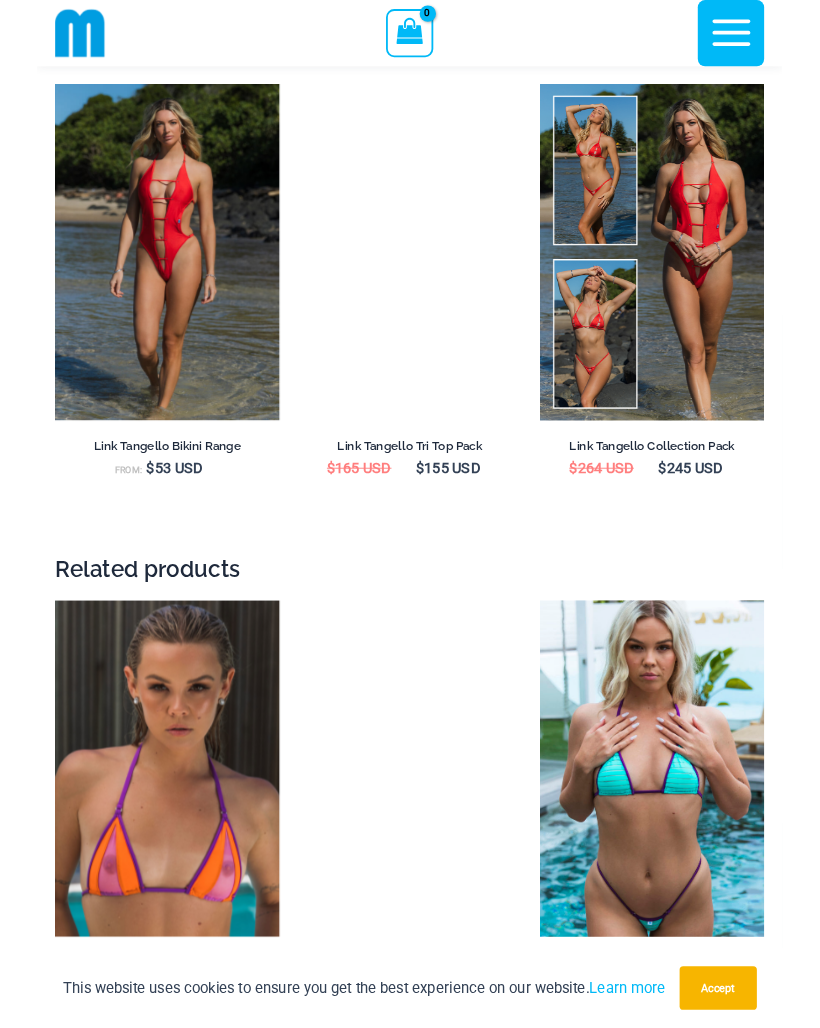 scroll, scrollTop: 3294, scrollLeft: 0, axis: vertical 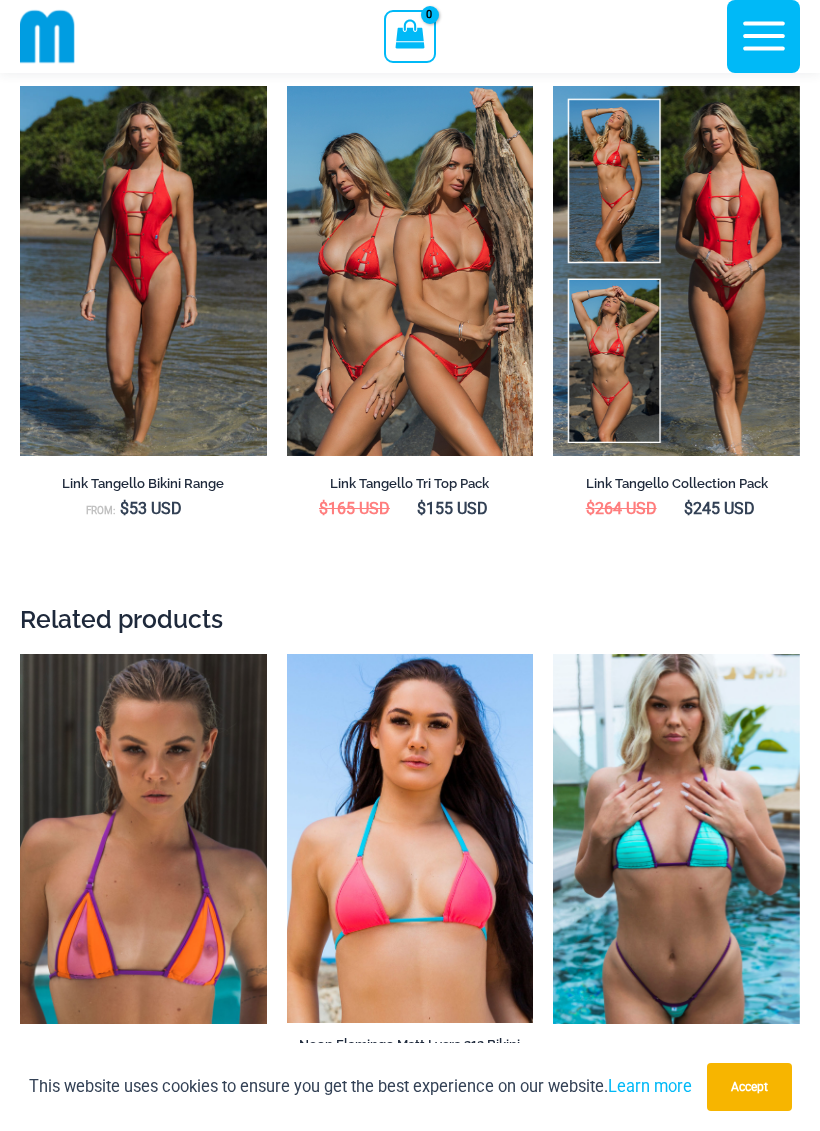 click at bounding box center [553, 86] 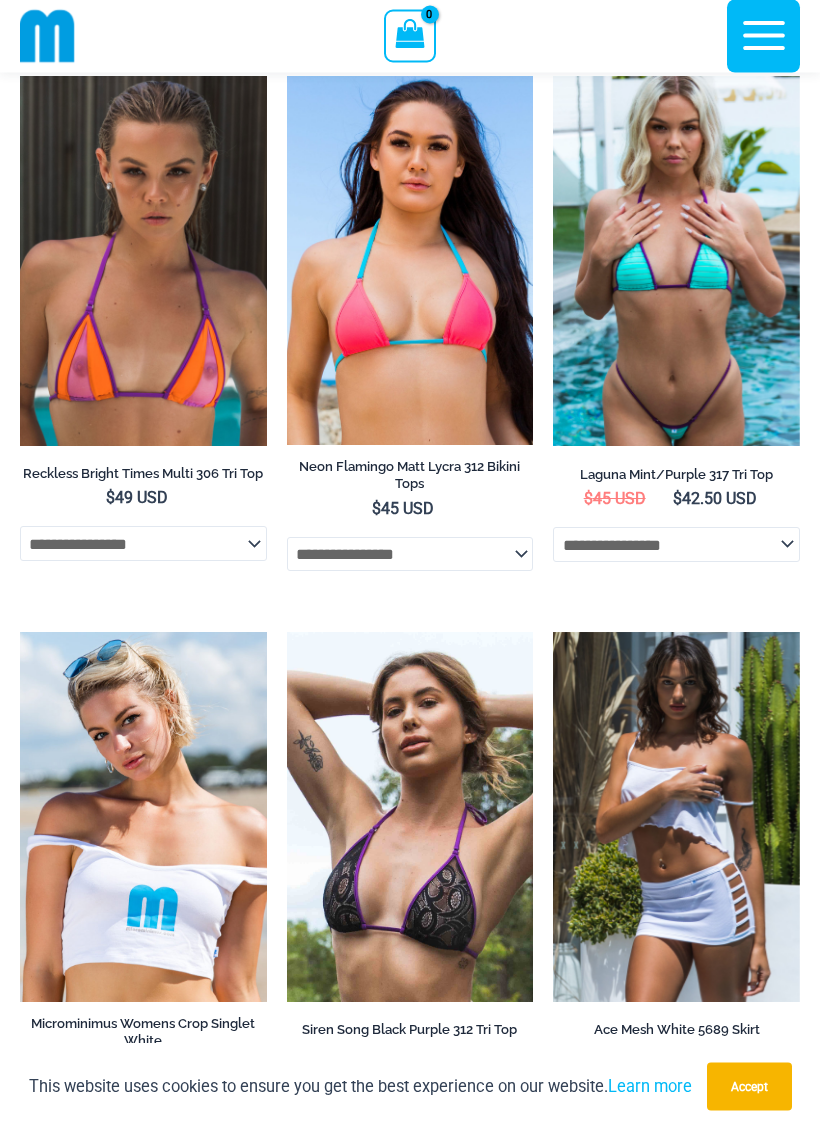 scroll, scrollTop: 3872, scrollLeft: 0, axis: vertical 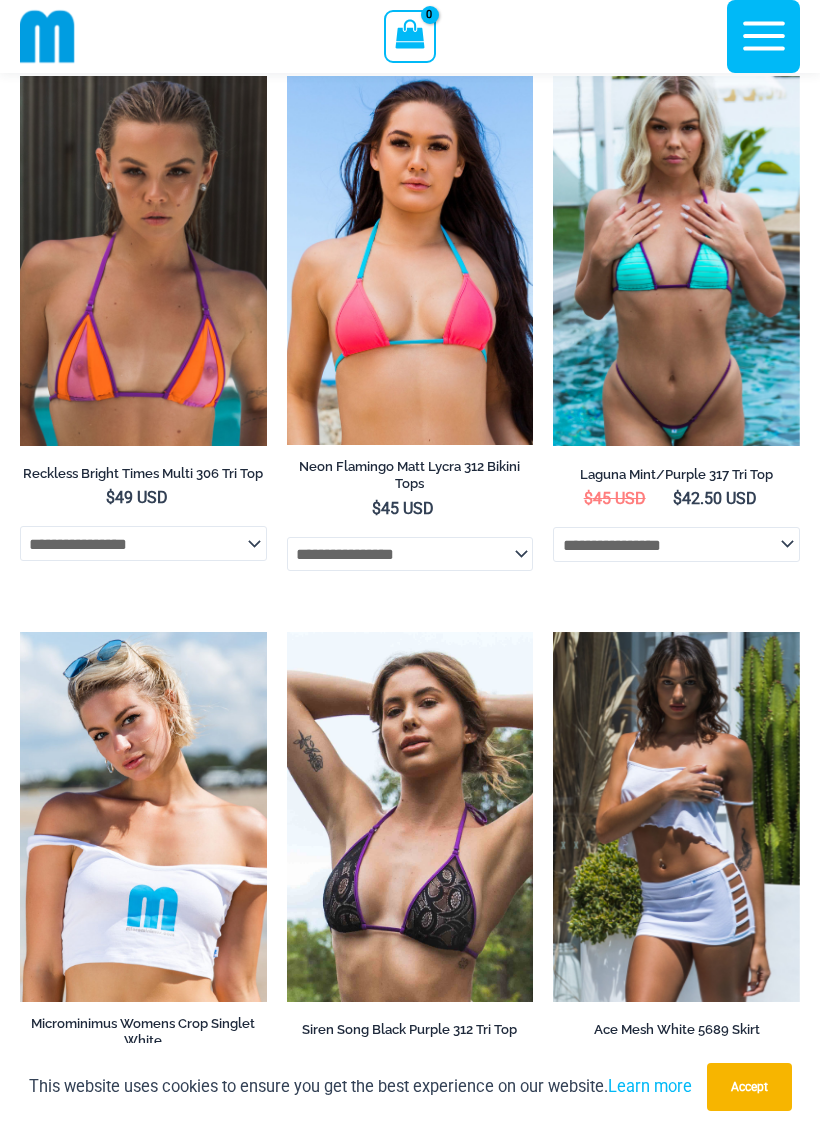 click at bounding box center (20, 76) 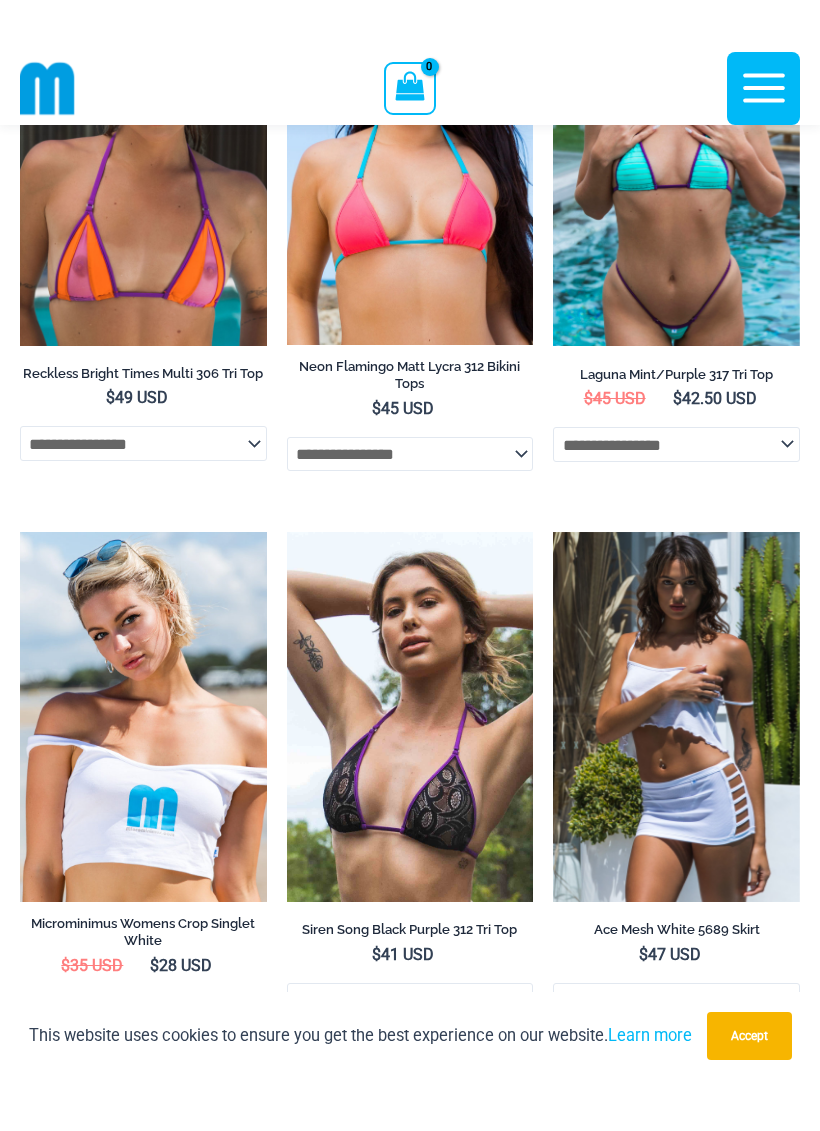 scroll, scrollTop: 4026, scrollLeft: 0, axis: vertical 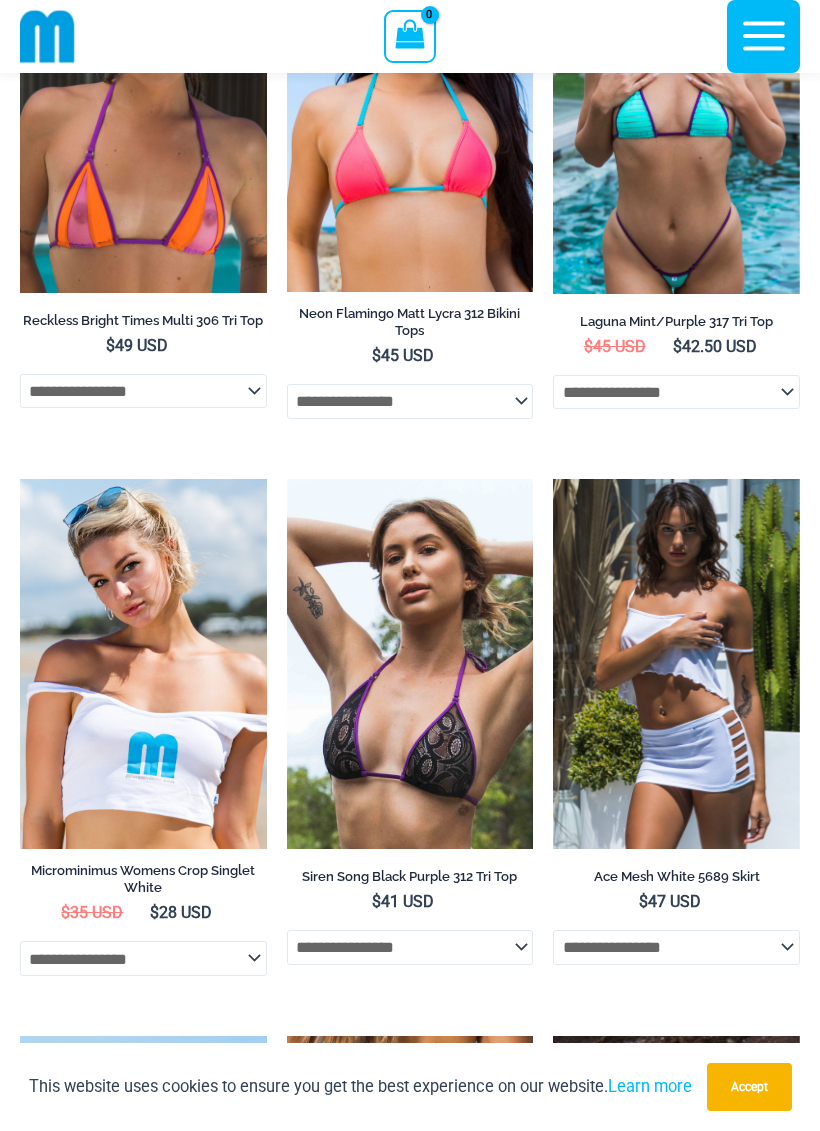 click at bounding box center [553, 479] 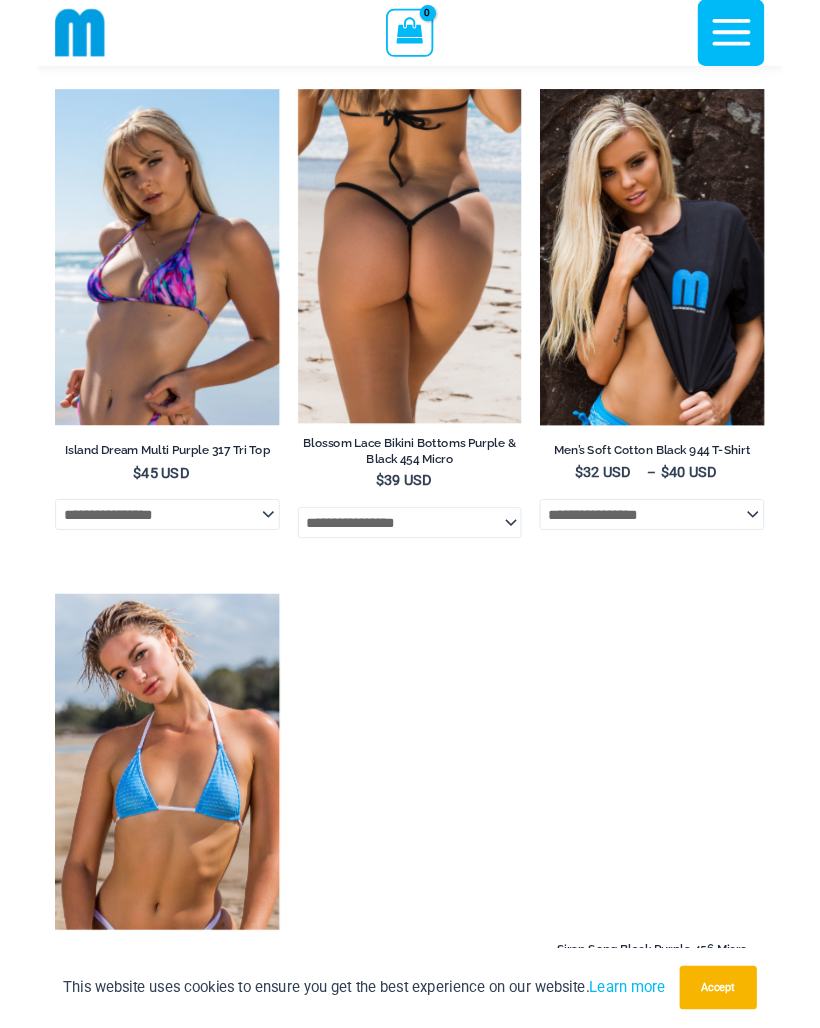 scroll, scrollTop: 4963, scrollLeft: 0, axis: vertical 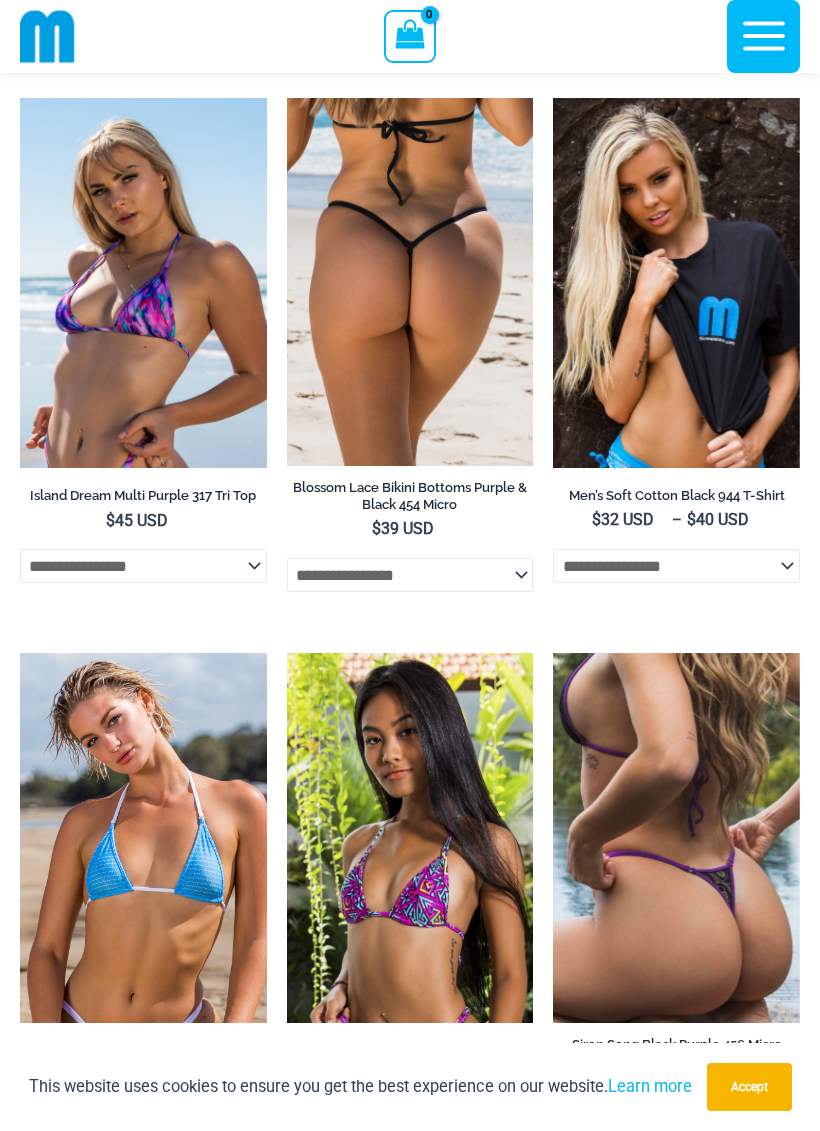 click at bounding box center [287, 98] 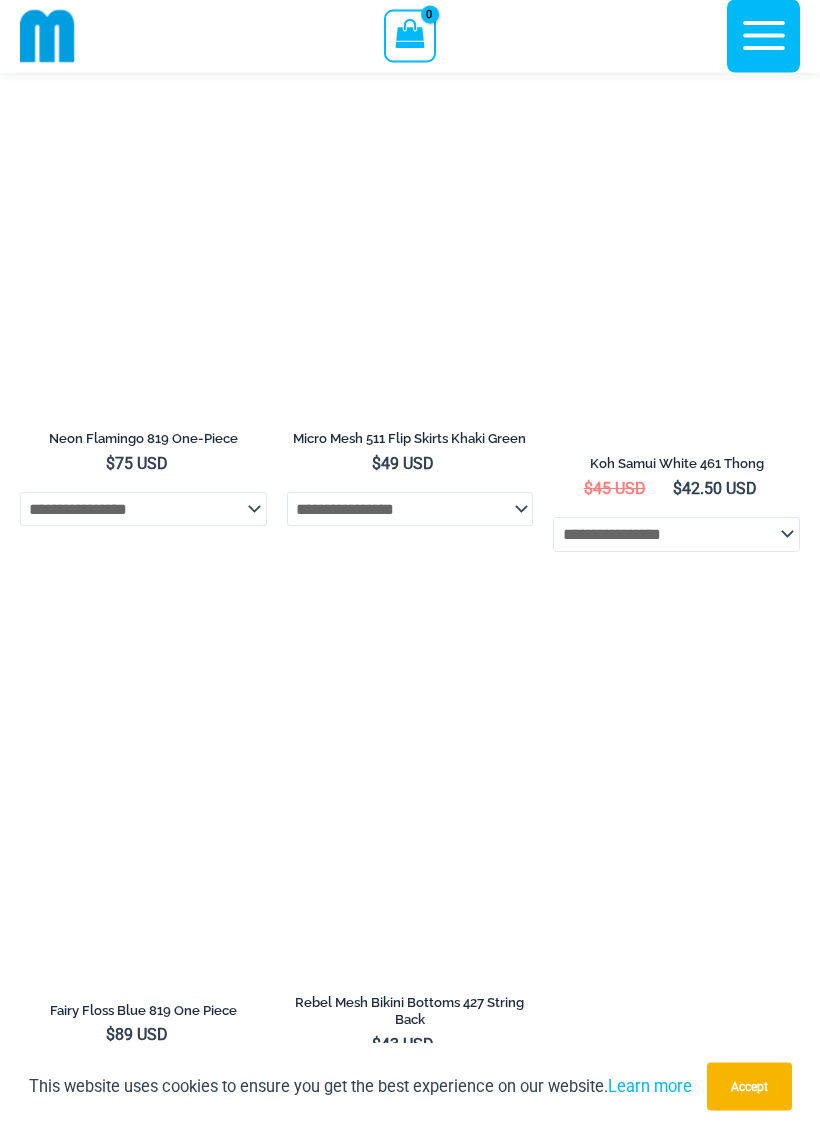 scroll, scrollTop: 6678, scrollLeft: 0, axis: vertical 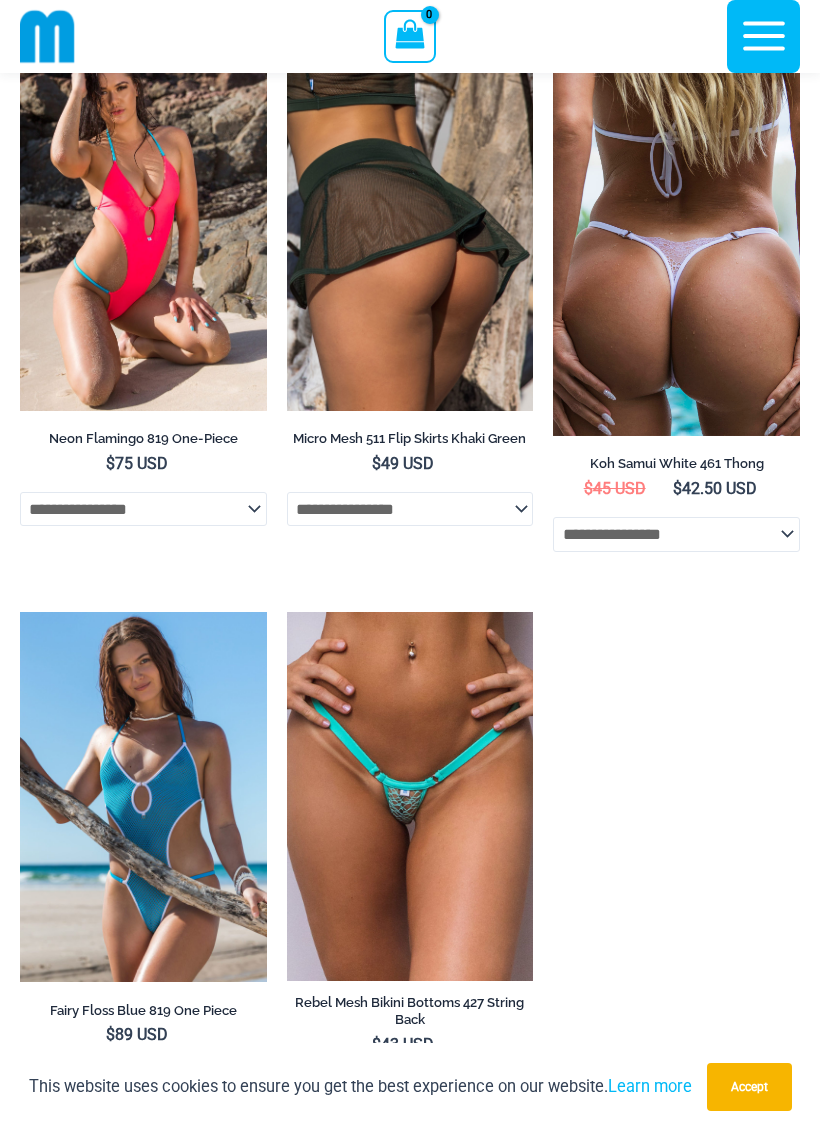 click at bounding box center (287, 612) 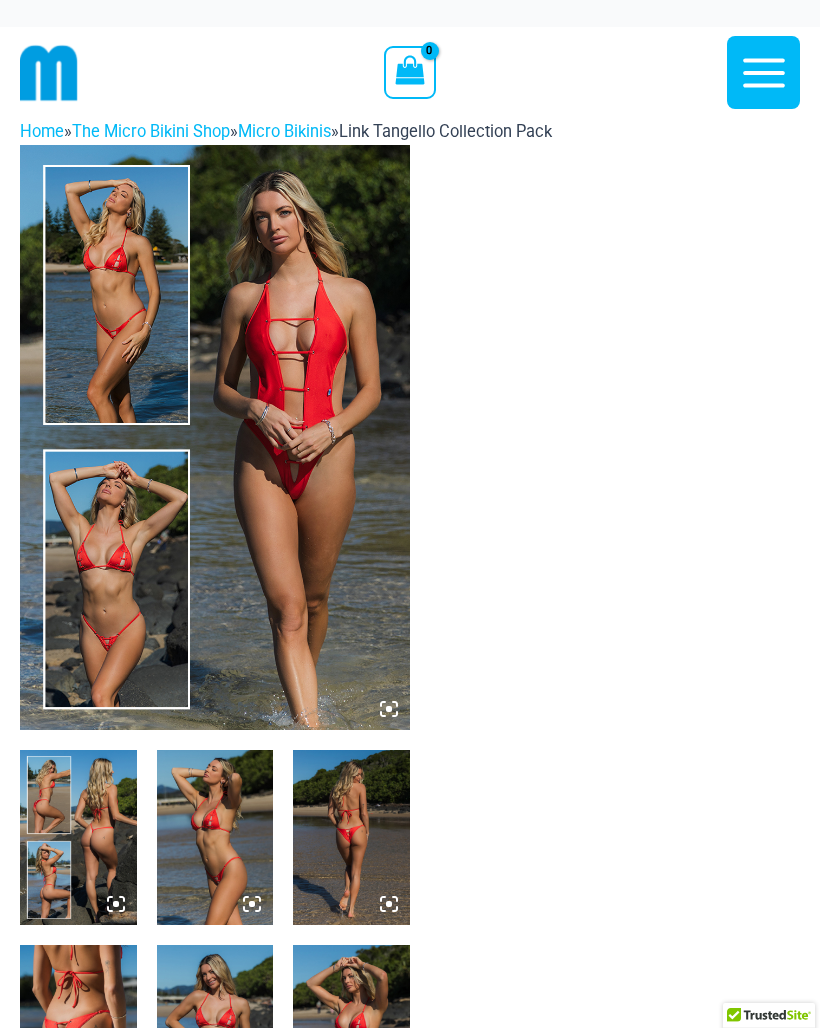 scroll, scrollTop: 0, scrollLeft: 0, axis: both 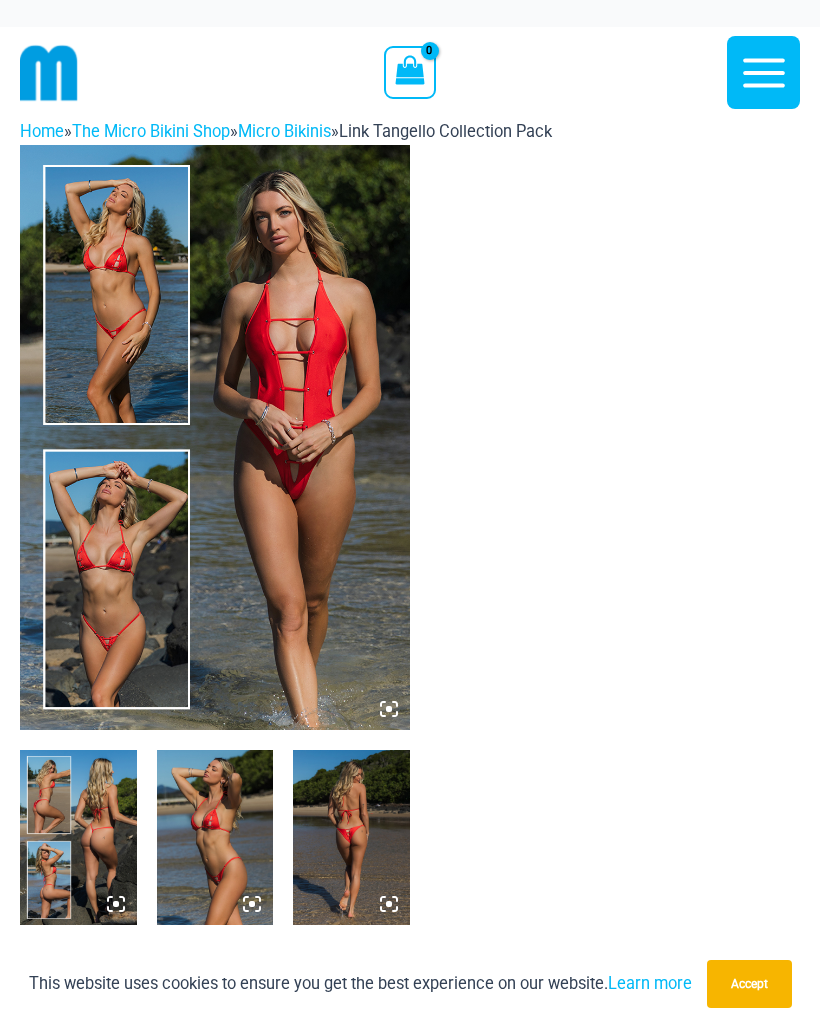 click at bounding box center (215, 437) 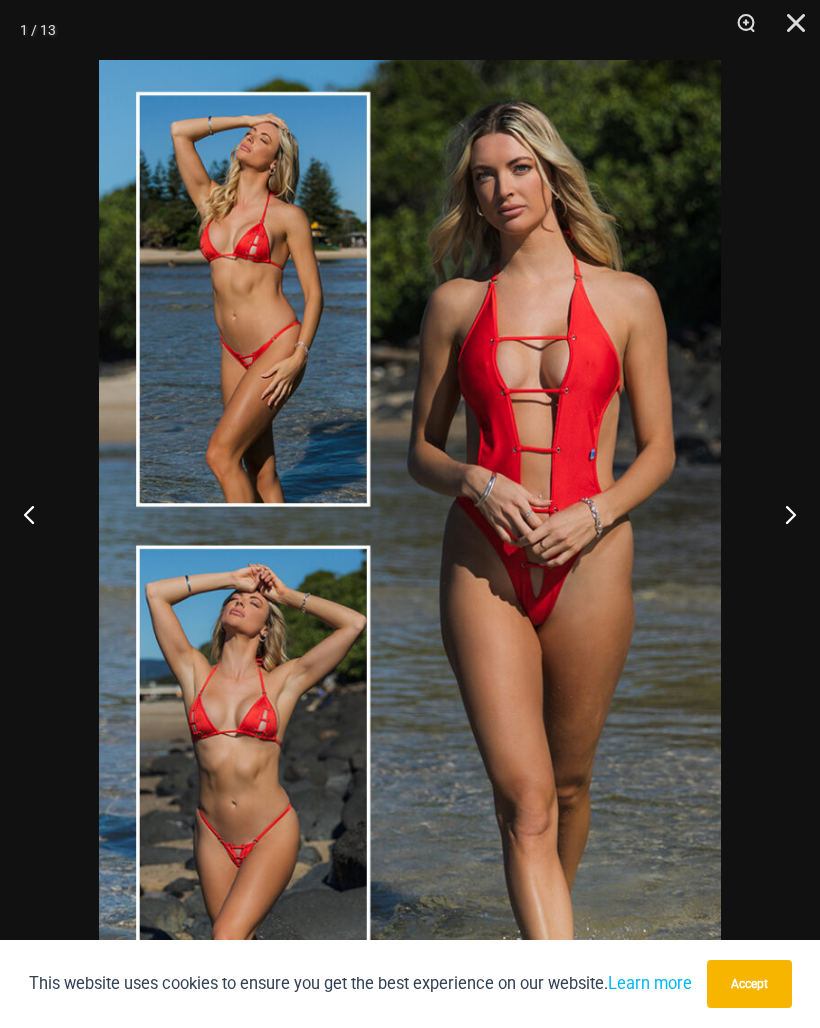 click at bounding box center [782, 514] 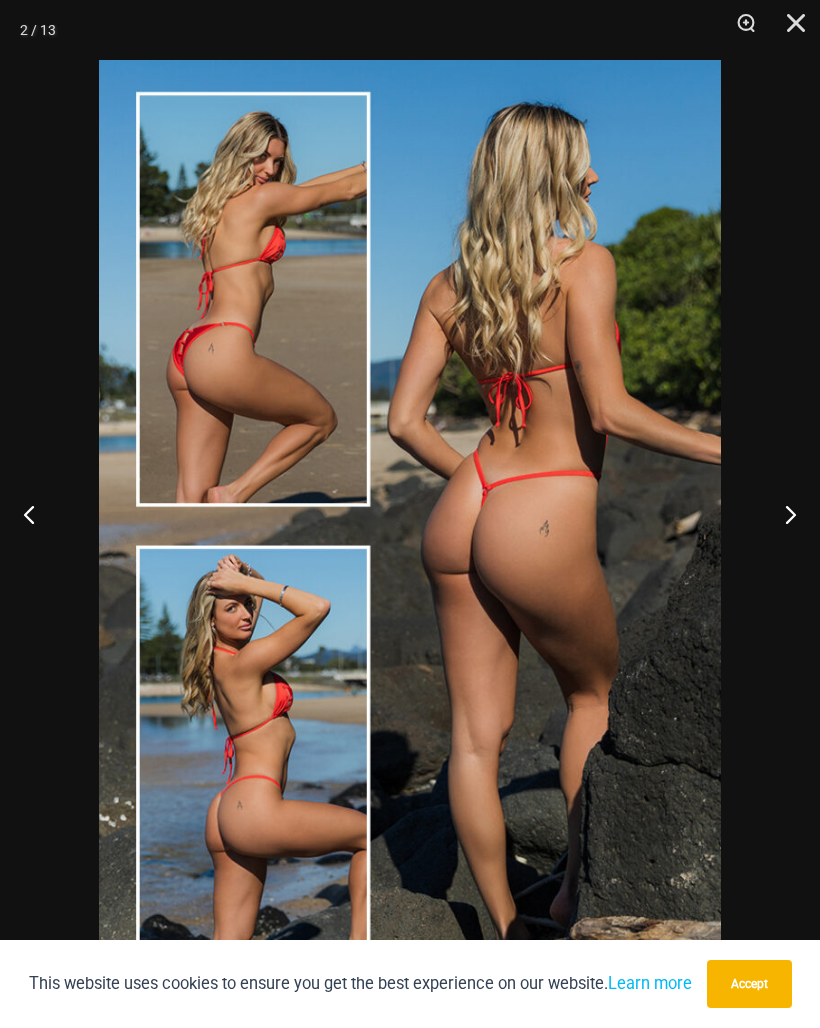 click at bounding box center (782, 514) 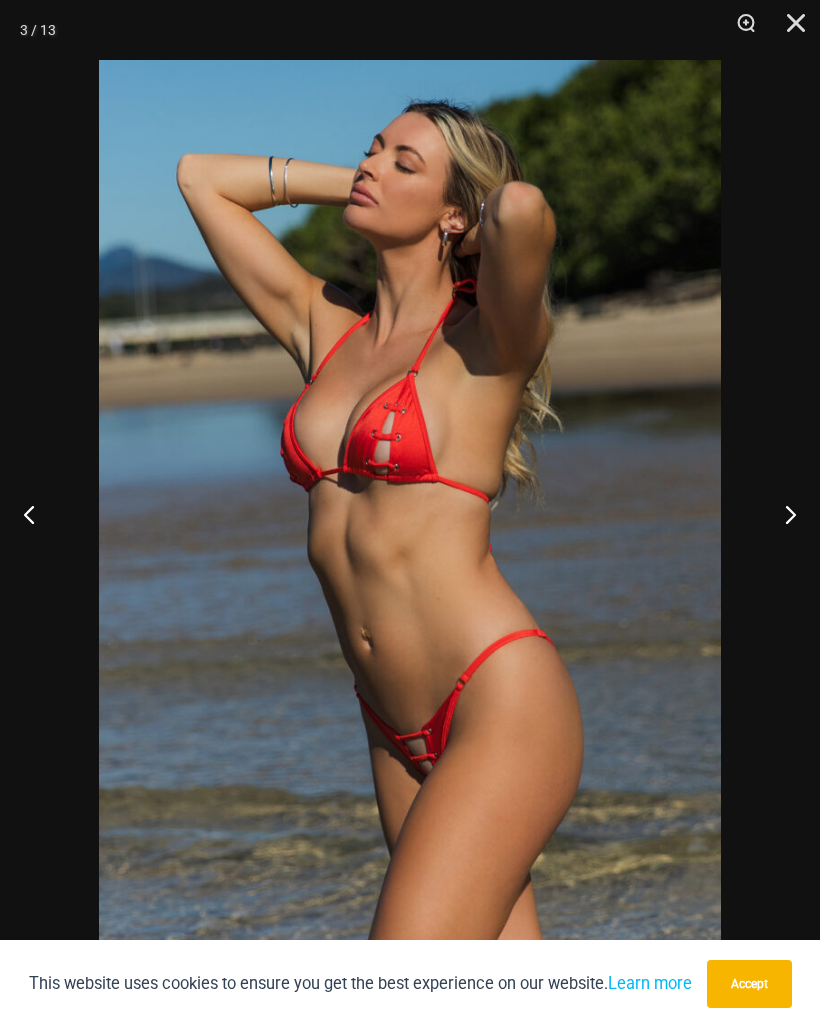 click at bounding box center (782, 514) 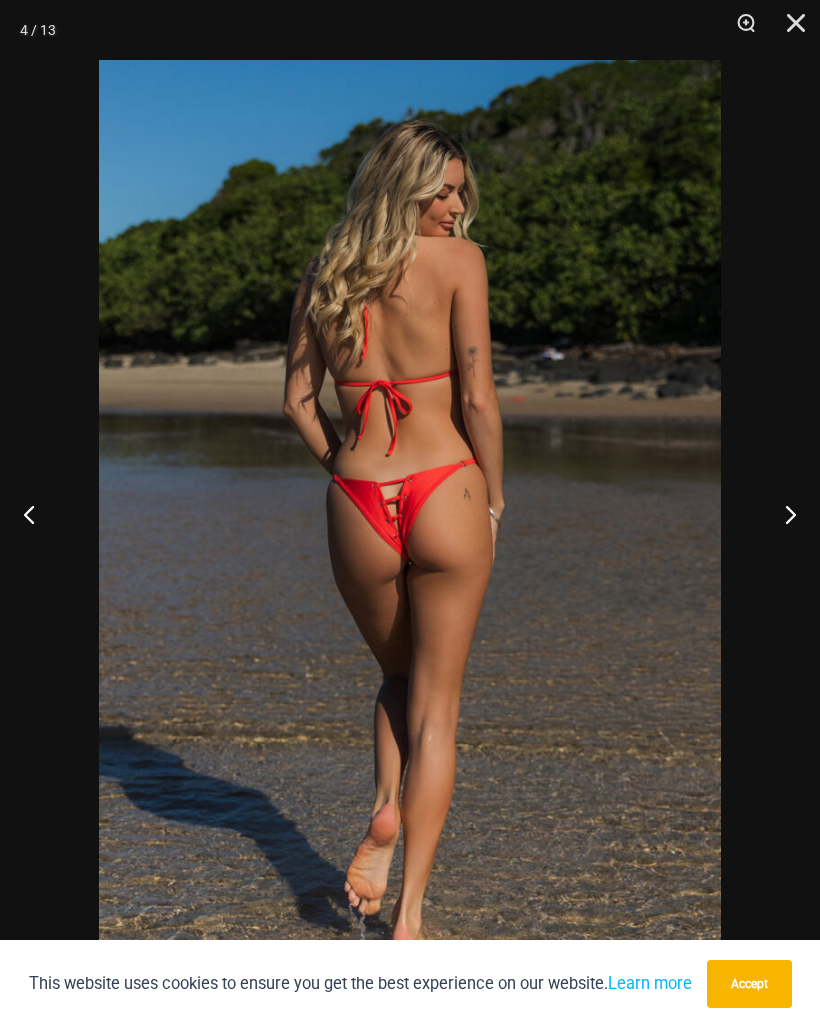 click at bounding box center (782, 514) 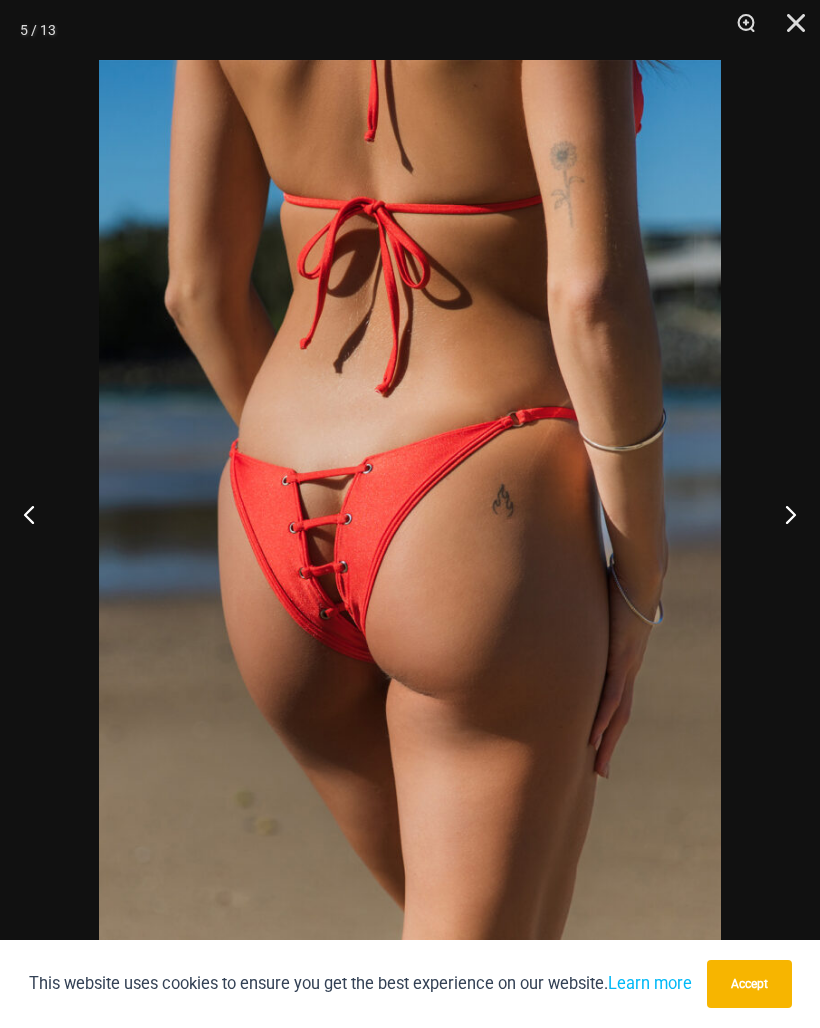 click at bounding box center [782, 514] 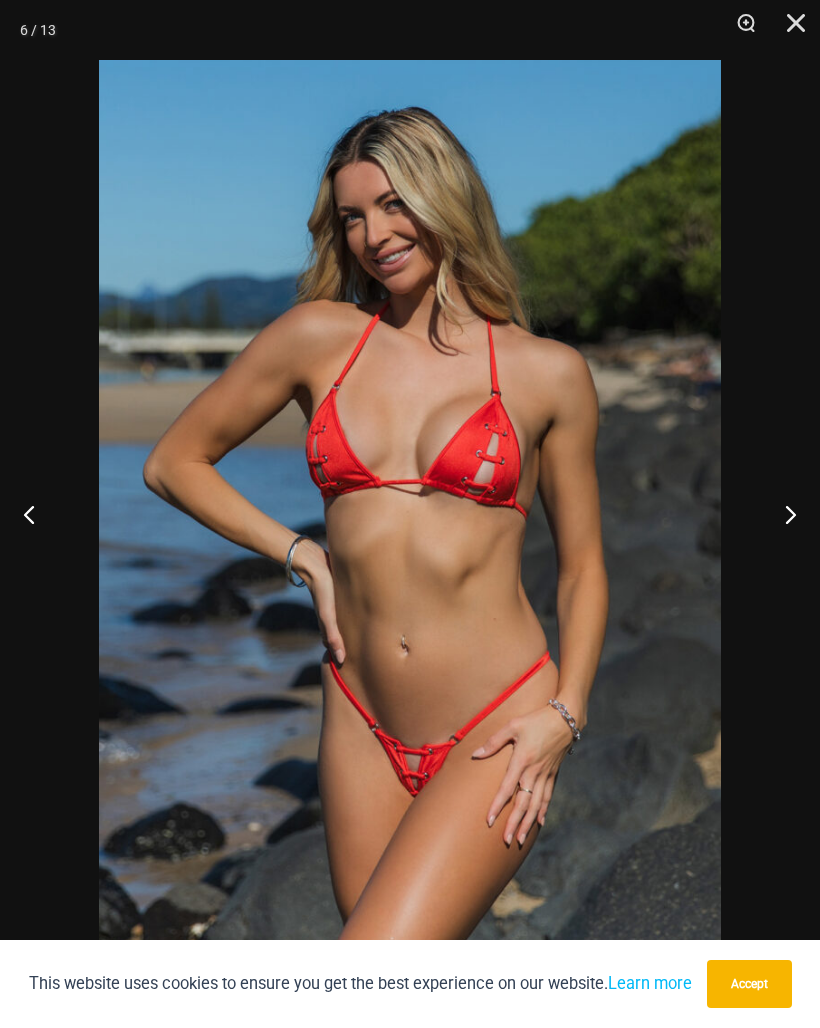 click at bounding box center (782, 514) 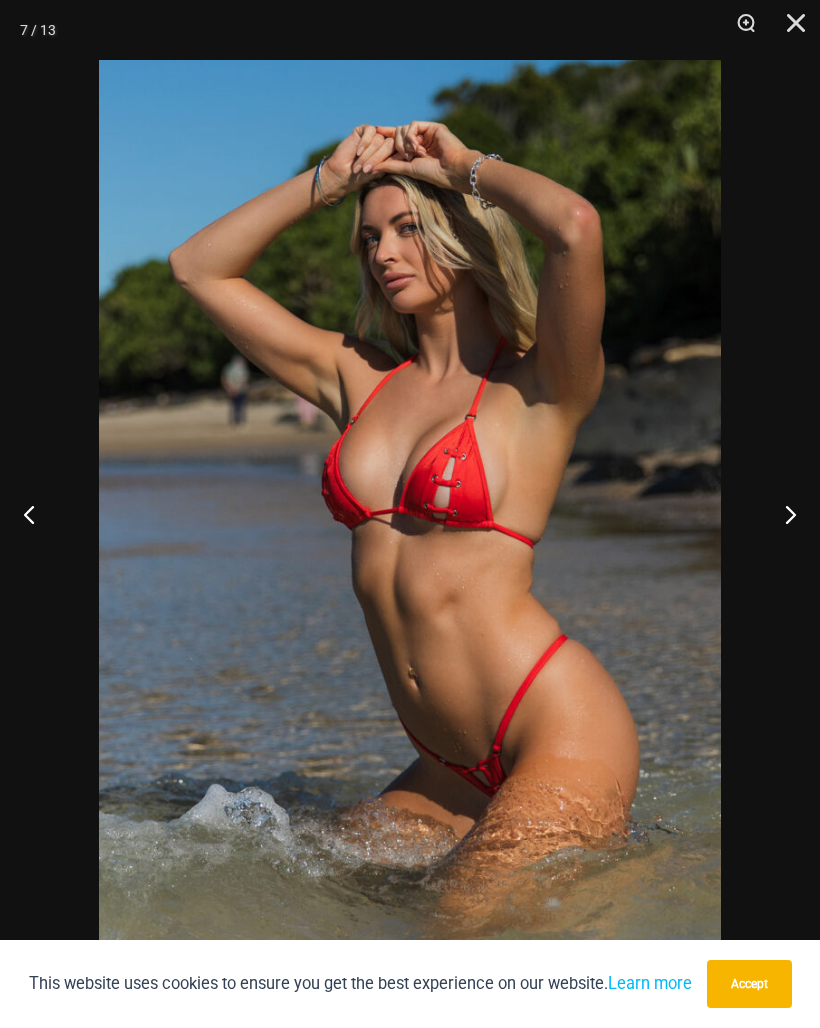 click at bounding box center (782, 514) 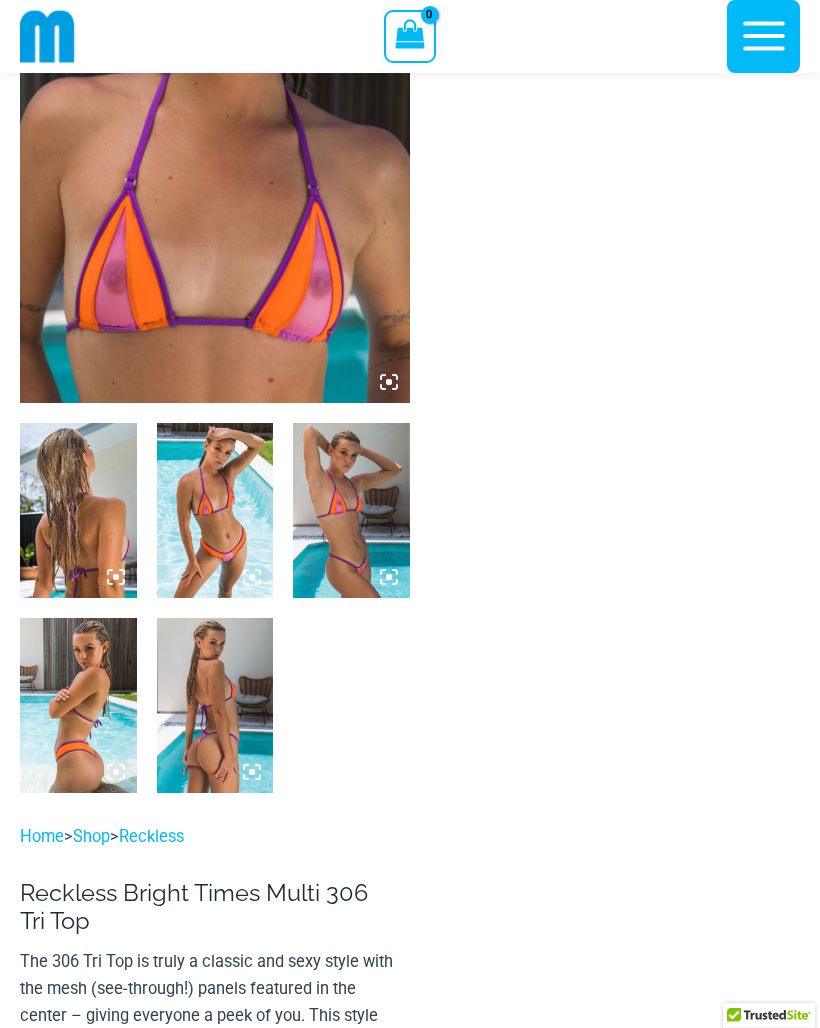 scroll, scrollTop: 380, scrollLeft: 0, axis: vertical 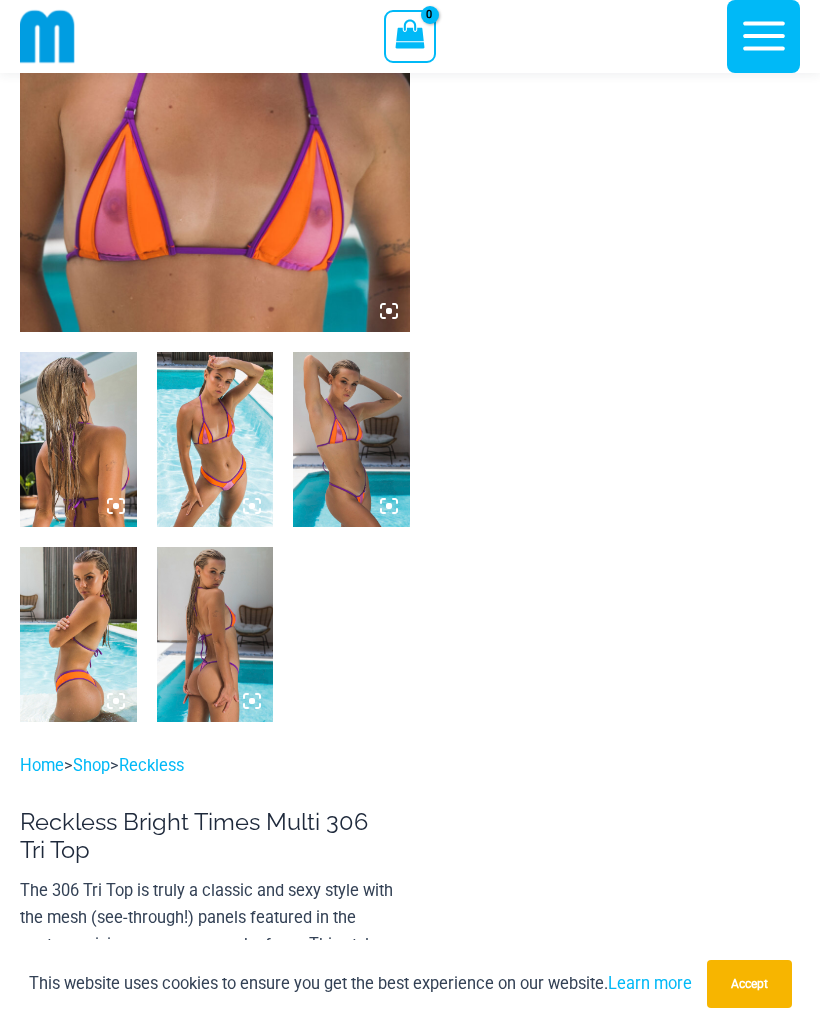 click at bounding box center [78, 439] 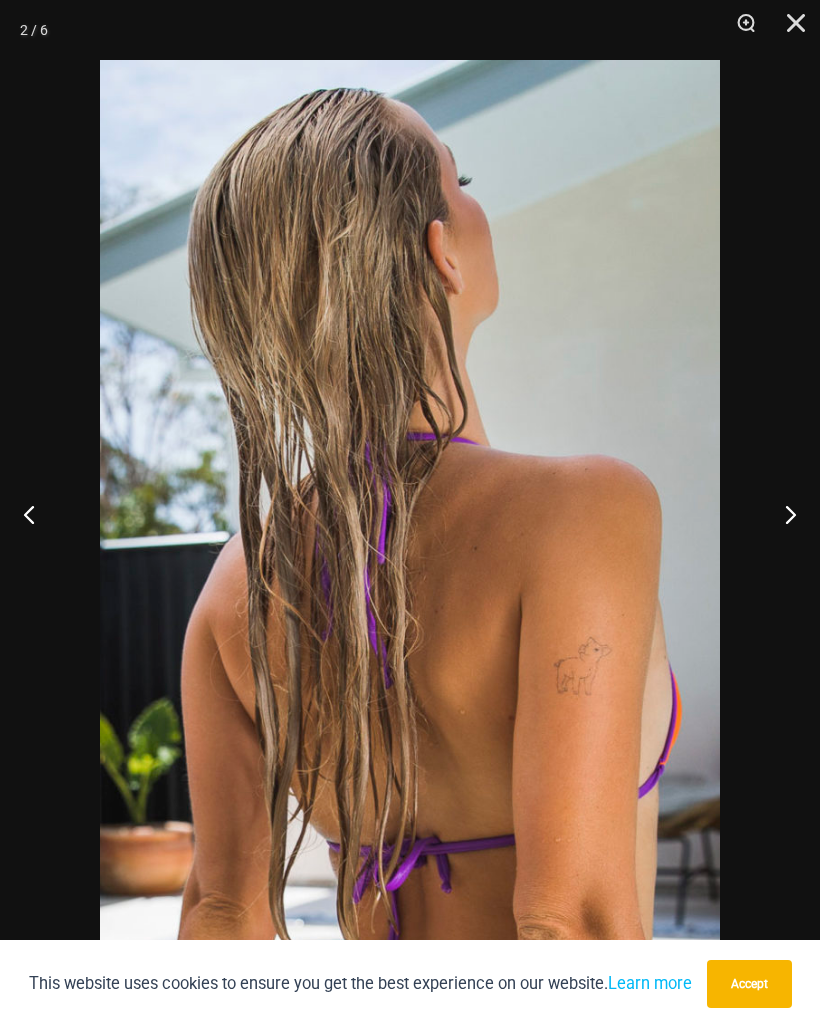 click at bounding box center (782, 514) 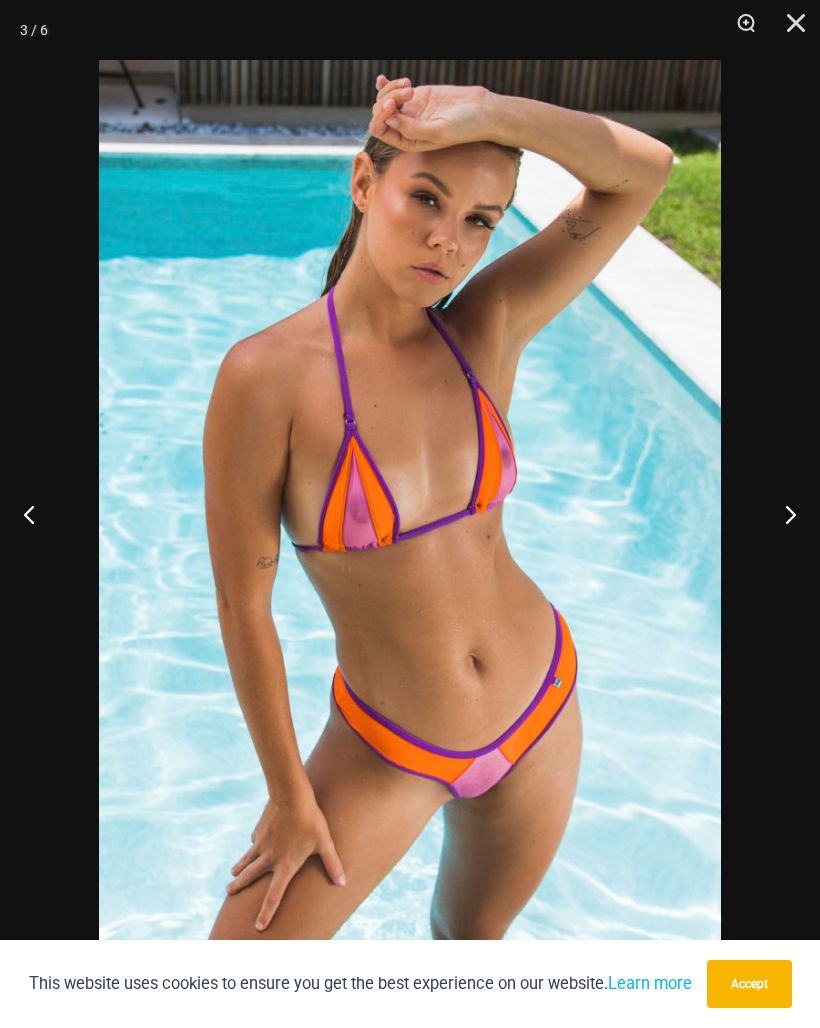 click at bounding box center (782, 514) 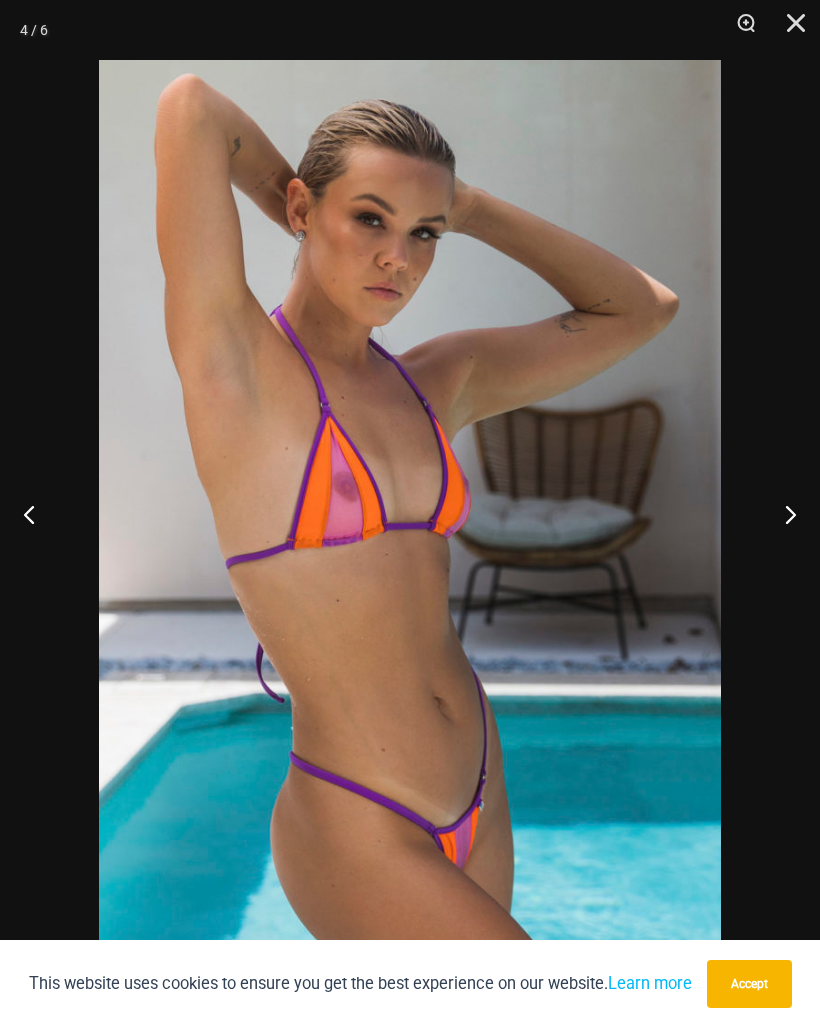 click at bounding box center [782, 514] 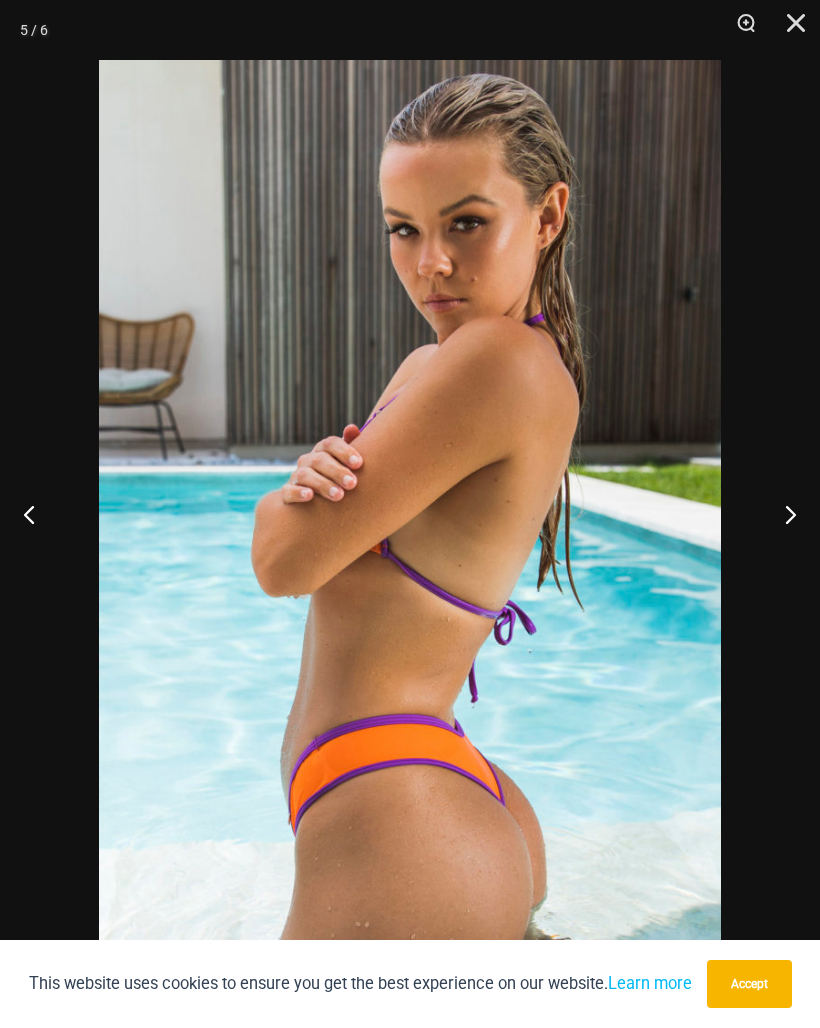 click at bounding box center (782, 514) 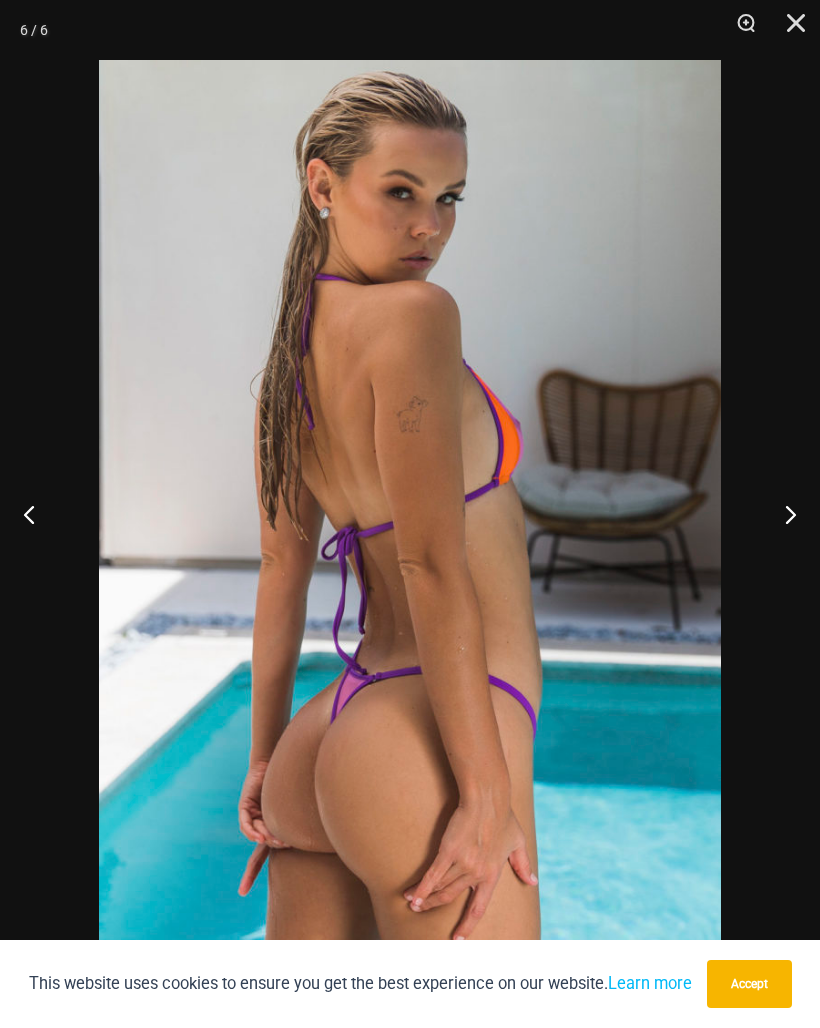 click at bounding box center (782, 514) 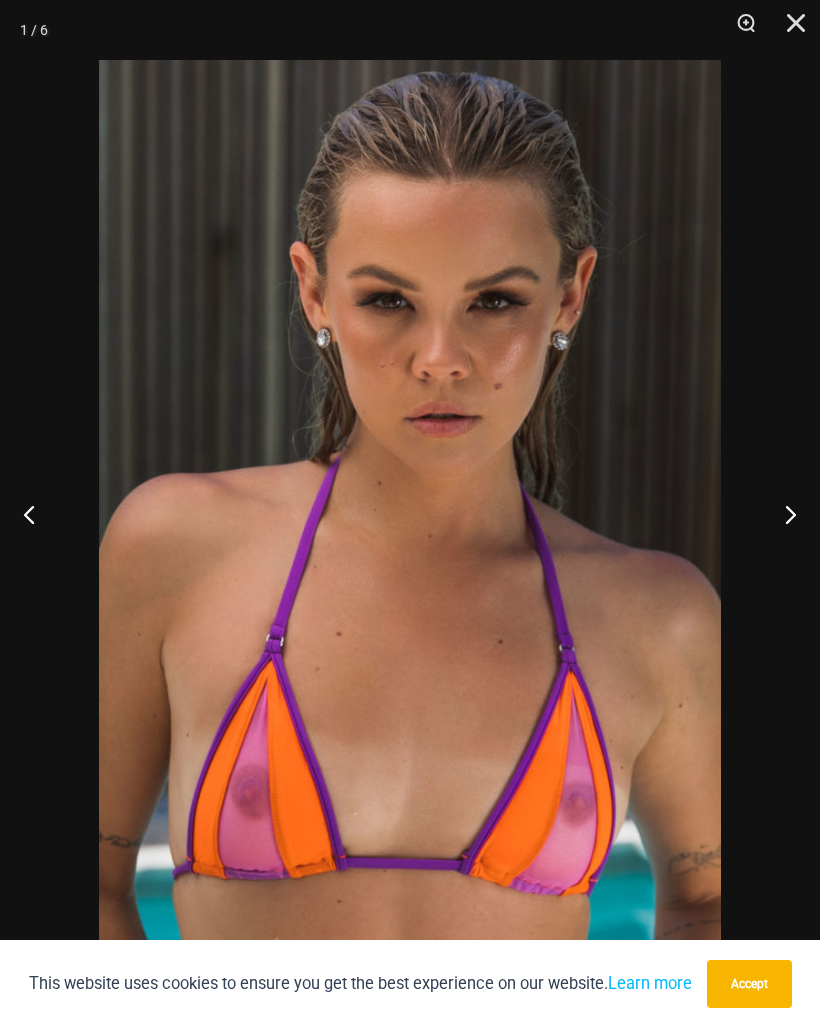 click at bounding box center (782, 514) 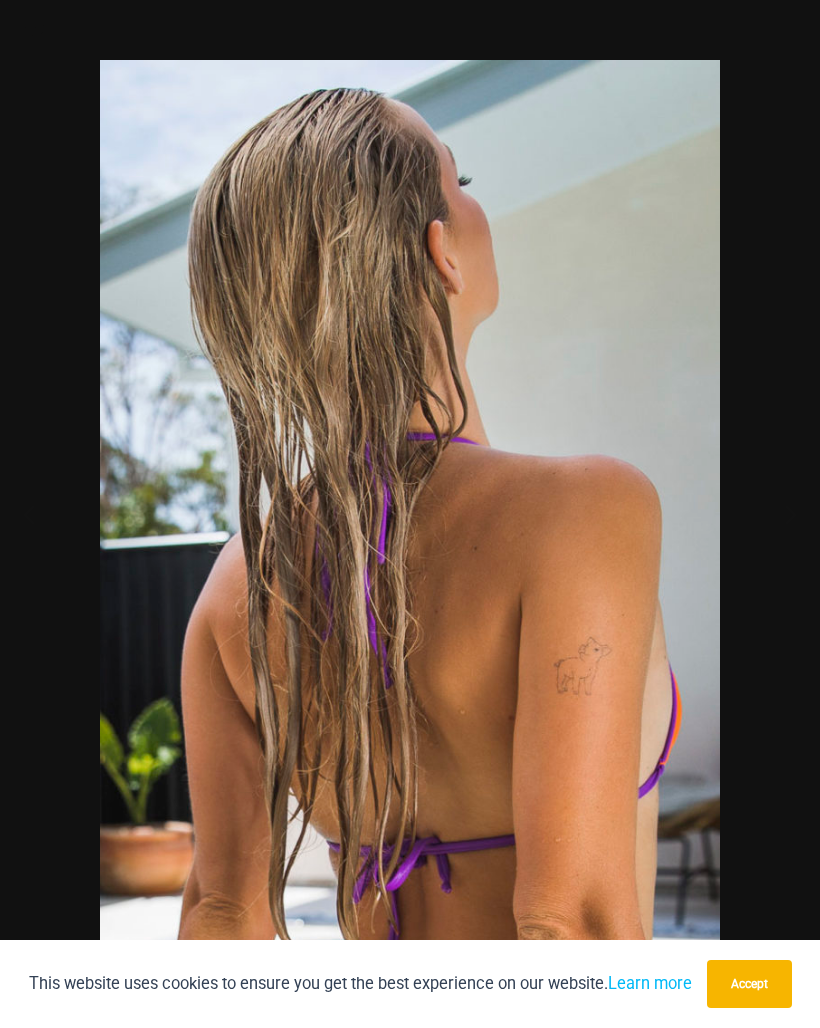 click at bounding box center (410, 514) 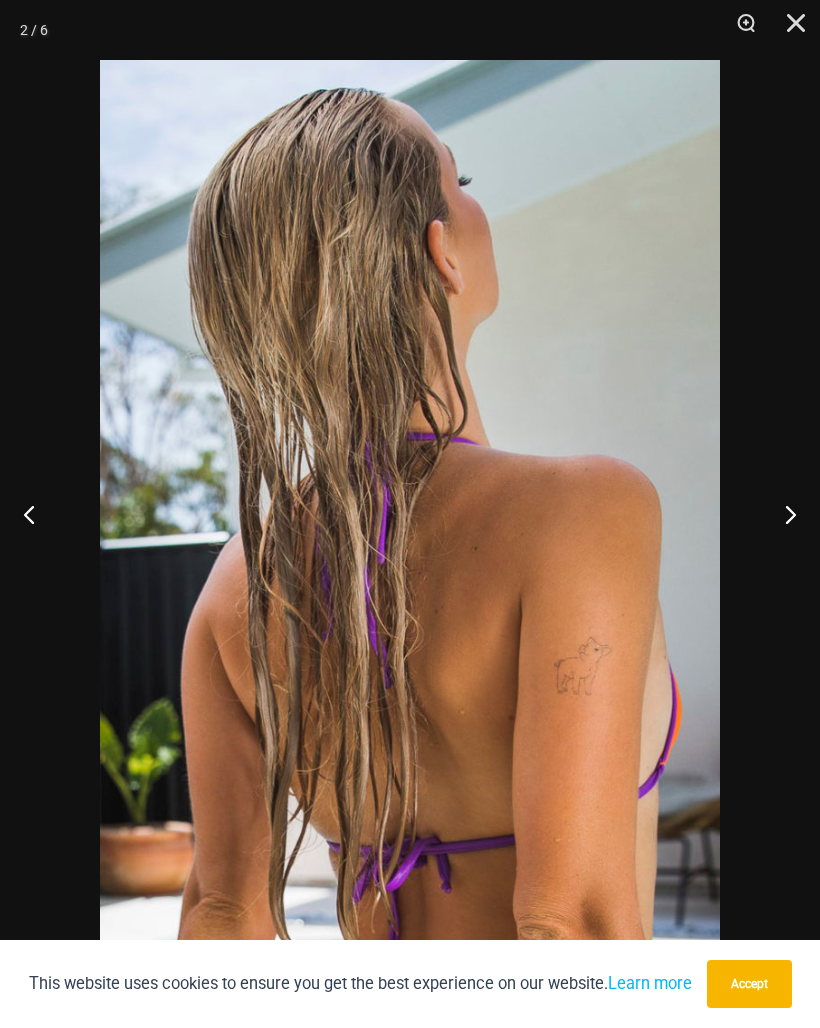 click at bounding box center (782, 514) 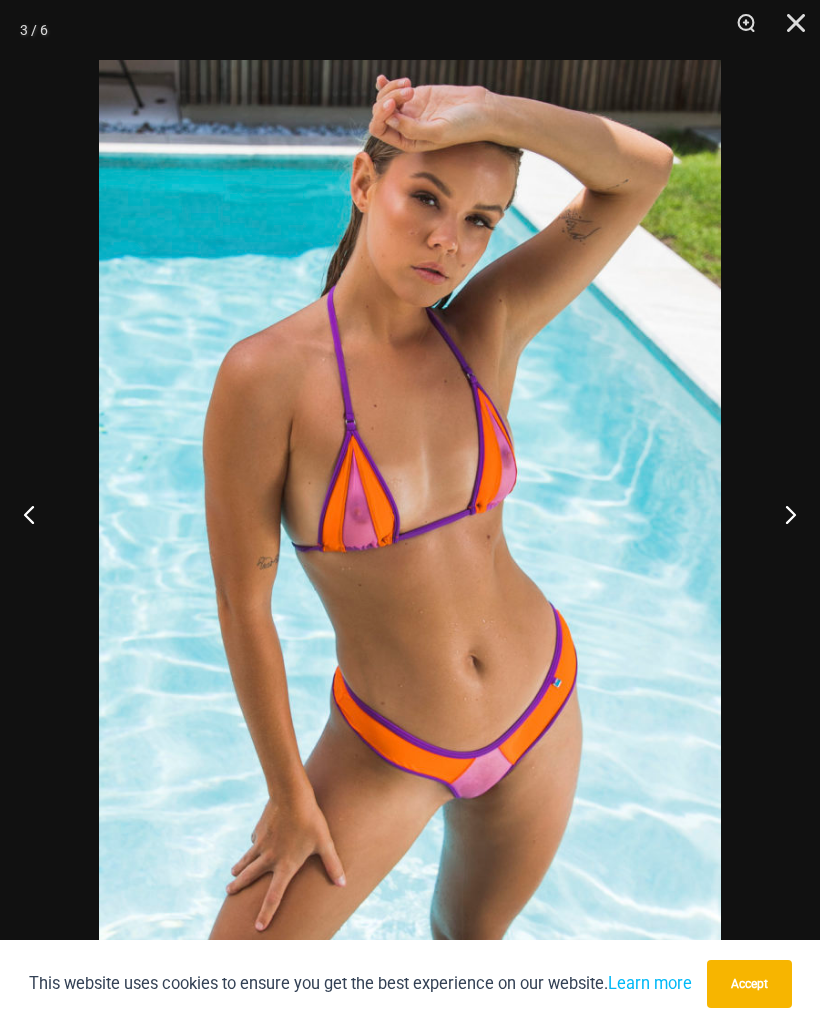 click at bounding box center [782, 514] 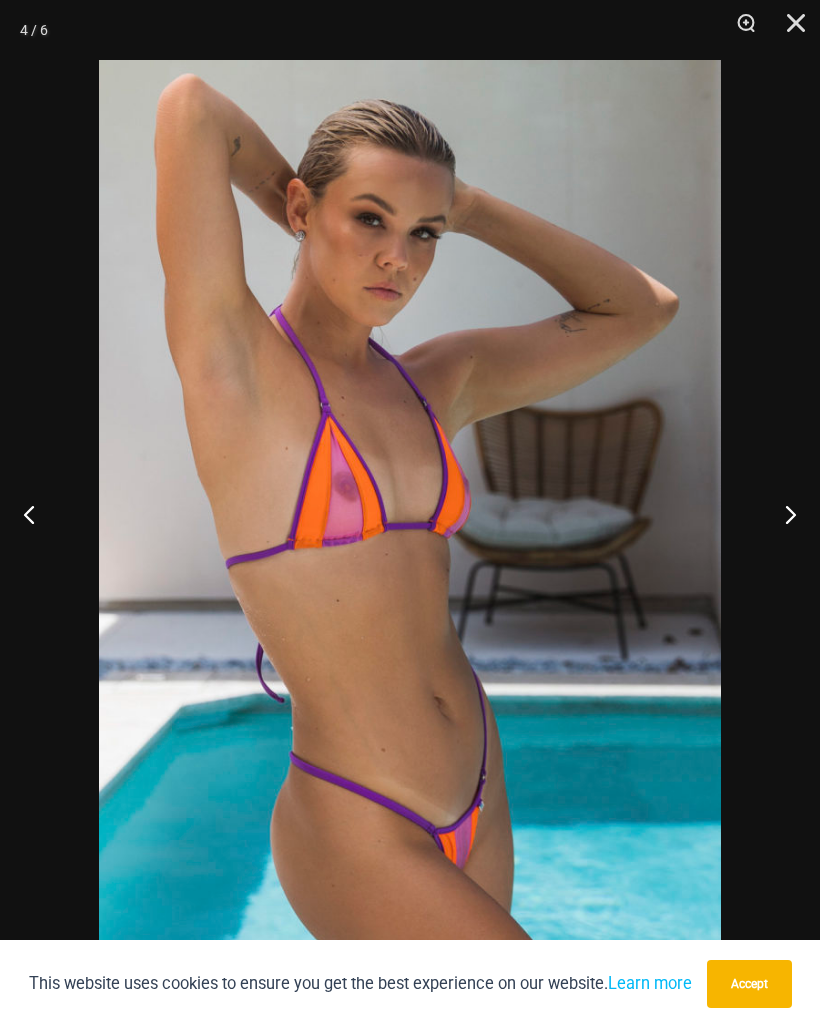 click at bounding box center [782, 514] 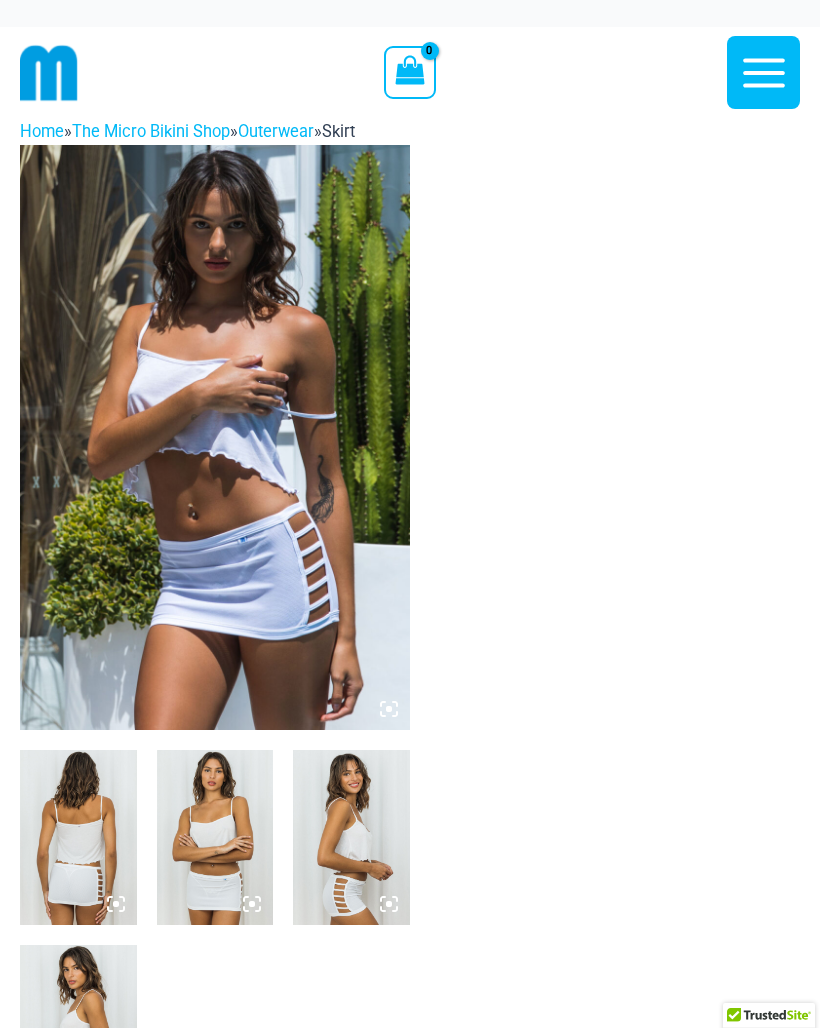 scroll, scrollTop: 0, scrollLeft: 0, axis: both 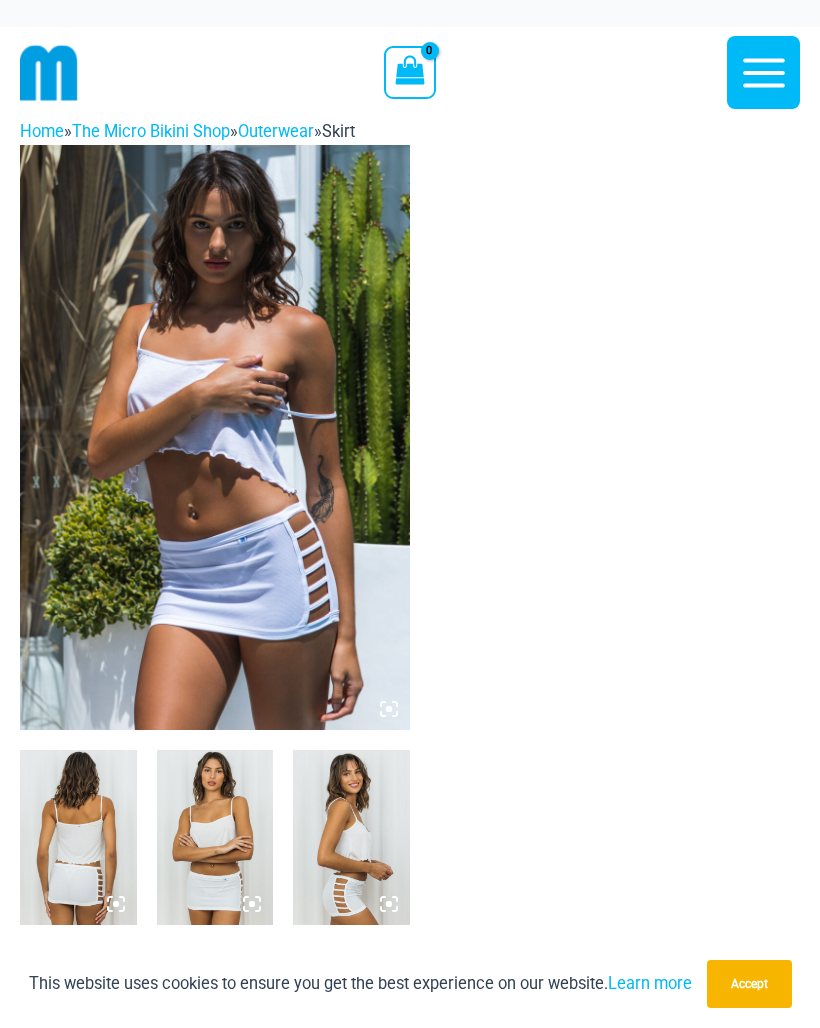 click at bounding box center [78, 837] 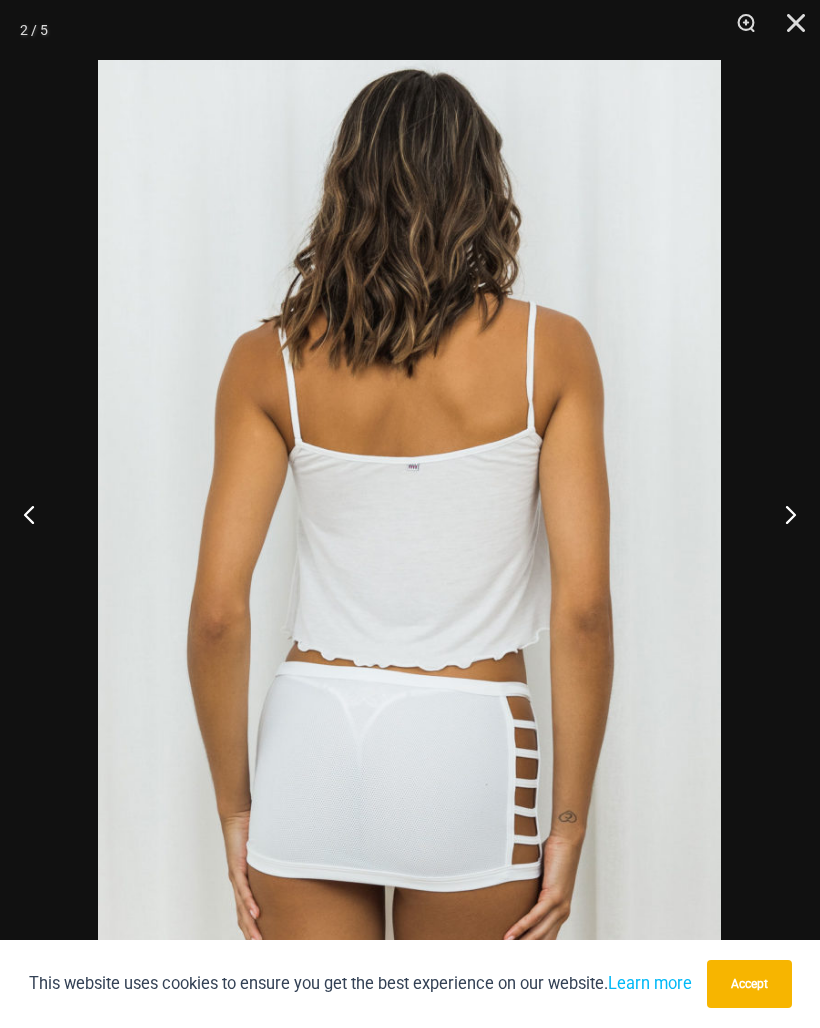 click at bounding box center [782, 514] 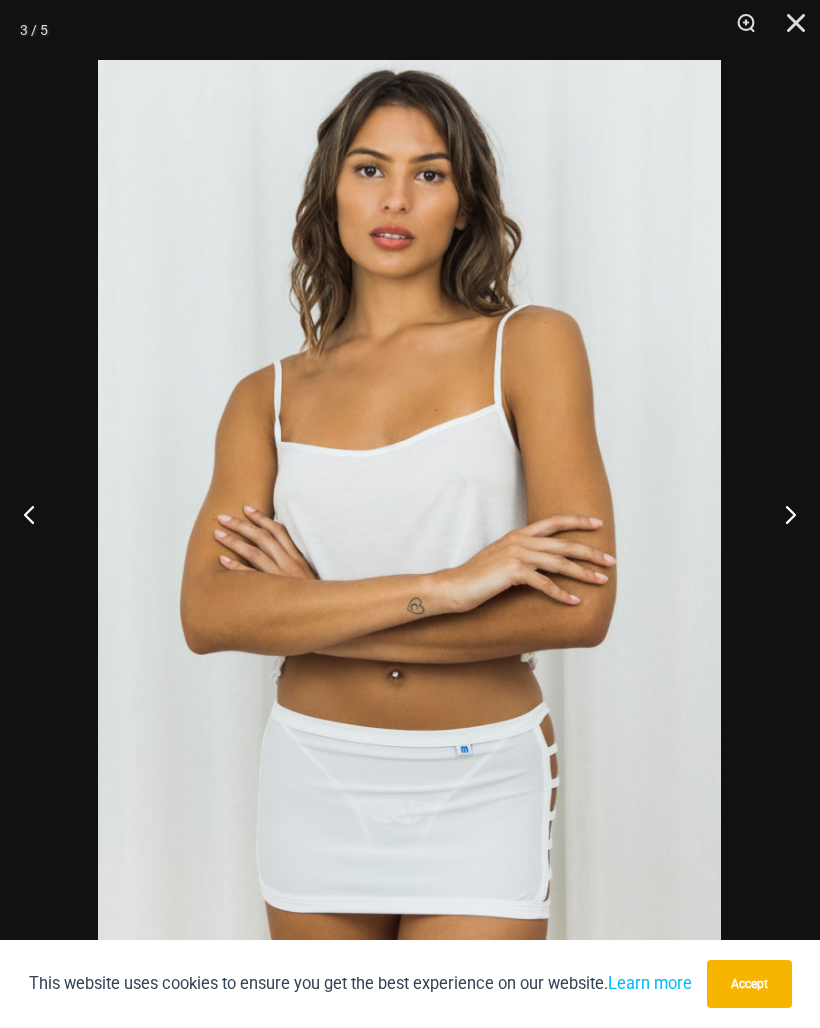click at bounding box center [782, 514] 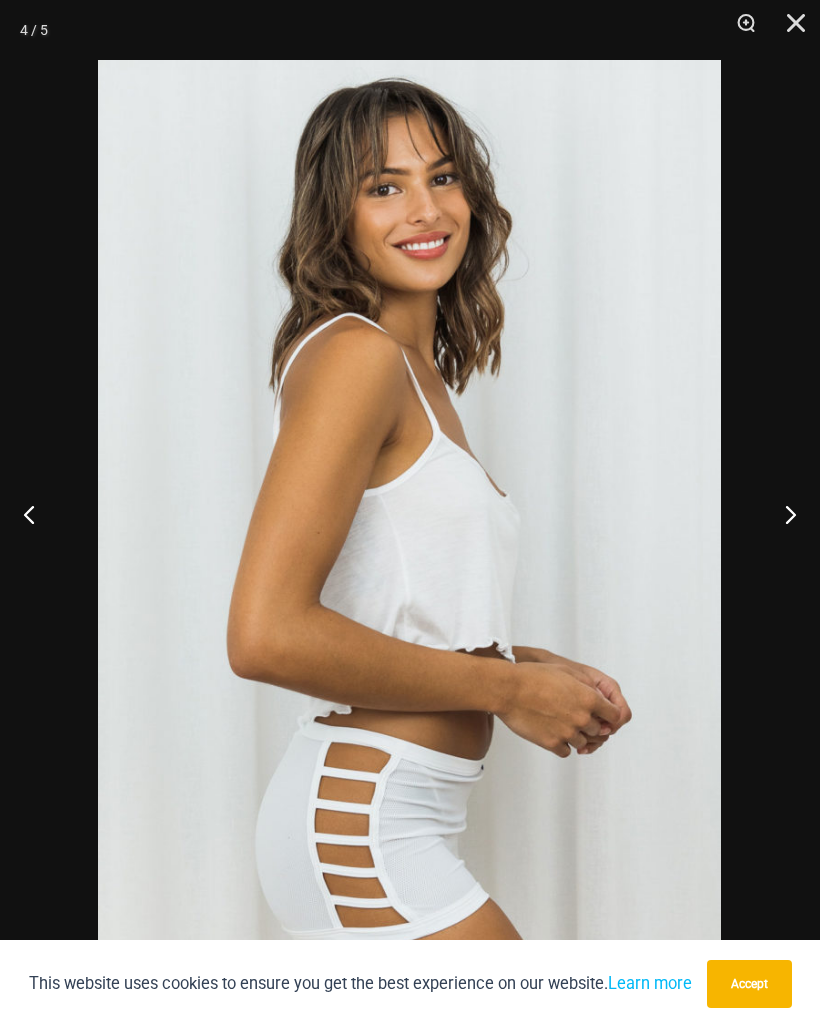 click at bounding box center (782, 514) 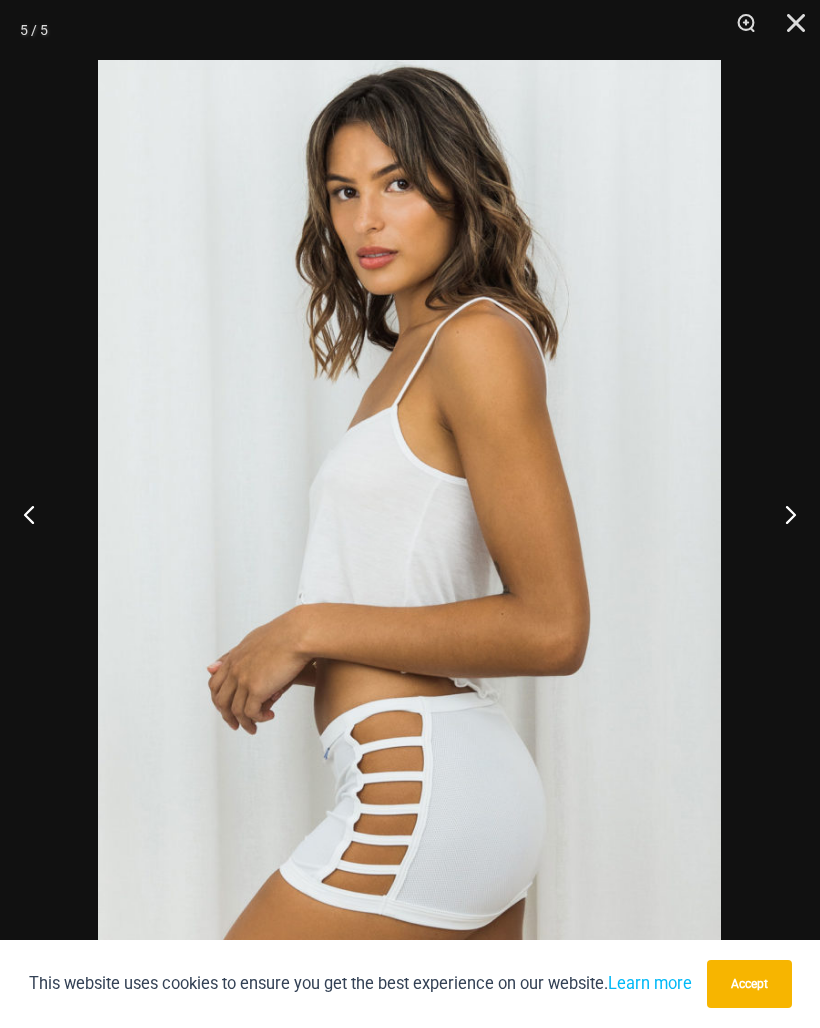 click at bounding box center (782, 514) 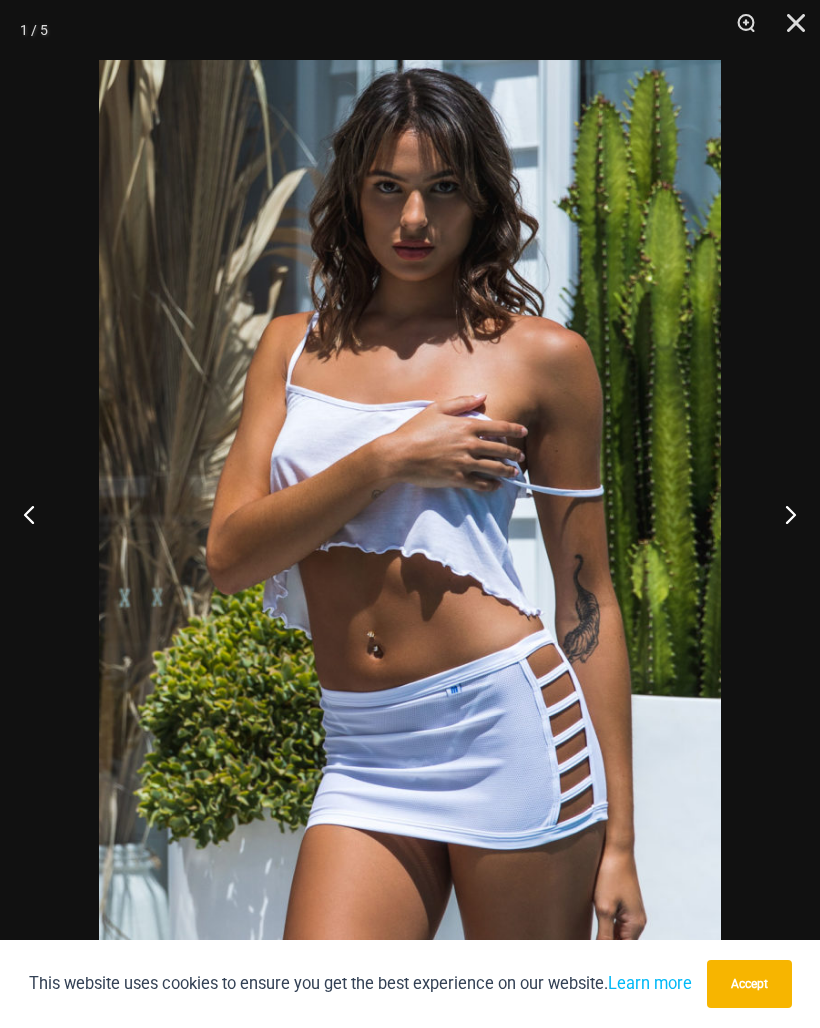 click at bounding box center (782, 514) 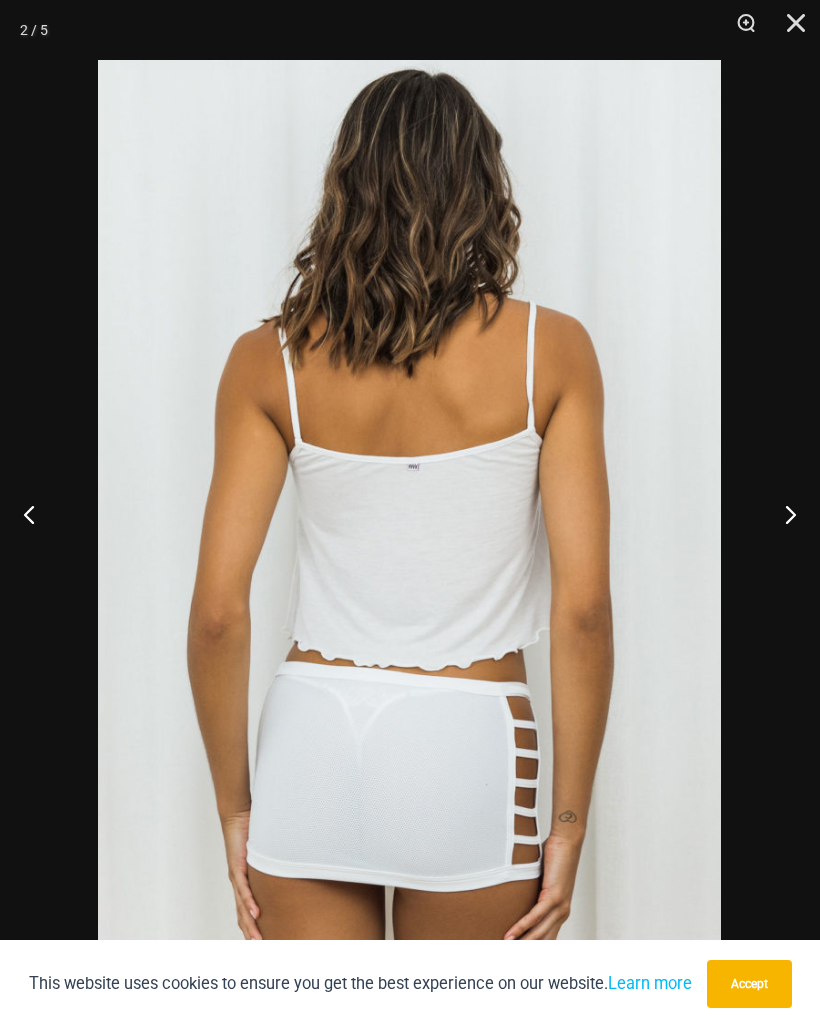 click at bounding box center (782, 514) 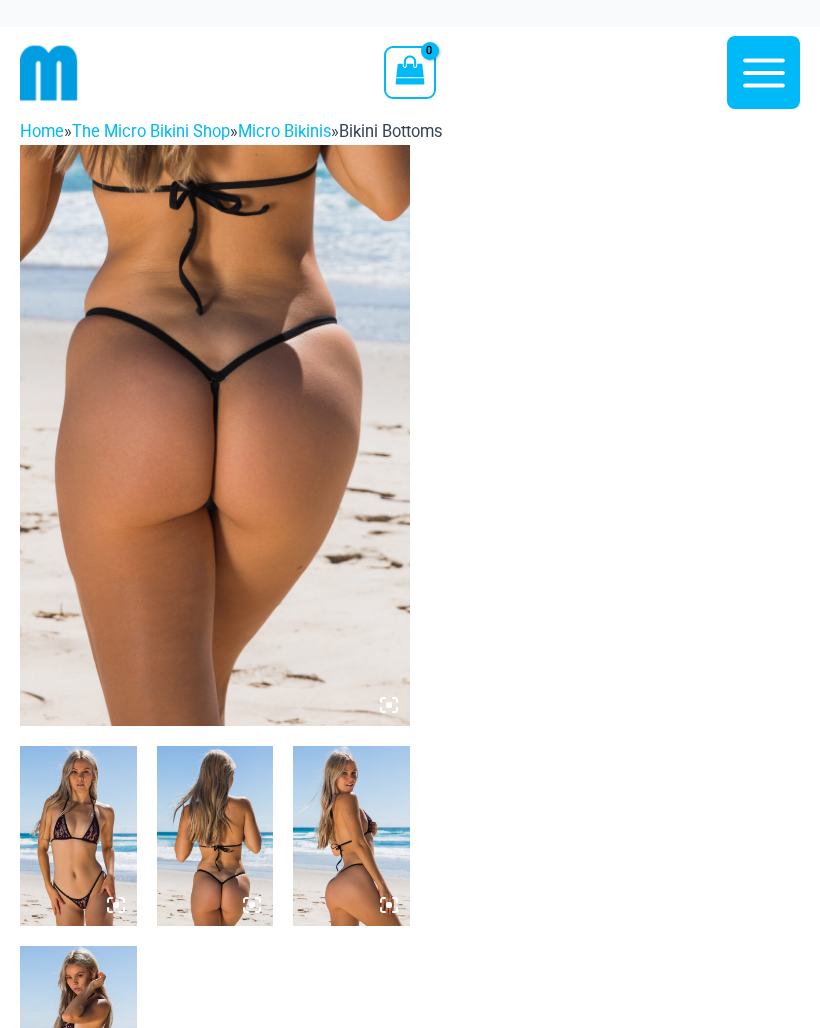 click at bounding box center [215, 435] 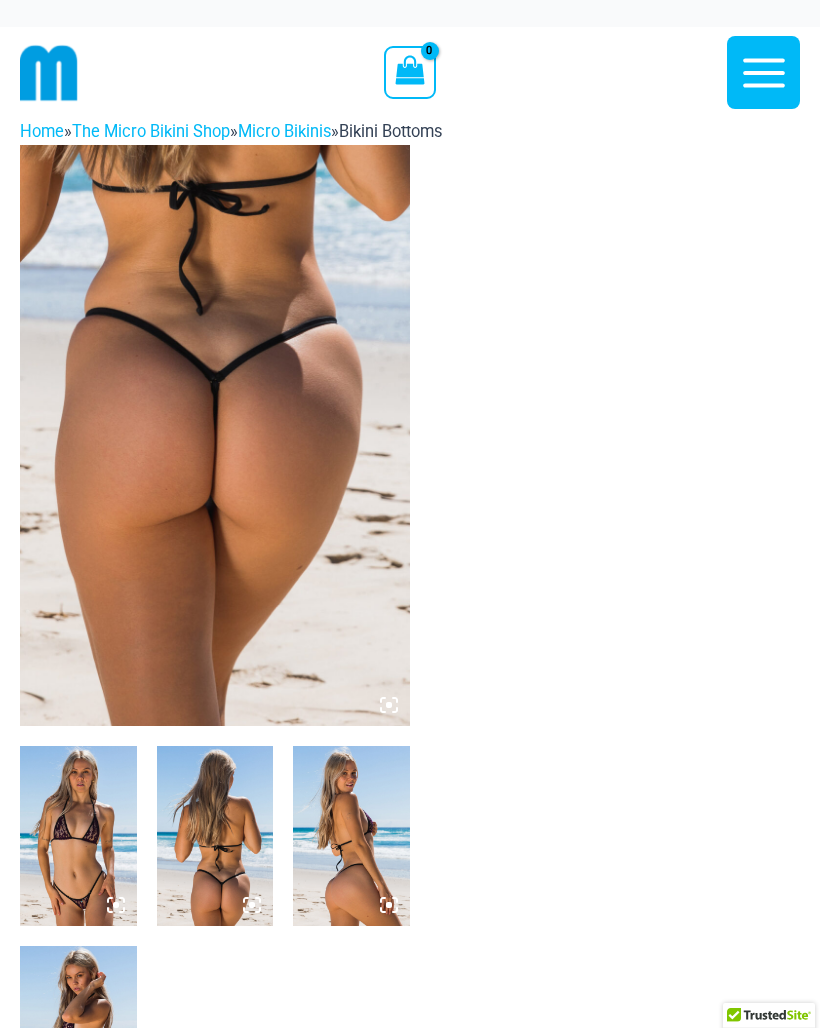 scroll, scrollTop: 0, scrollLeft: 0, axis: both 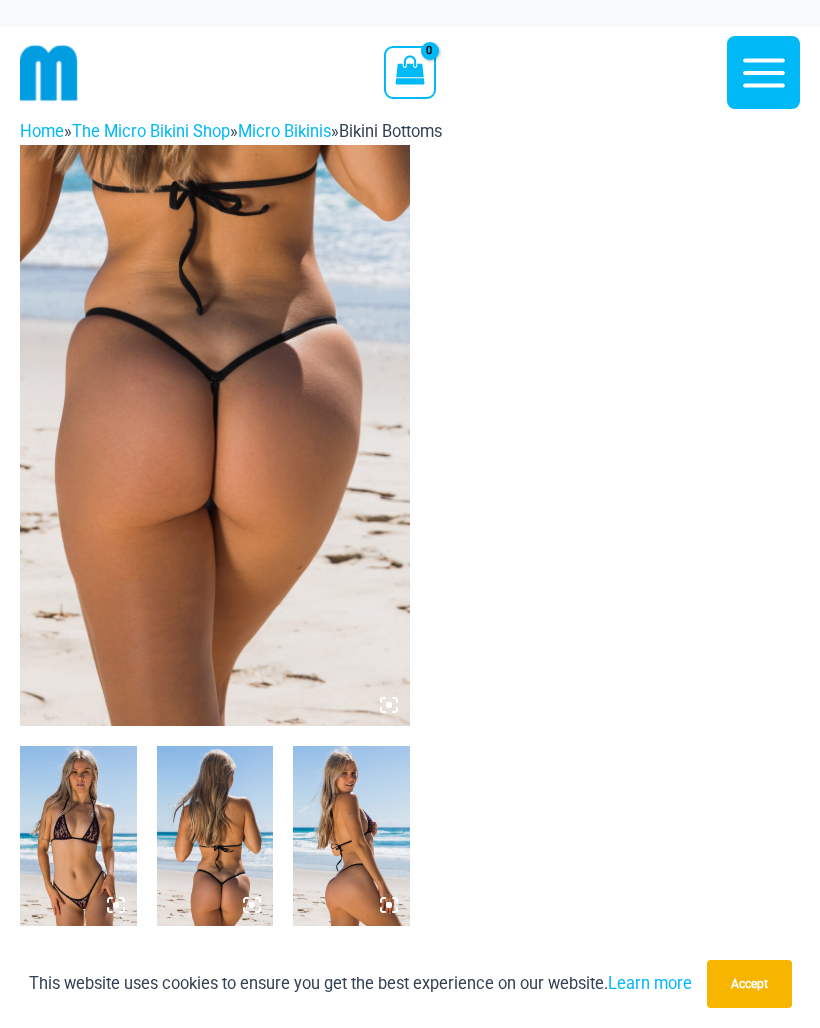 click at bounding box center (78, 836) 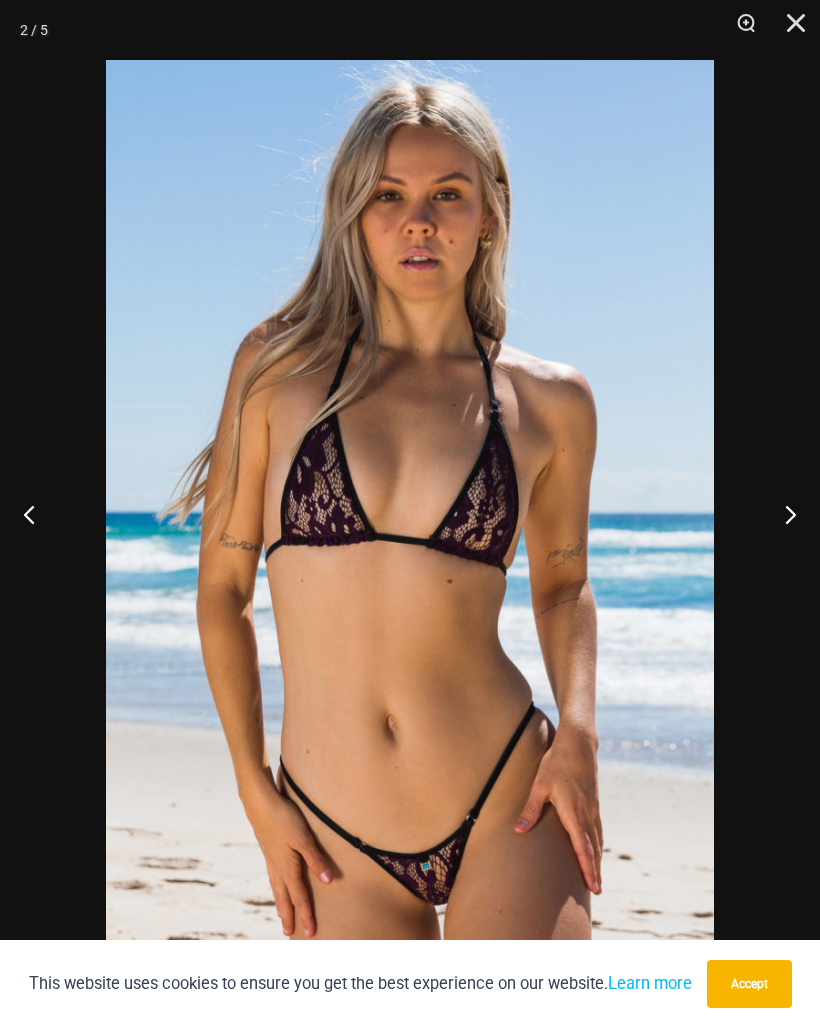 click at bounding box center (782, 514) 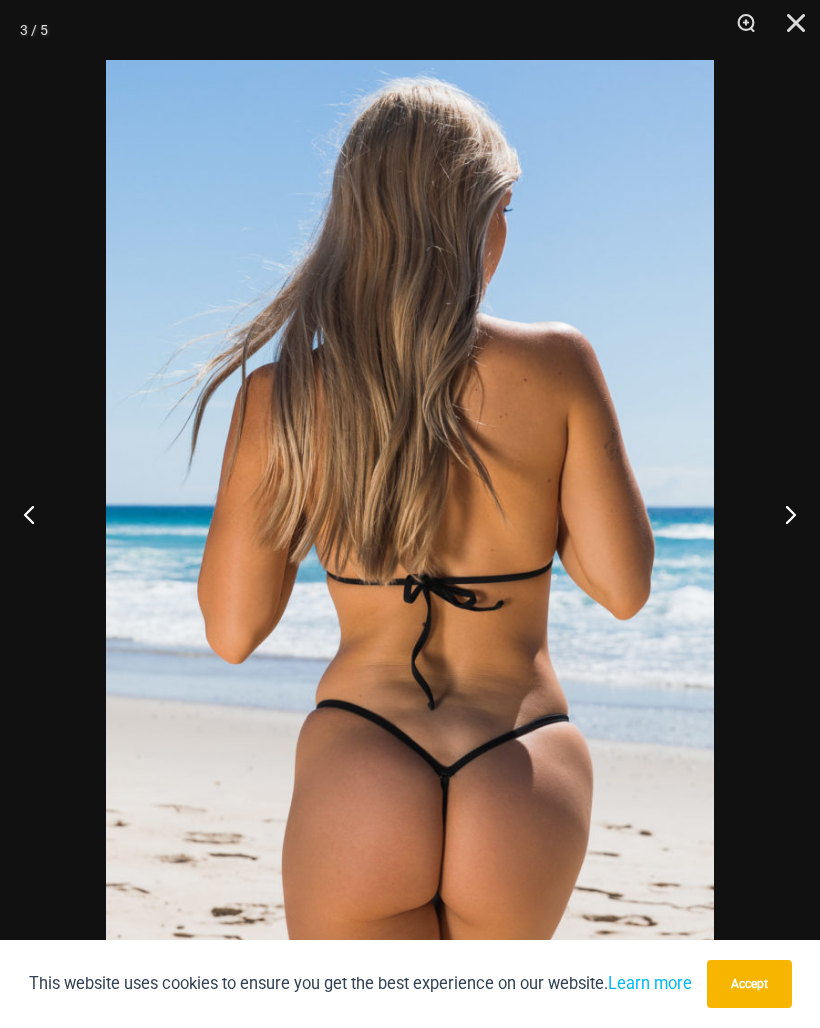 click at bounding box center [782, 514] 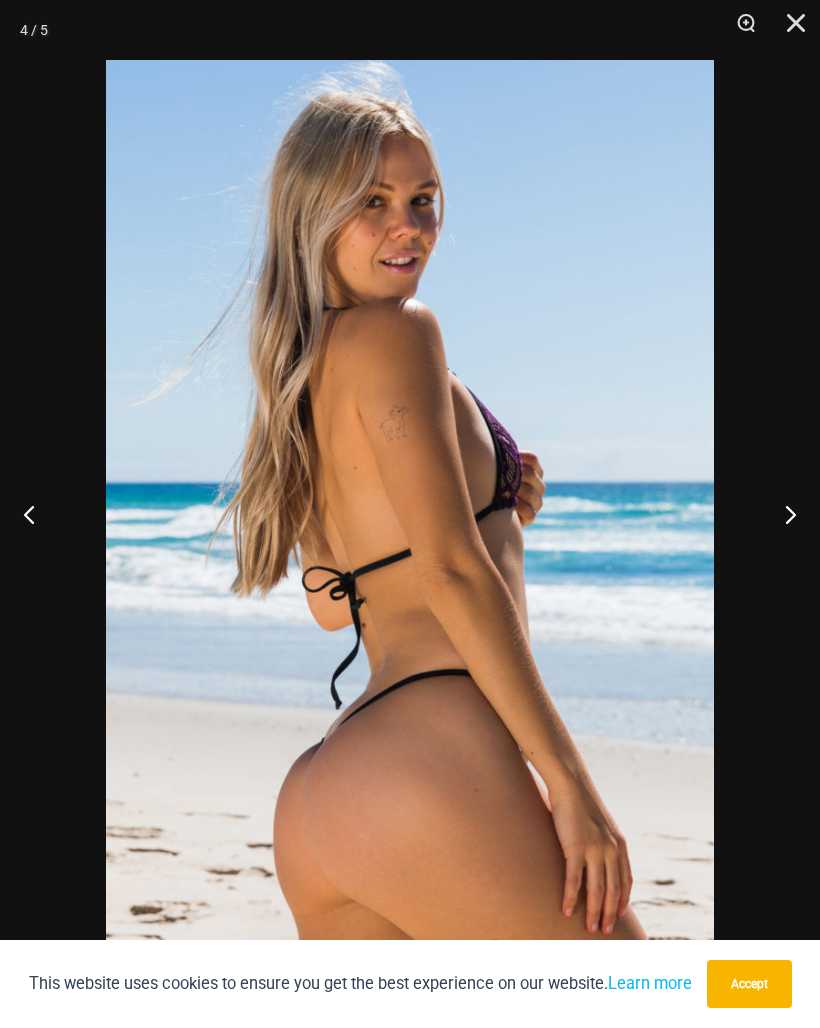 click at bounding box center (782, 514) 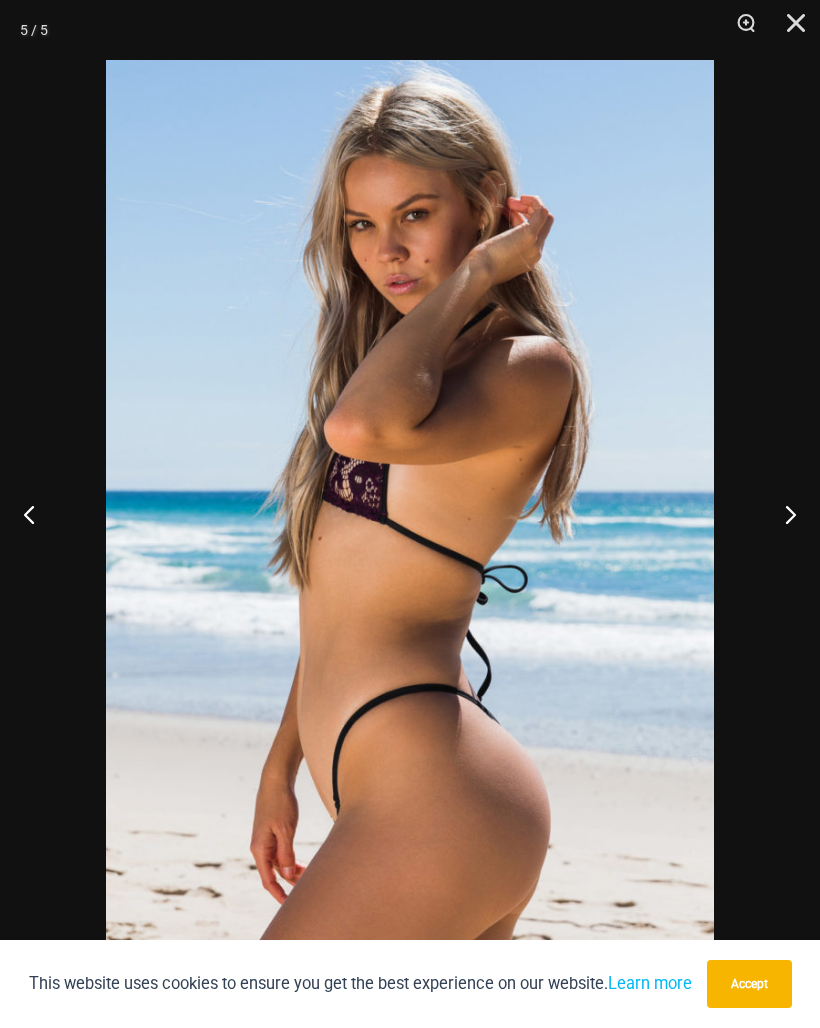 click at bounding box center (782, 514) 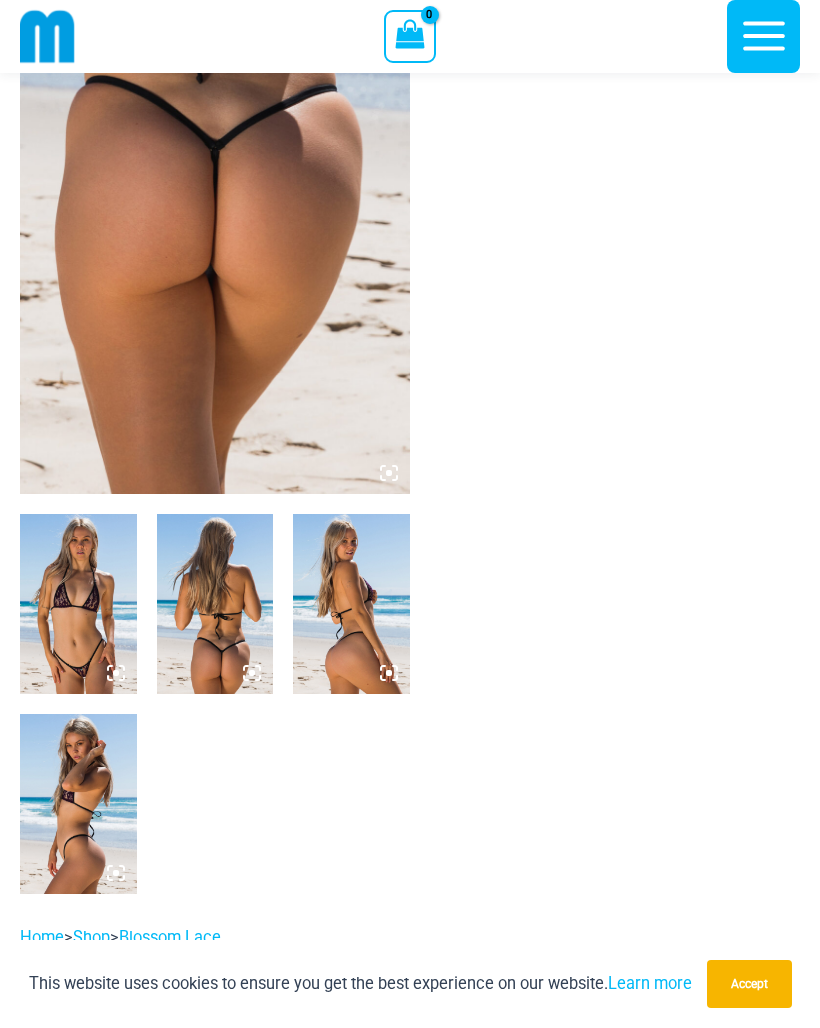 scroll, scrollTop: 149, scrollLeft: 0, axis: vertical 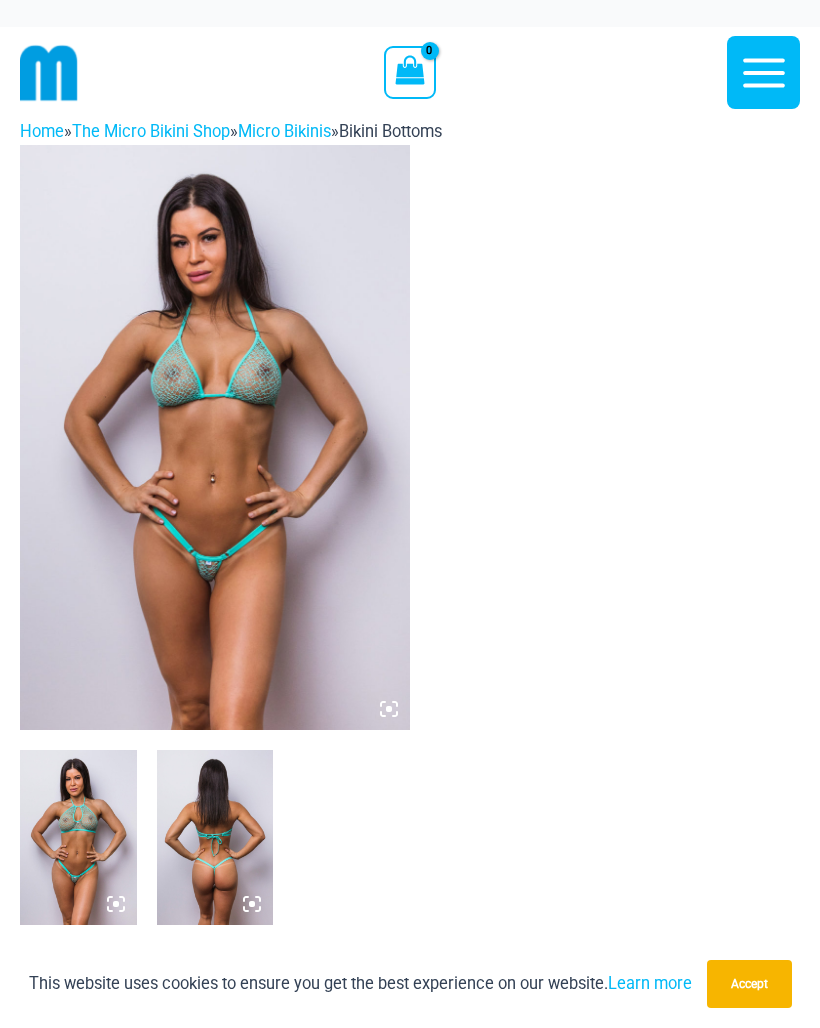 click on "The Micro Bikini Shop" at bounding box center [151, 131] 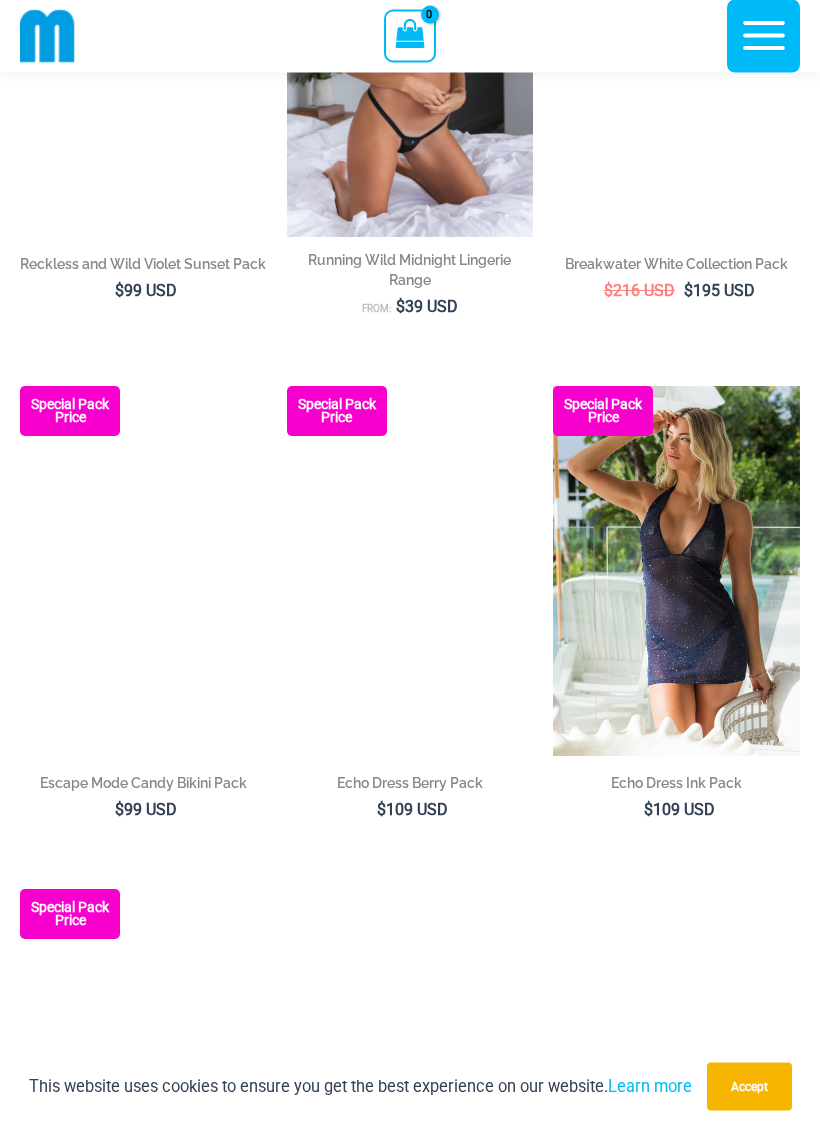 scroll, scrollTop: 4482, scrollLeft: 0, axis: vertical 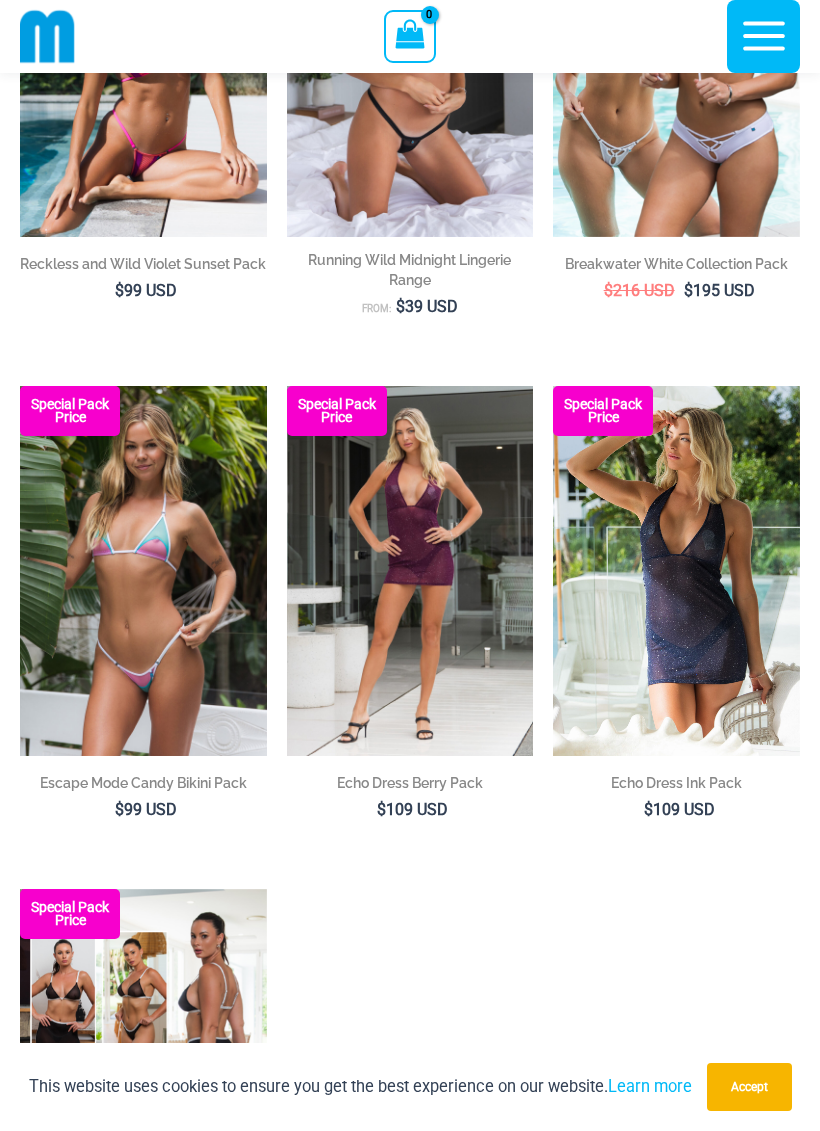 click at bounding box center (20, 386) 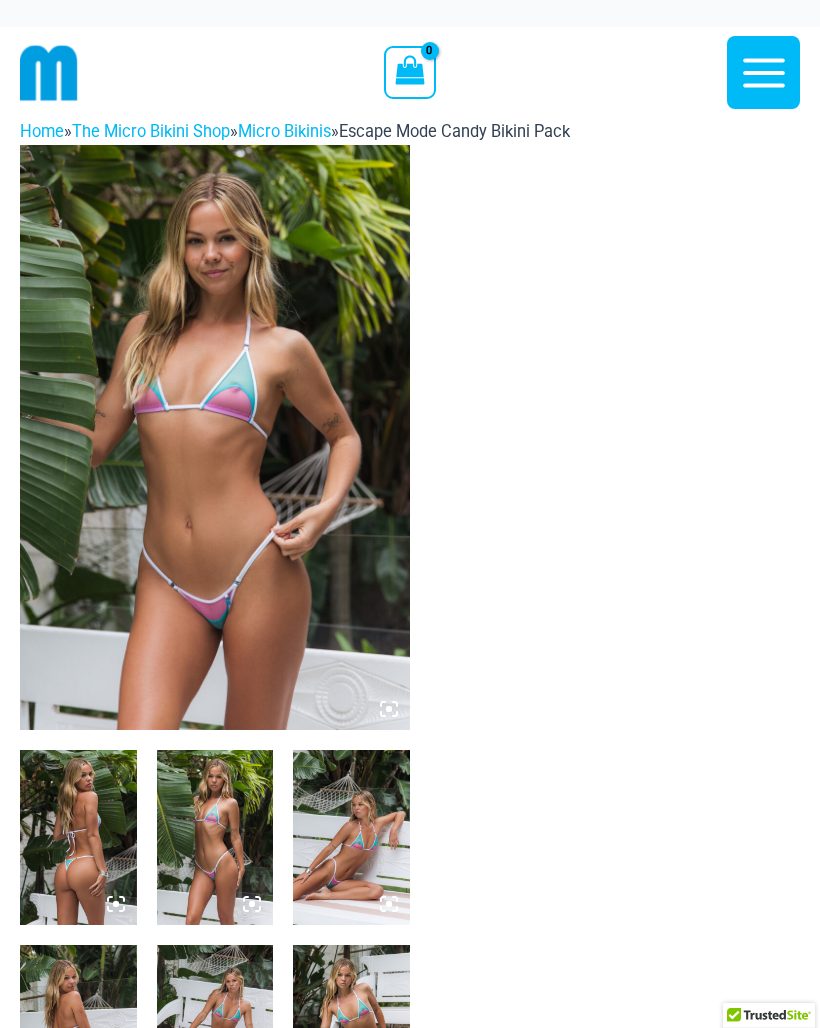 scroll, scrollTop: 208, scrollLeft: 0, axis: vertical 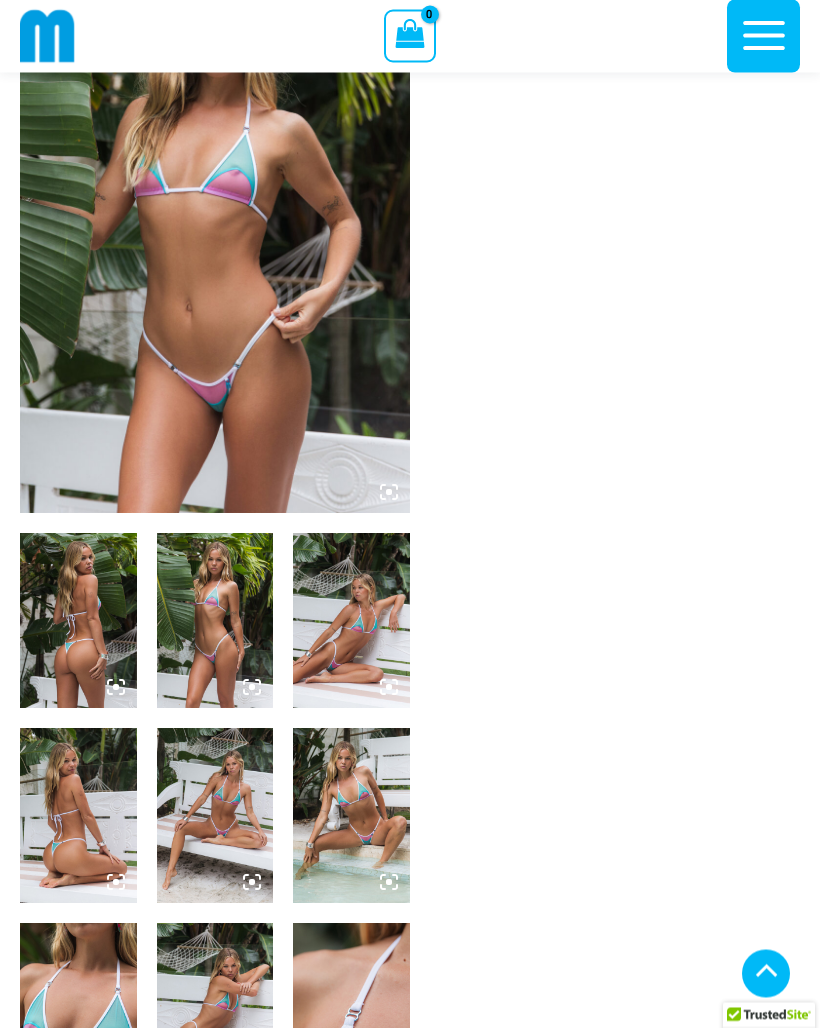 click at bounding box center (78, 621) 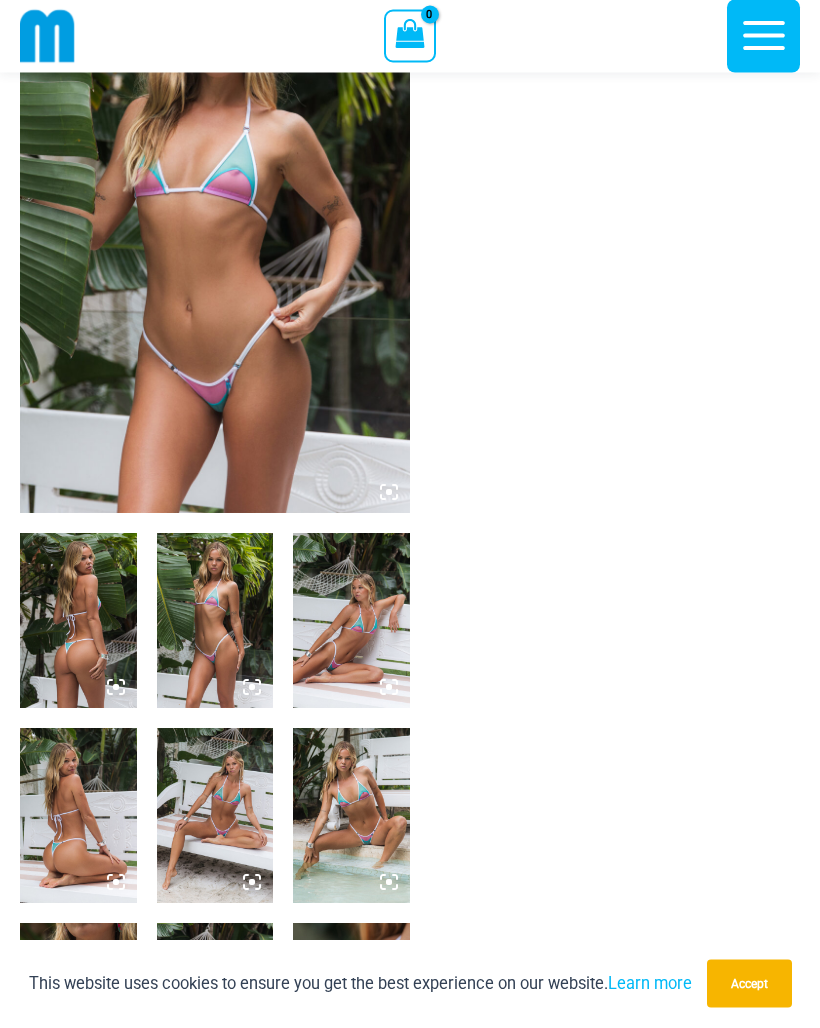 scroll, scrollTop: 370, scrollLeft: 0, axis: vertical 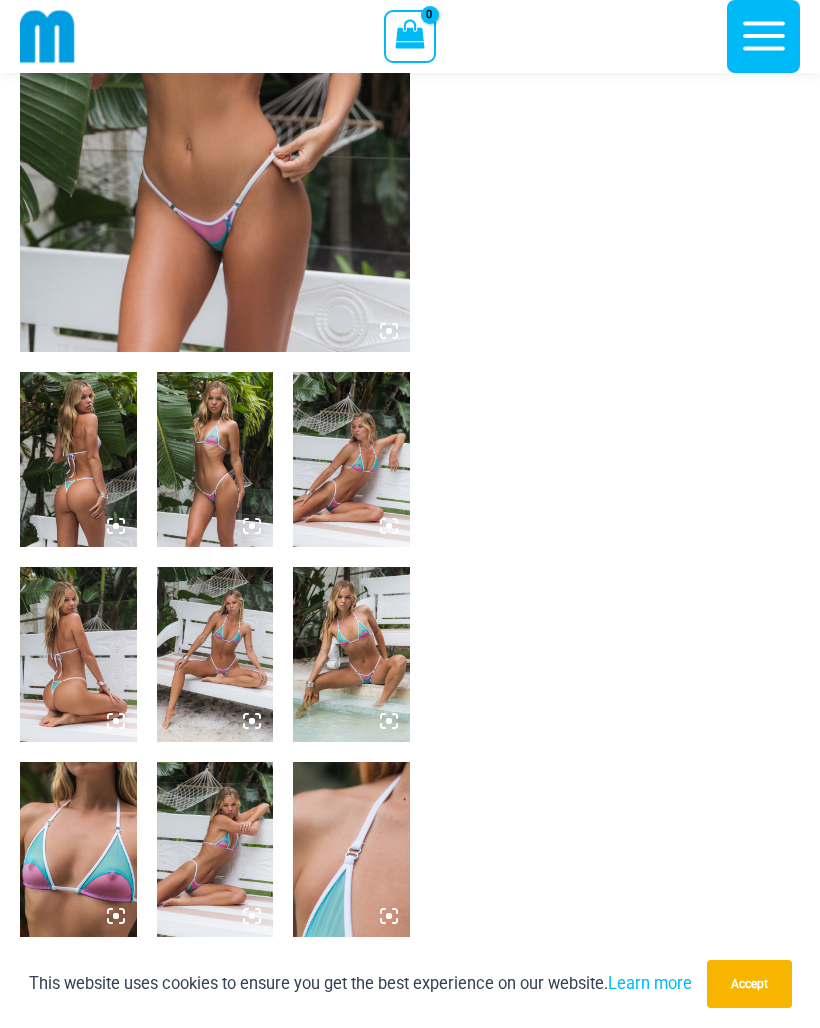 click at bounding box center [215, 459] 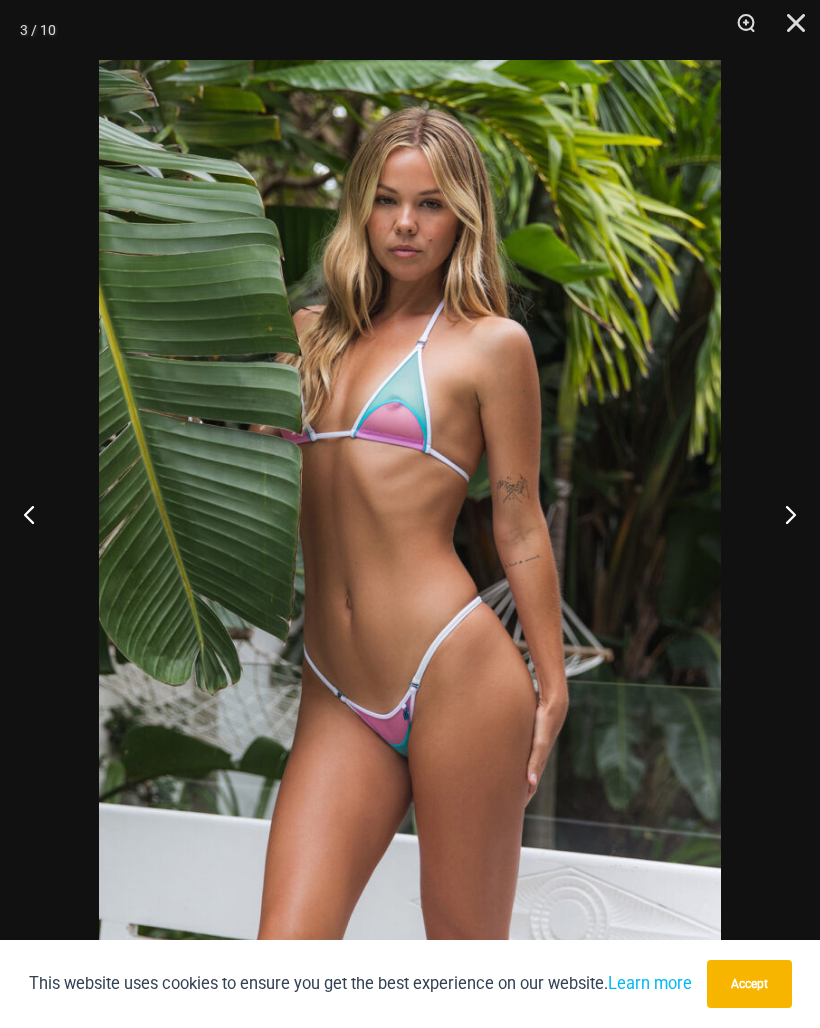 click at bounding box center (782, 514) 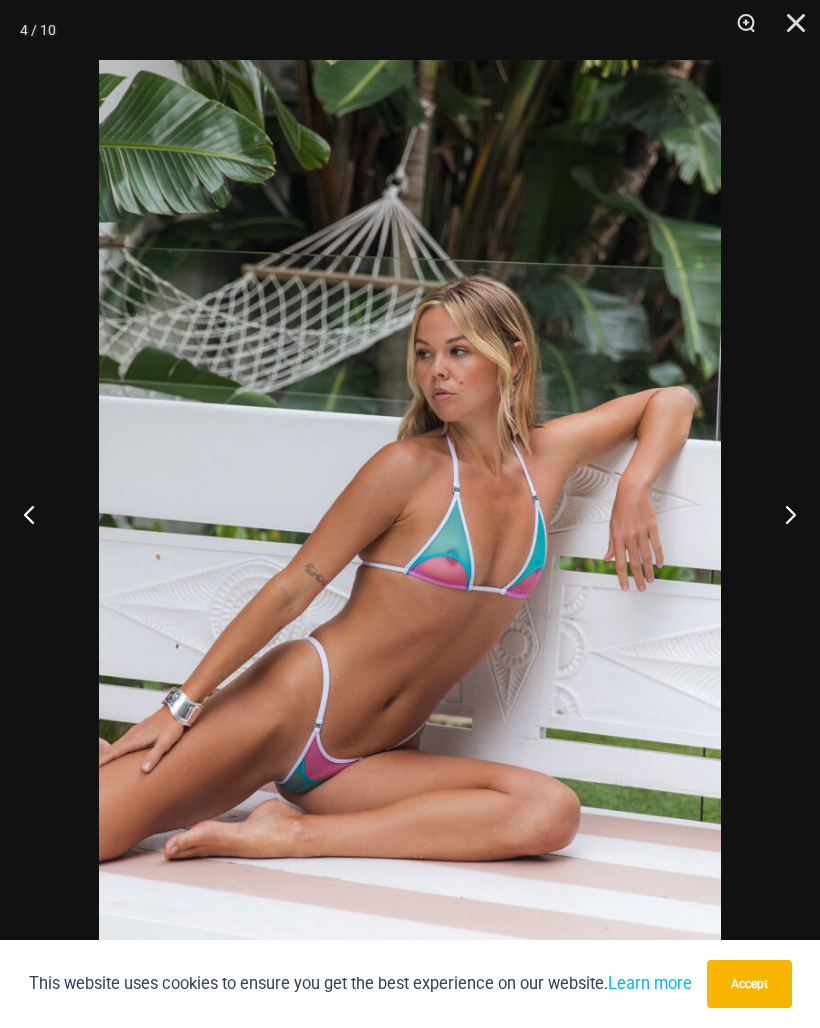 click at bounding box center (782, 514) 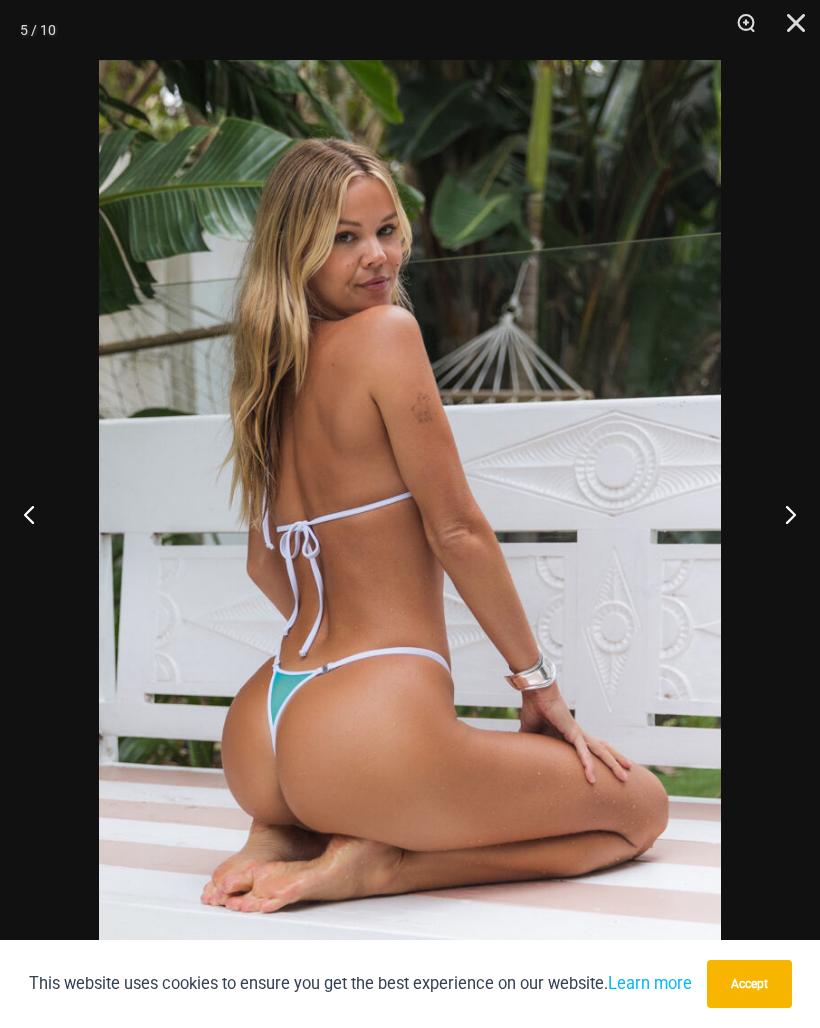 click at bounding box center [782, 514] 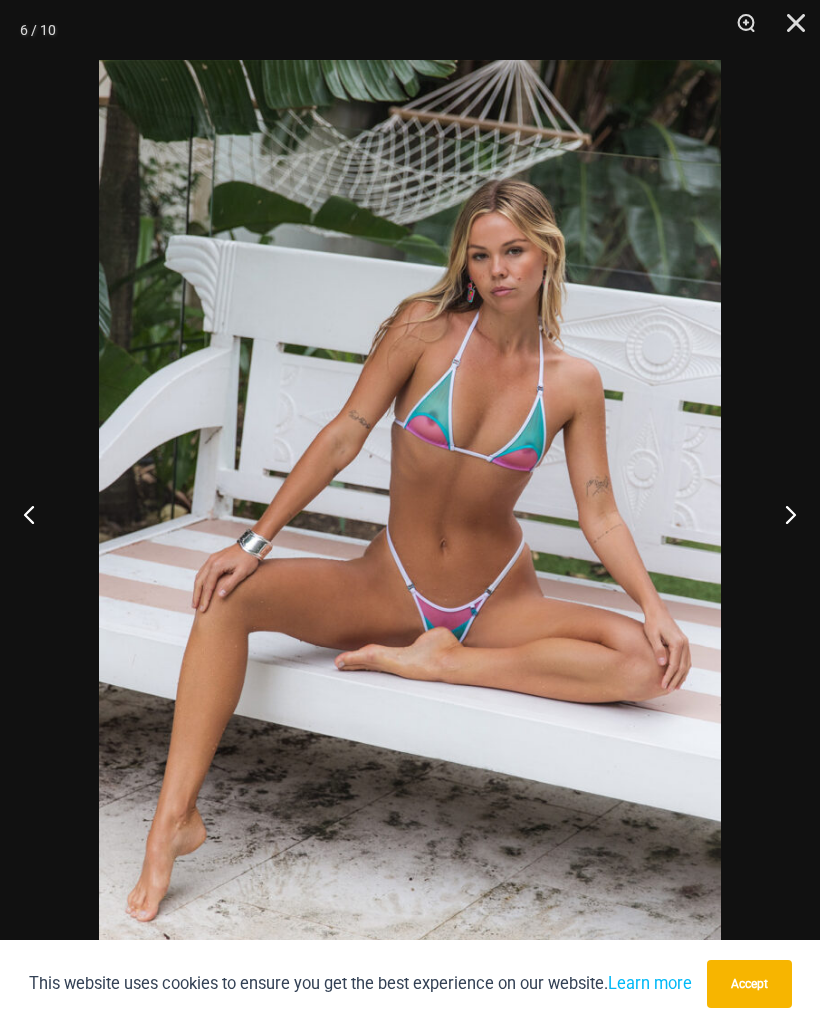 click at bounding box center (782, 514) 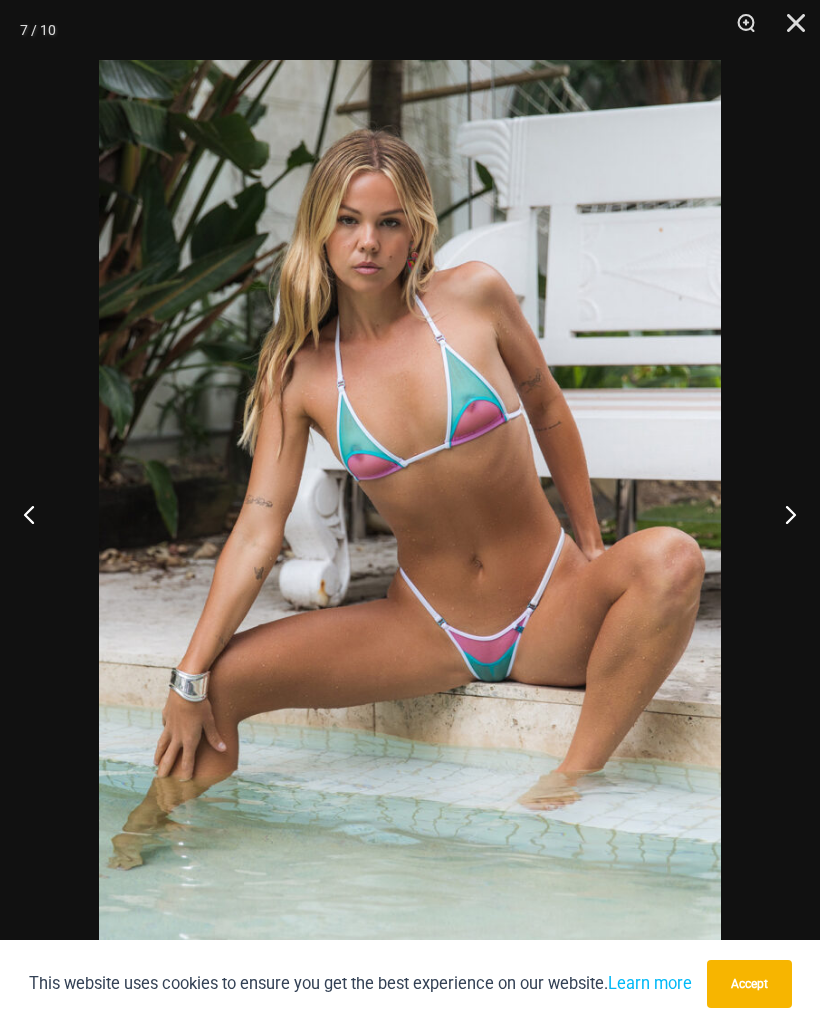 click at bounding box center [782, 514] 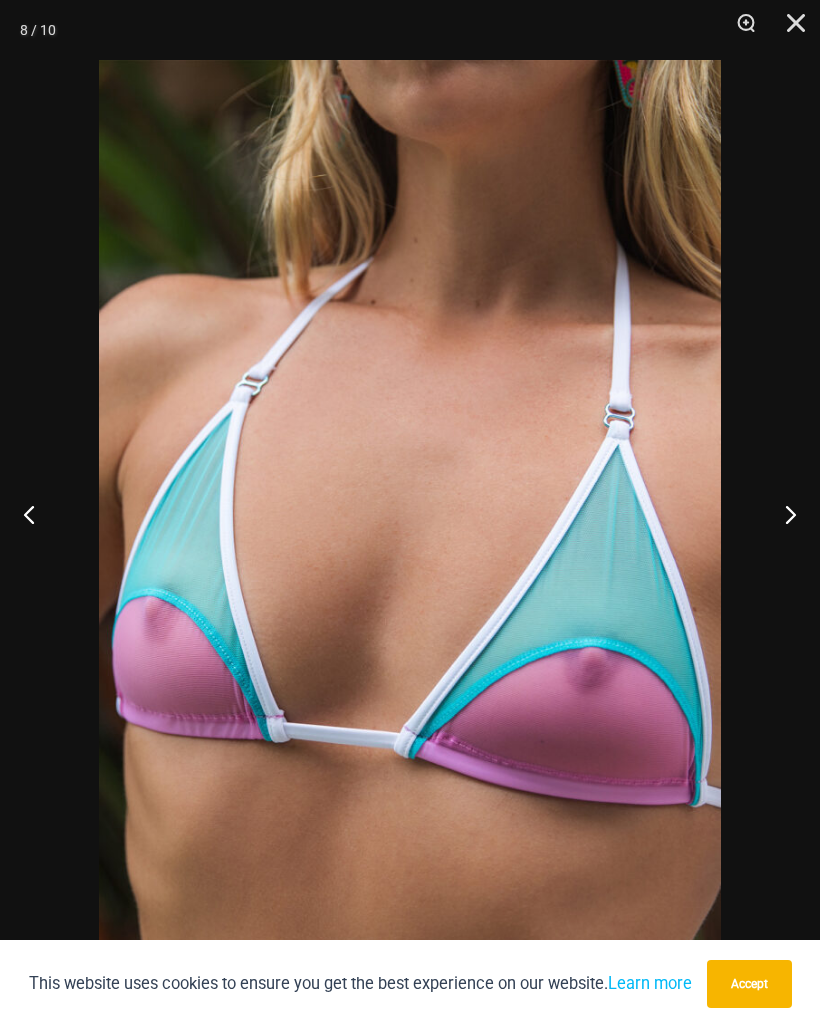 click at bounding box center [782, 514] 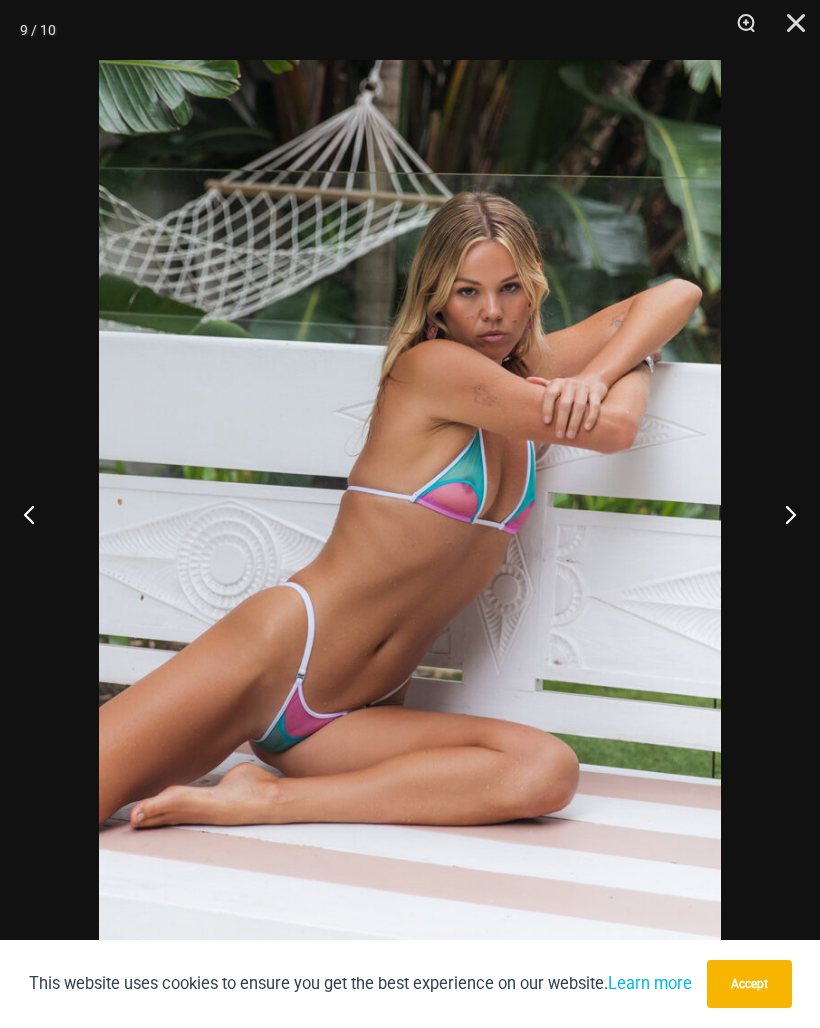 click at bounding box center [782, 514] 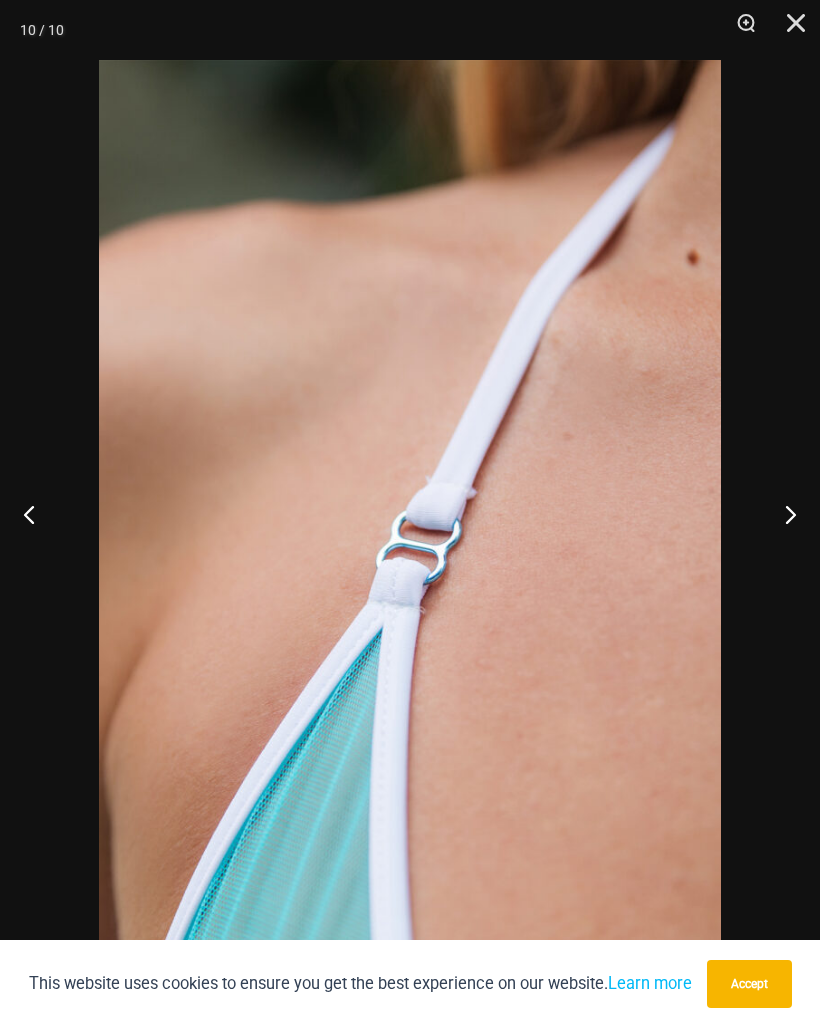 click at bounding box center (782, 514) 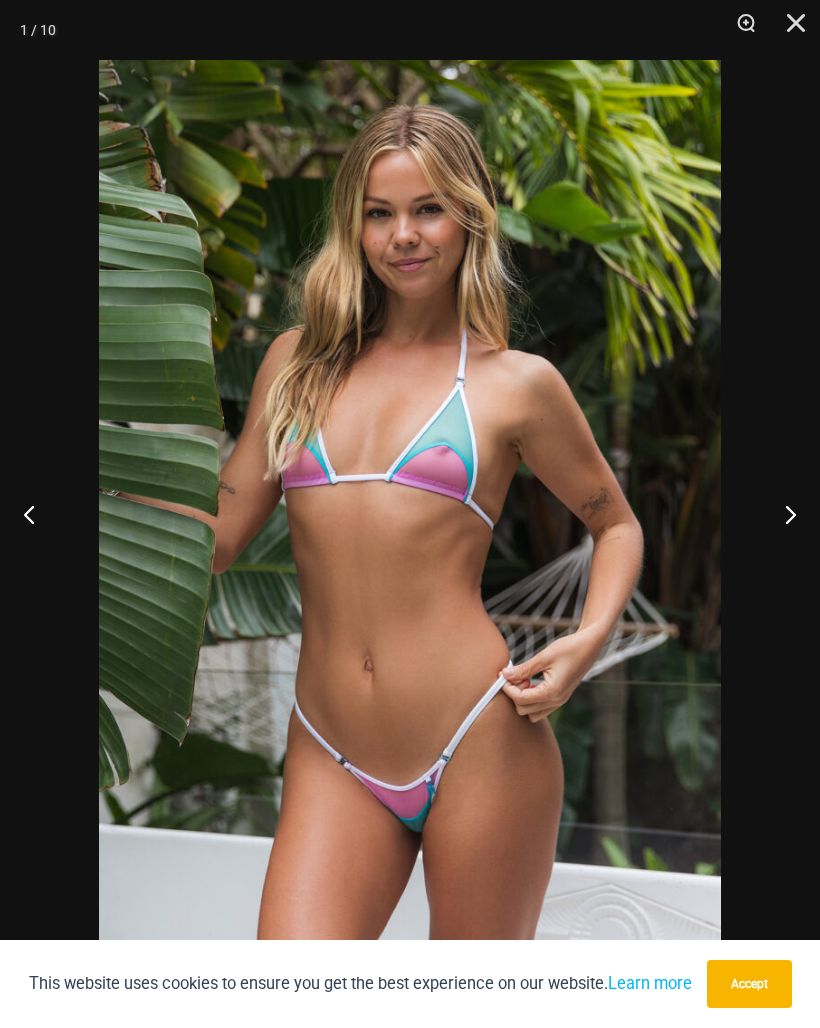 click at bounding box center [782, 514] 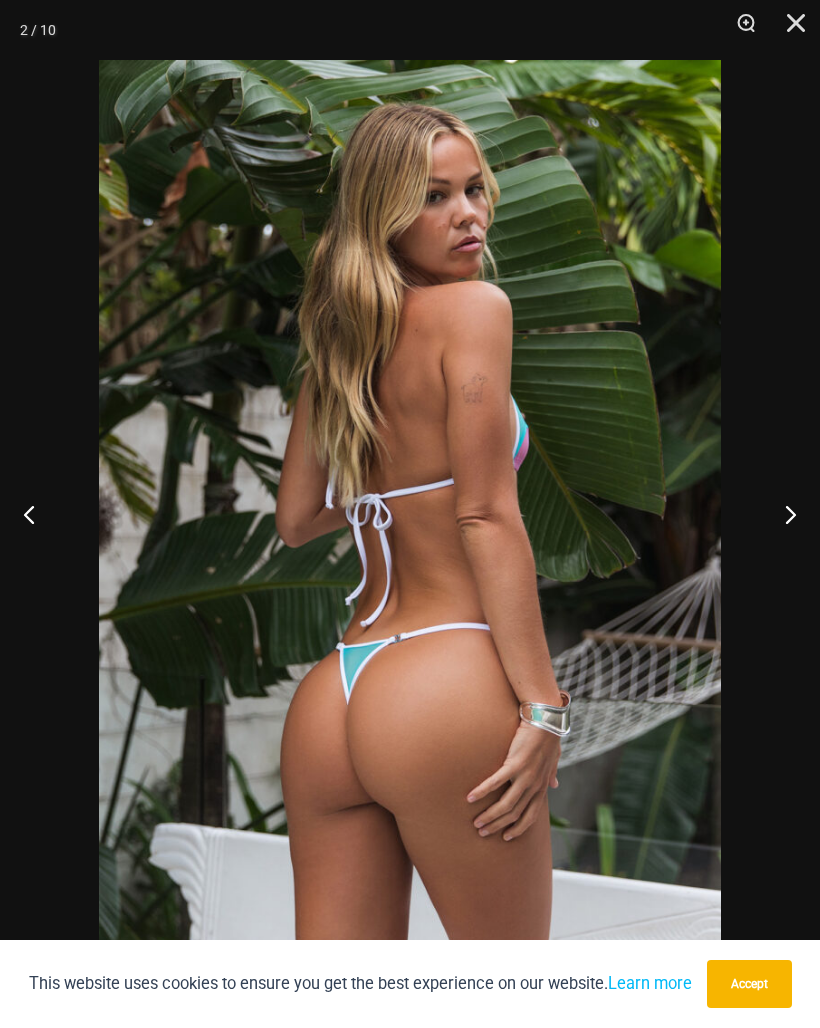 click at bounding box center [782, 514] 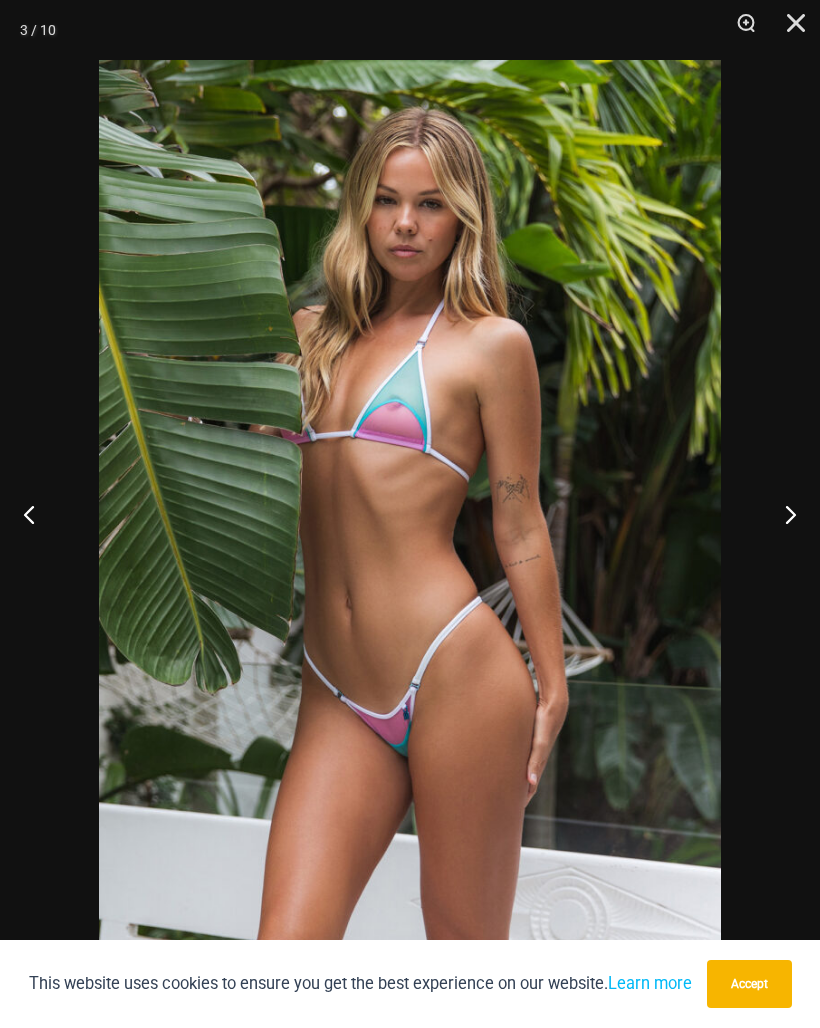 click at bounding box center (782, 514) 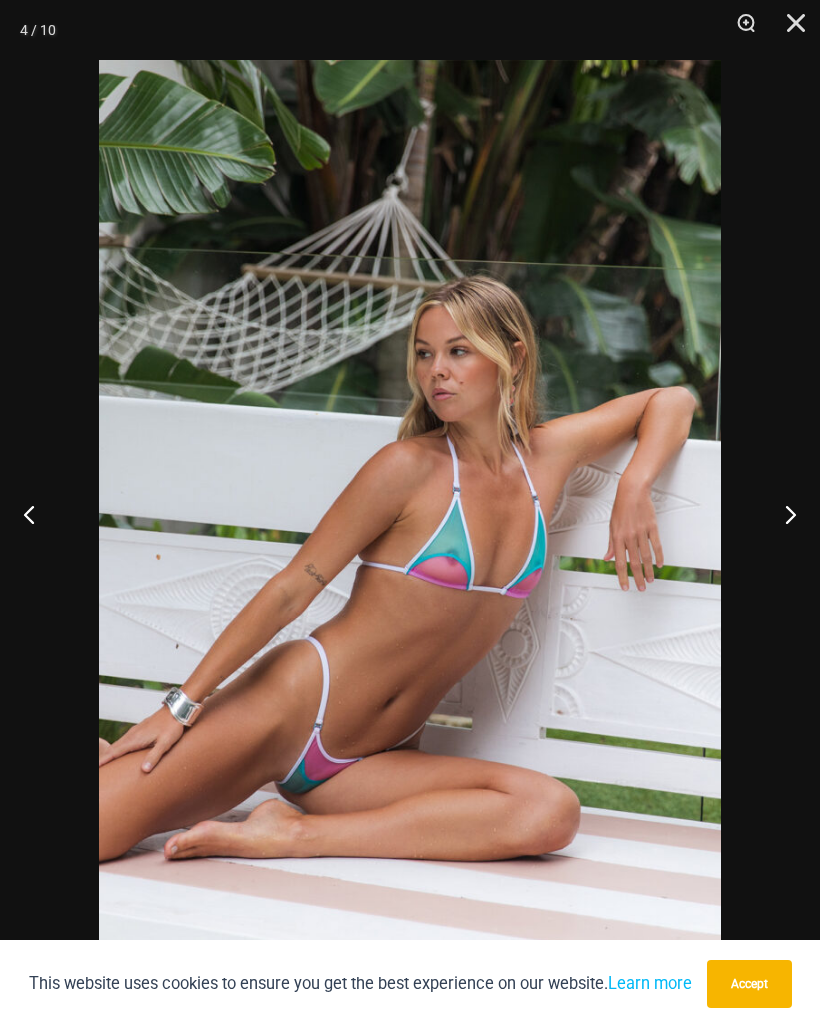 click at bounding box center [782, 514] 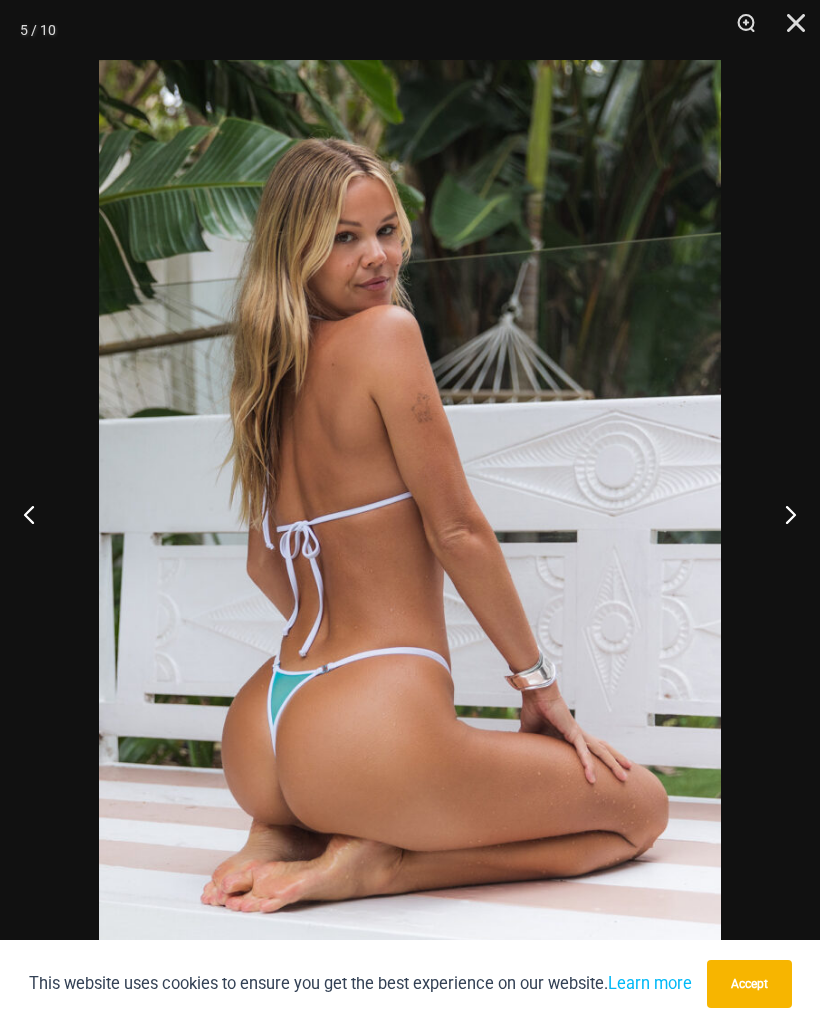 click at bounding box center (782, 514) 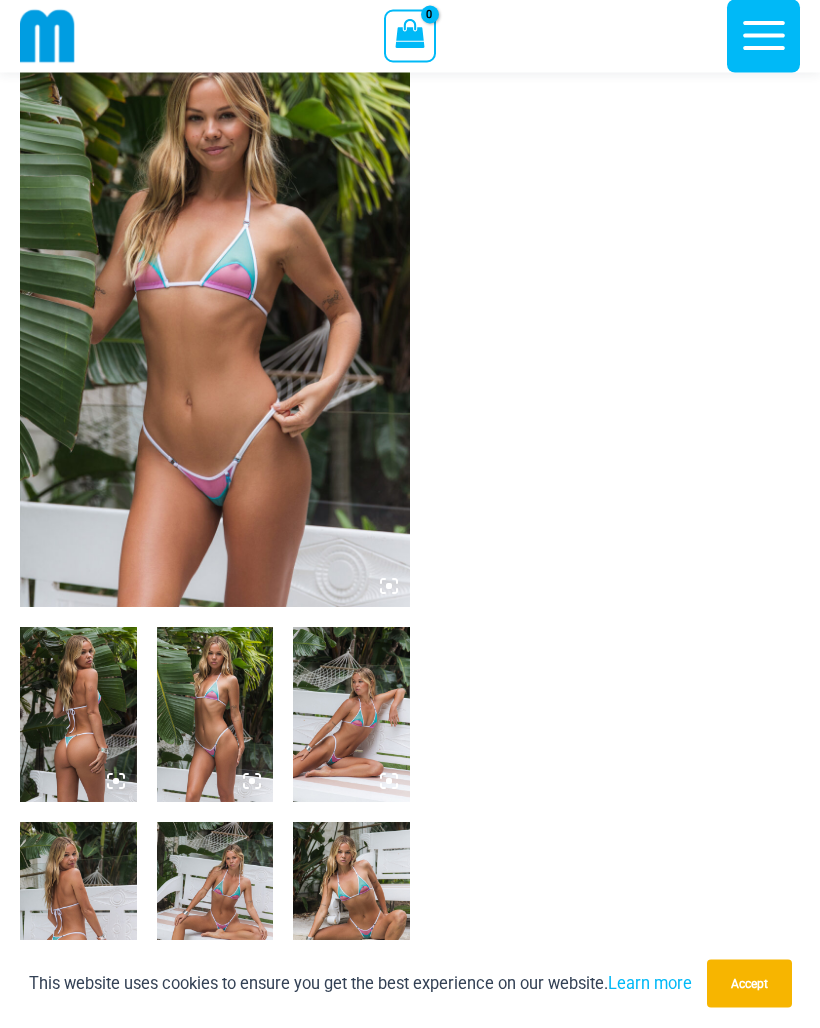 scroll, scrollTop: 0, scrollLeft: 0, axis: both 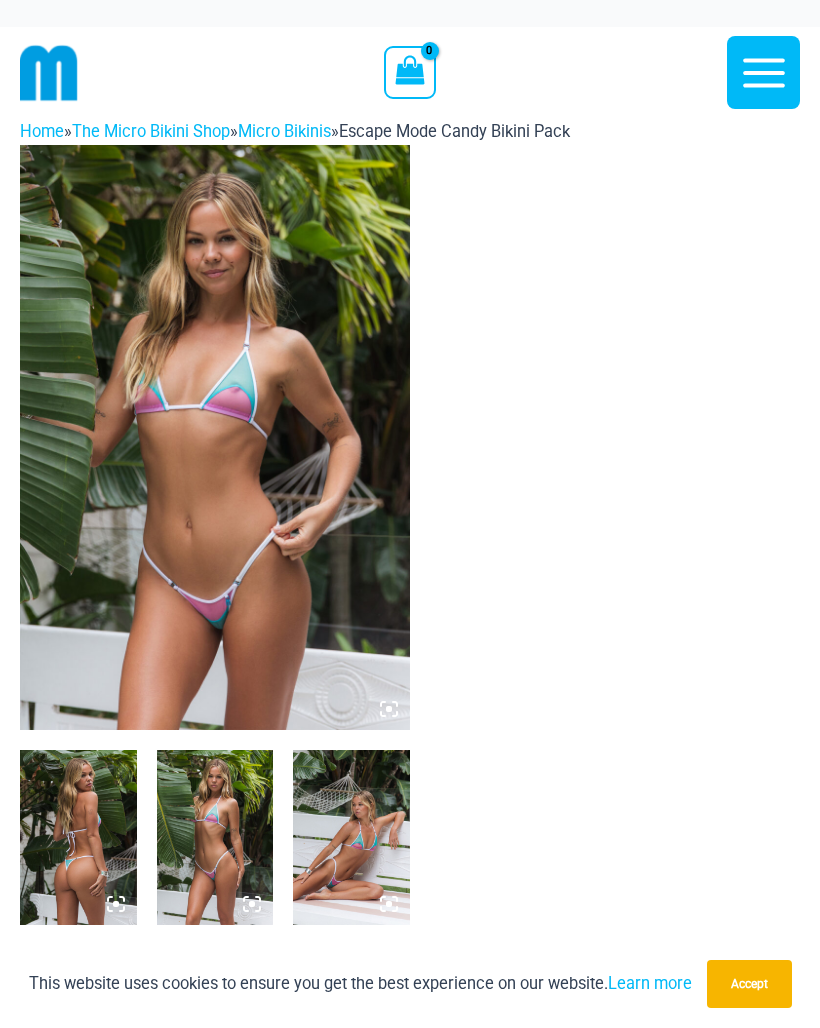 click 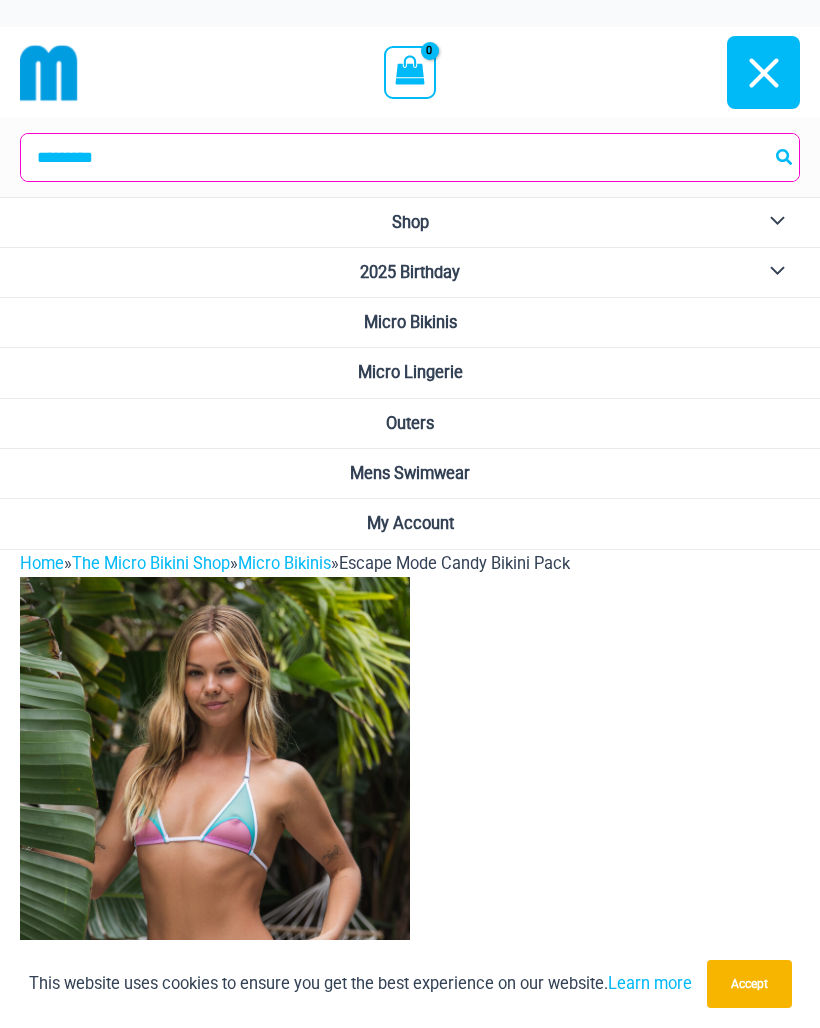 click on "Micro Lingerie" at bounding box center [410, 373] 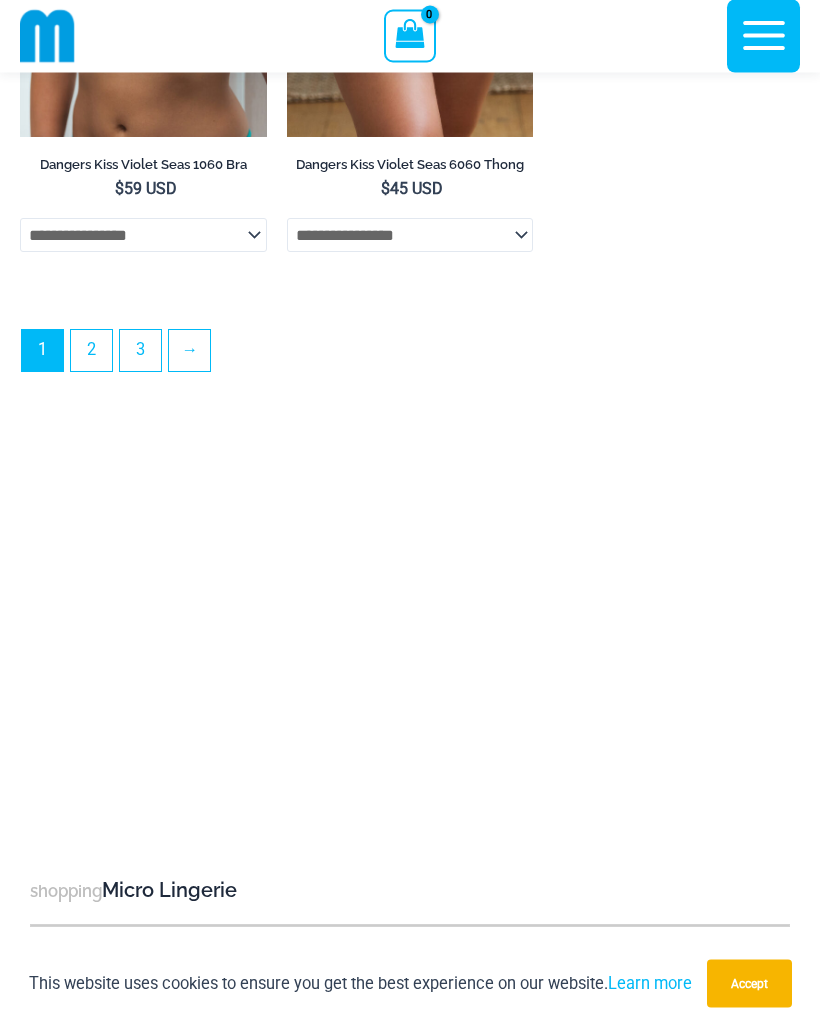 scroll, scrollTop: 6048, scrollLeft: 0, axis: vertical 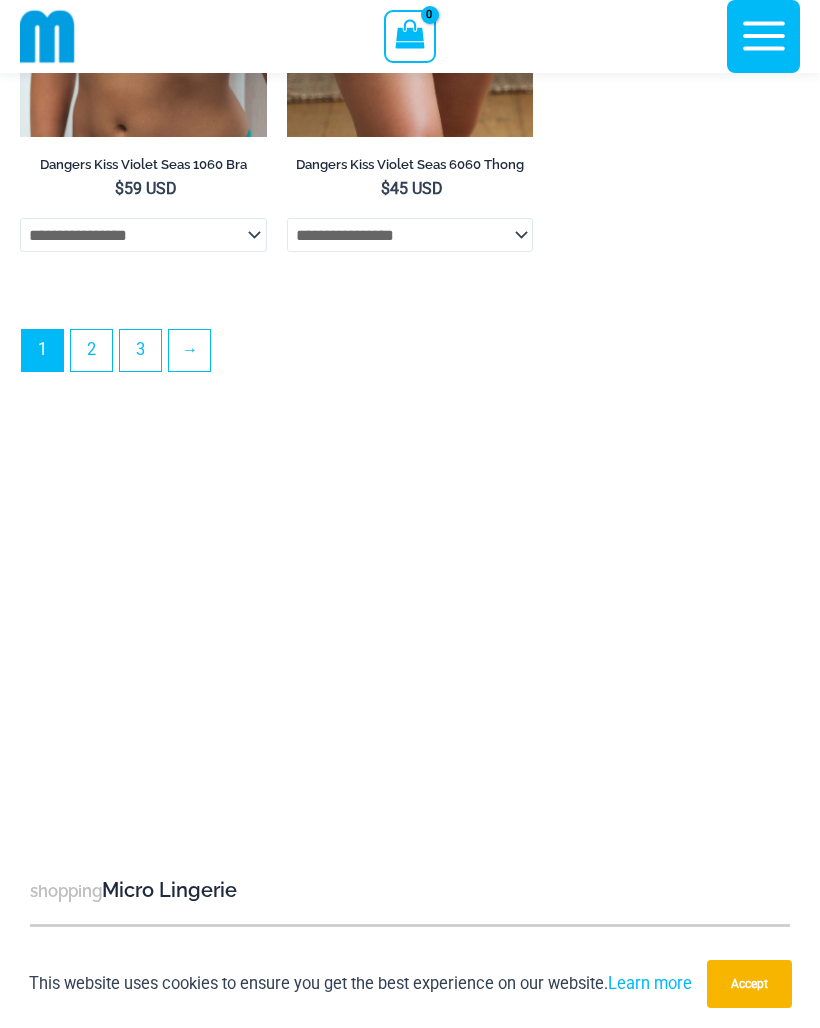 click on "2" at bounding box center [91, 350] 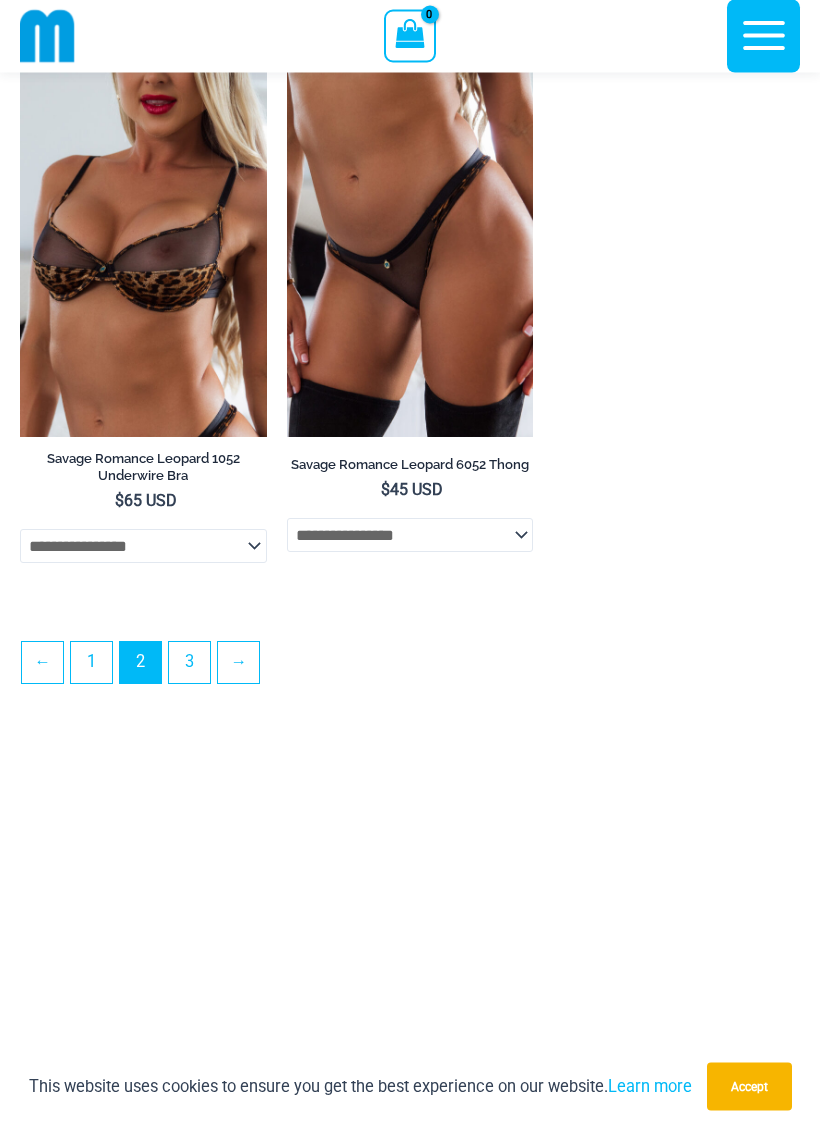 scroll, scrollTop: 5661, scrollLeft: 0, axis: vertical 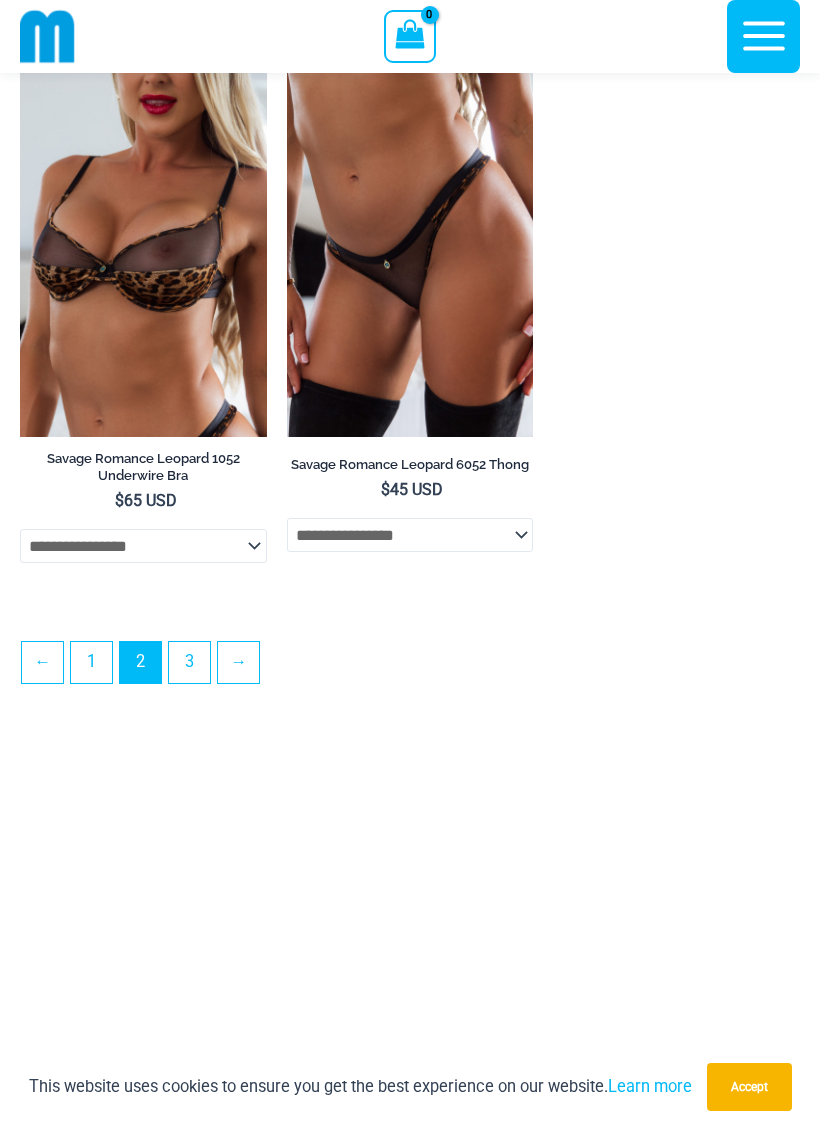 click on "3" at bounding box center [189, 662] 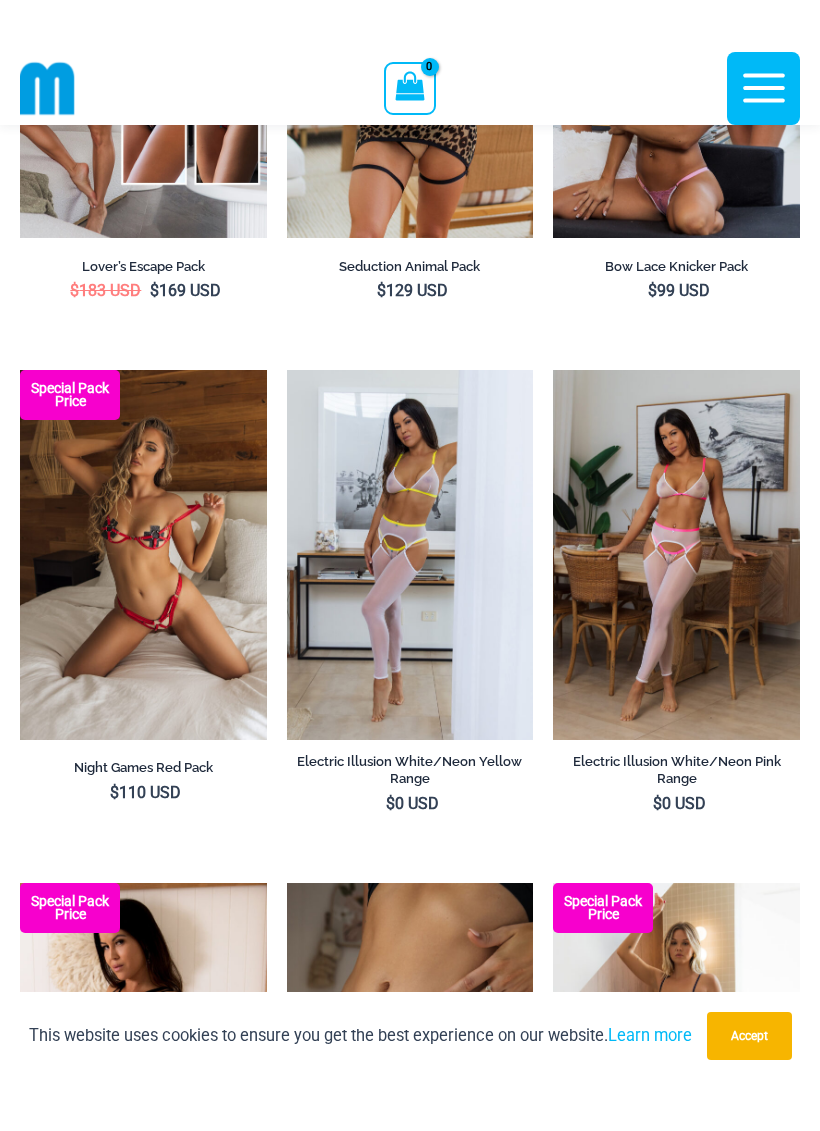 scroll, scrollTop: 403, scrollLeft: 0, axis: vertical 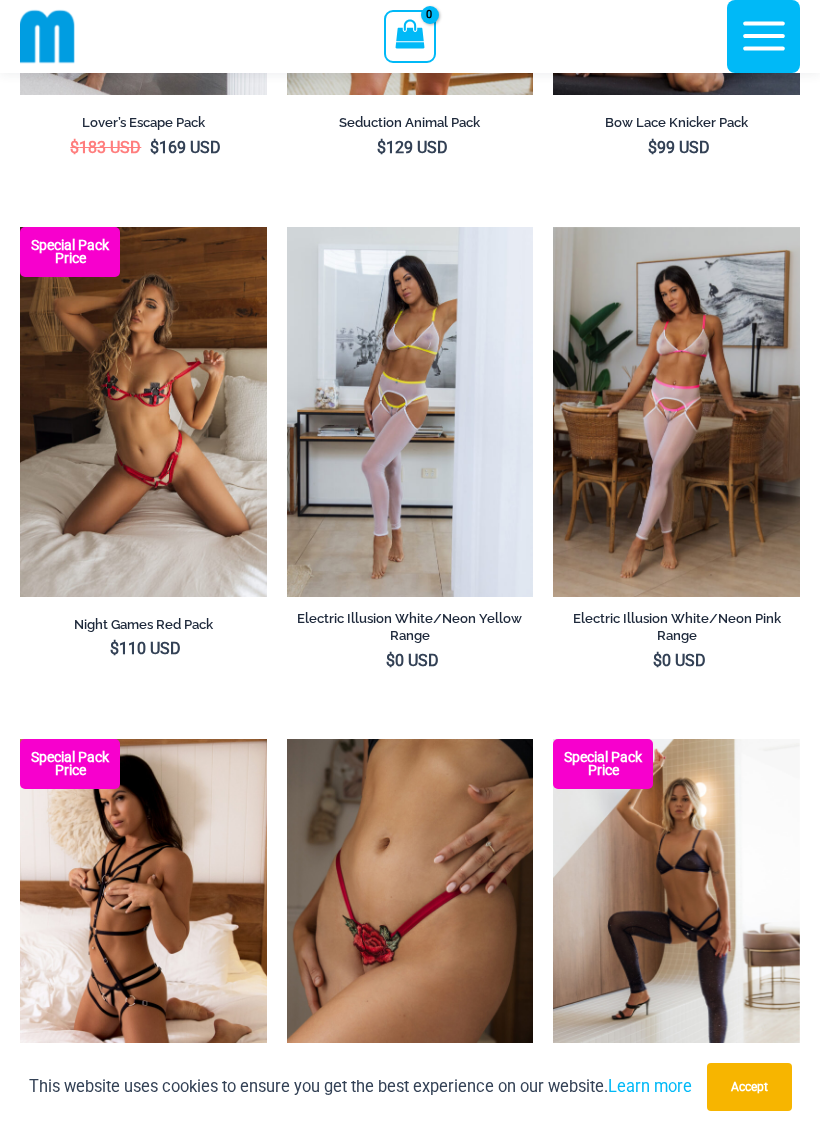 click at bounding box center (553, 739) 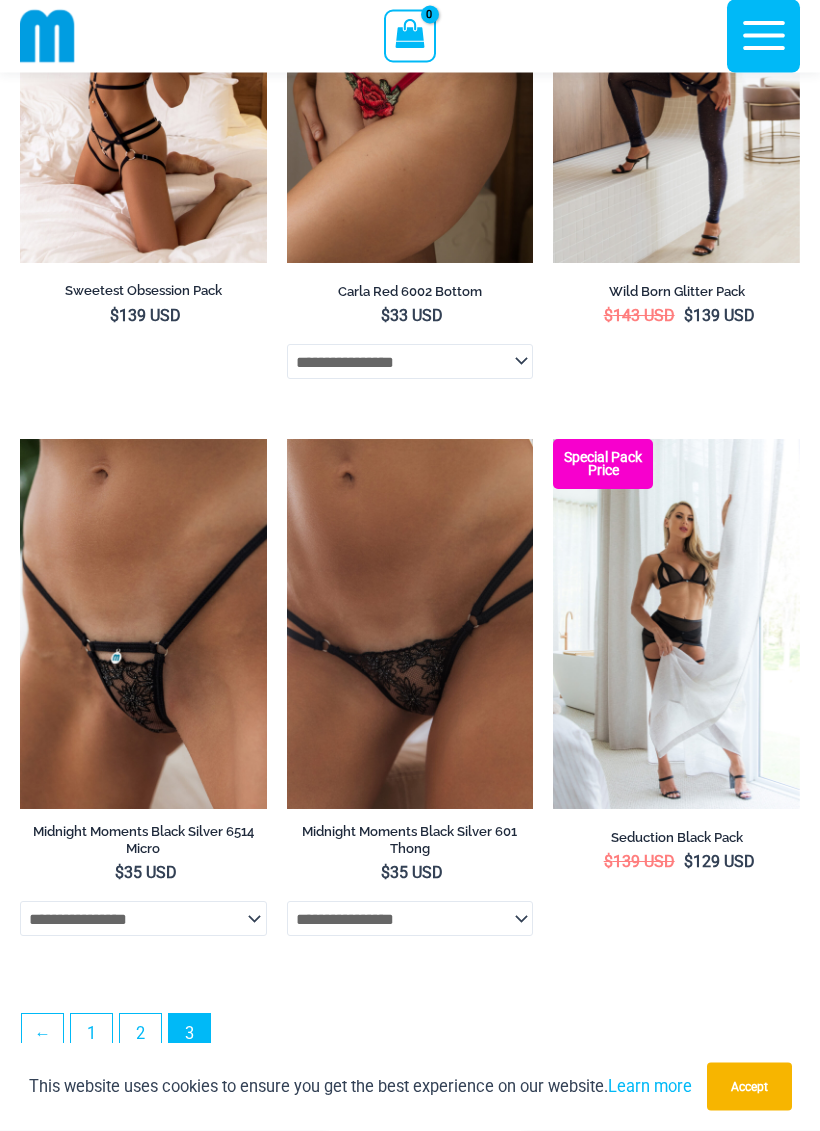 scroll, scrollTop: 1325, scrollLeft: 0, axis: vertical 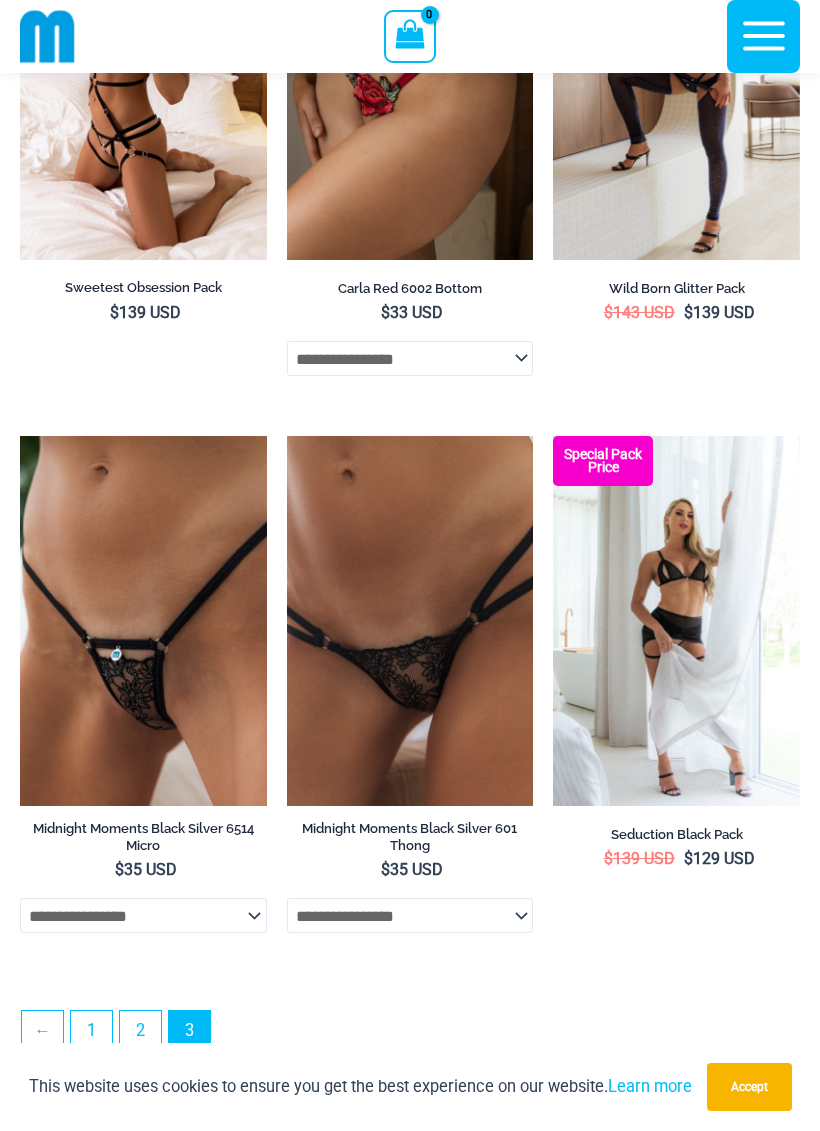 click at bounding box center (287, 436) 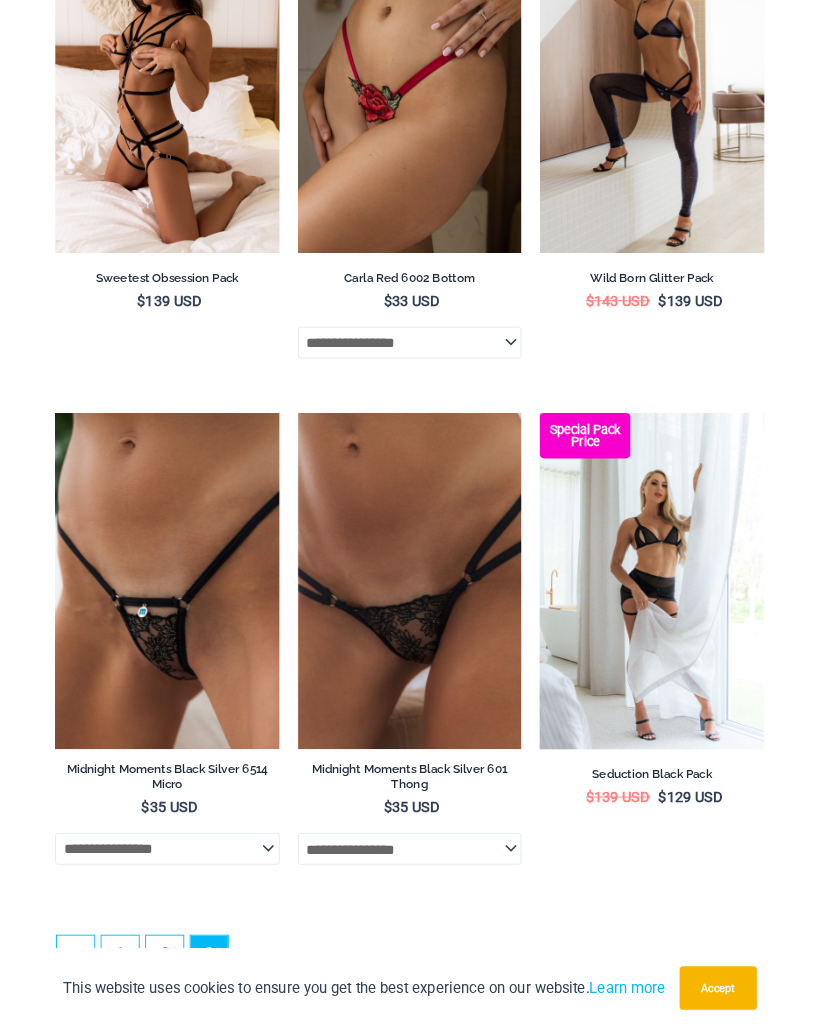 scroll, scrollTop: 1325, scrollLeft: 0, axis: vertical 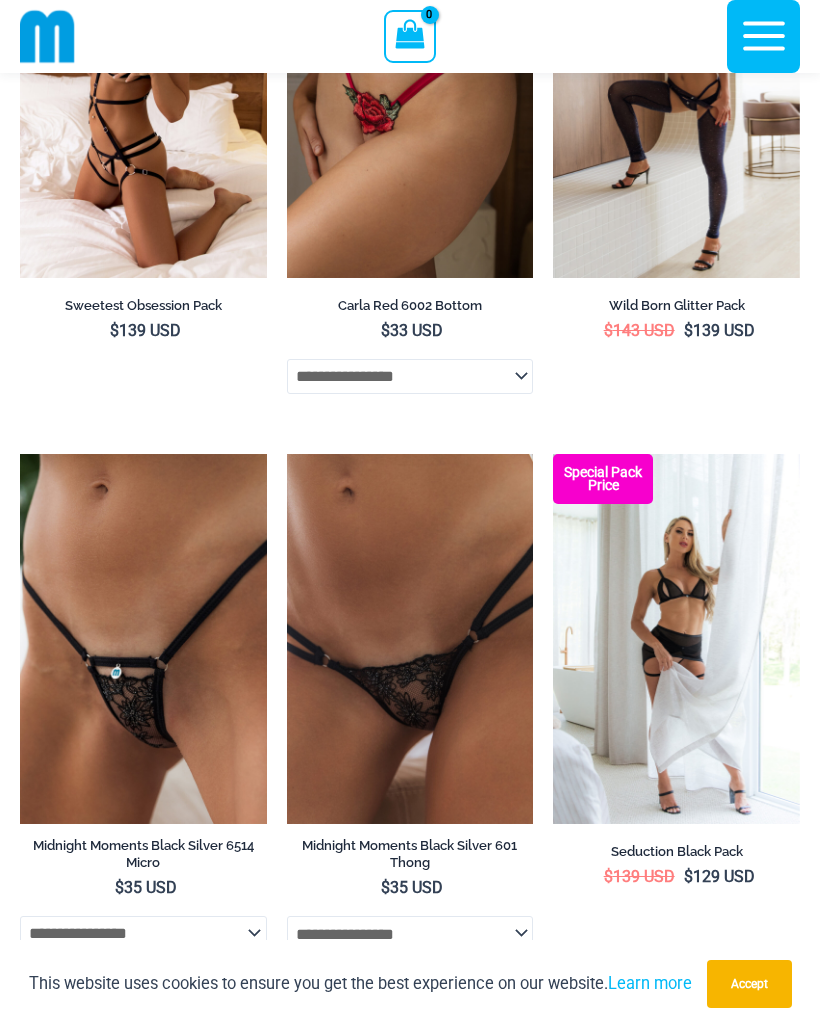 click at bounding box center (20, -92) 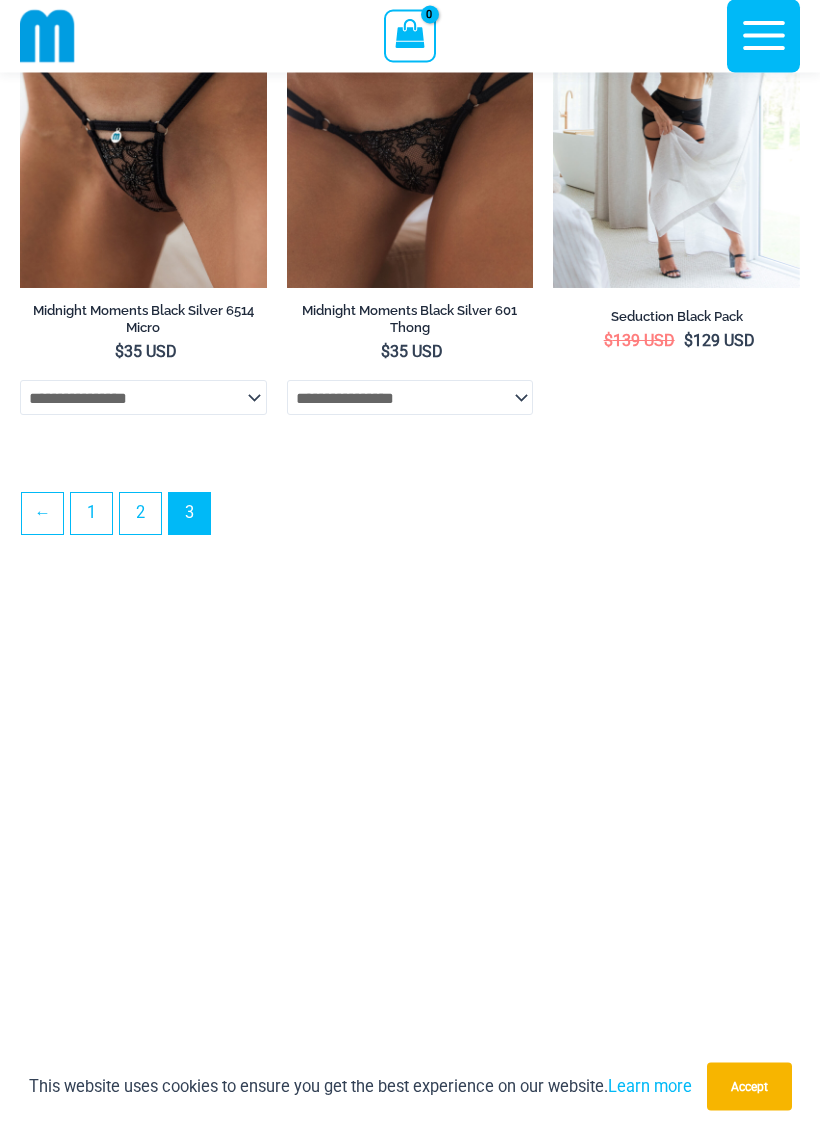scroll, scrollTop: 1843, scrollLeft: 0, axis: vertical 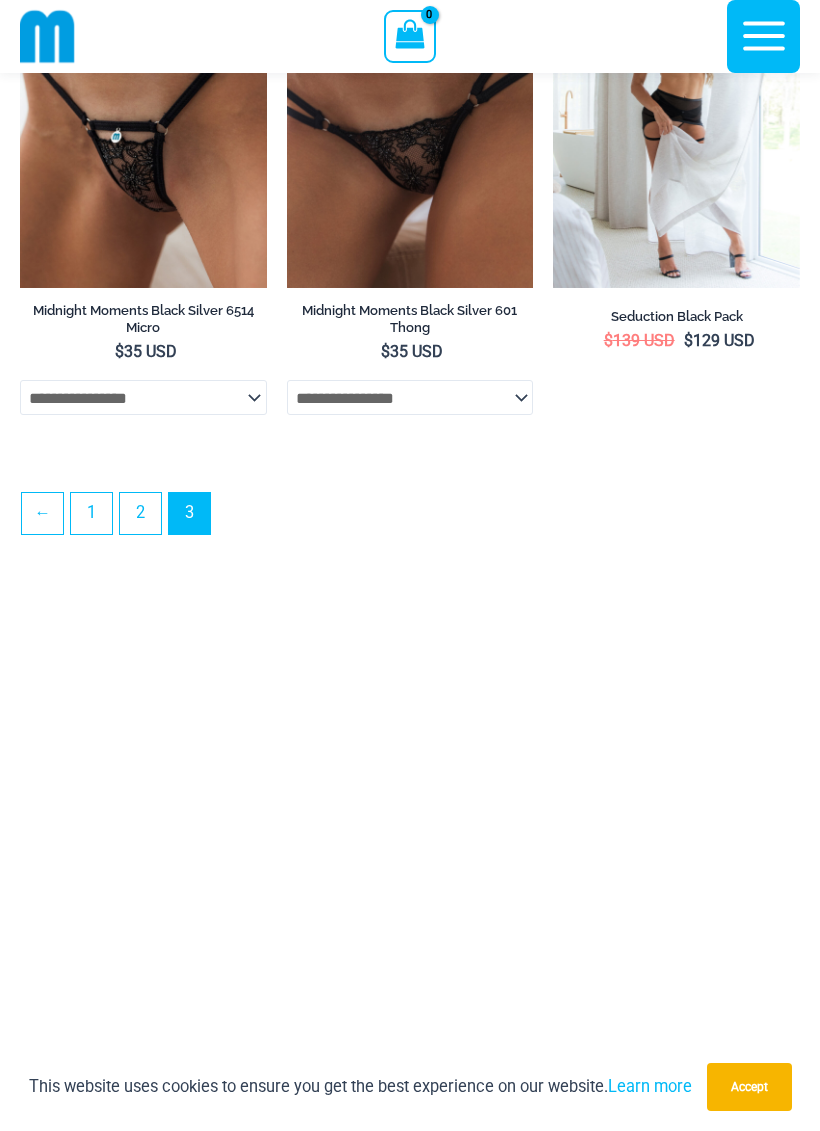click on "←" at bounding box center [42, 513] 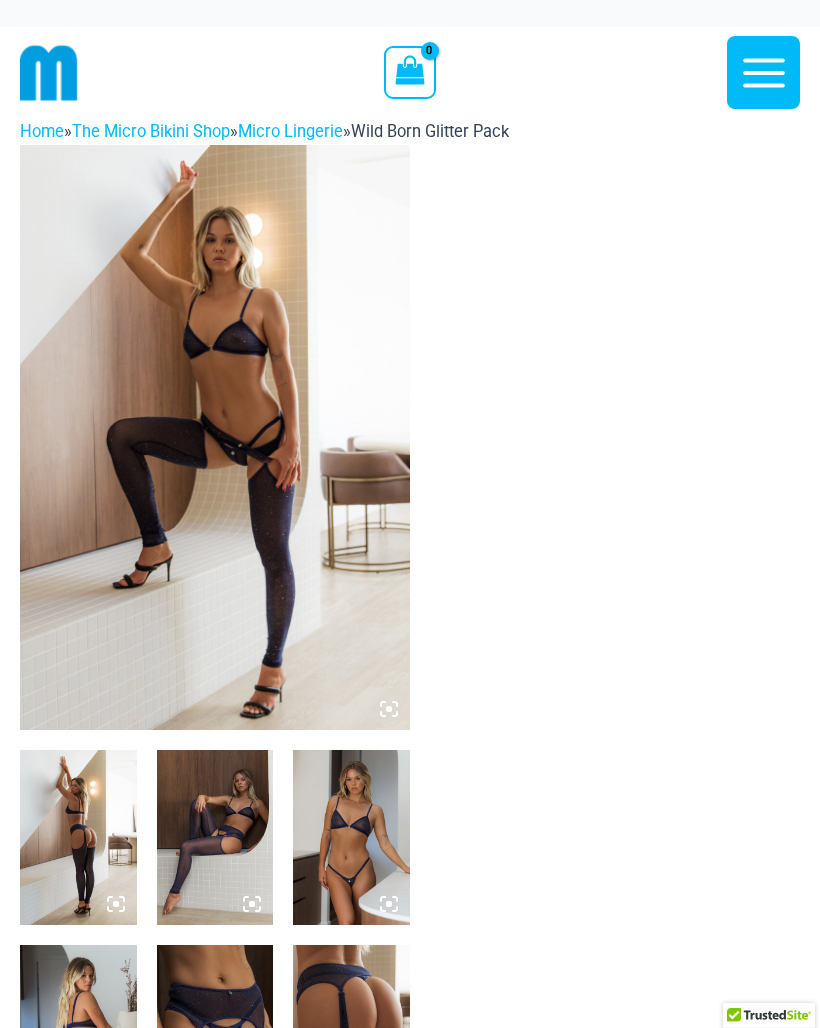 scroll, scrollTop: 0, scrollLeft: 0, axis: both 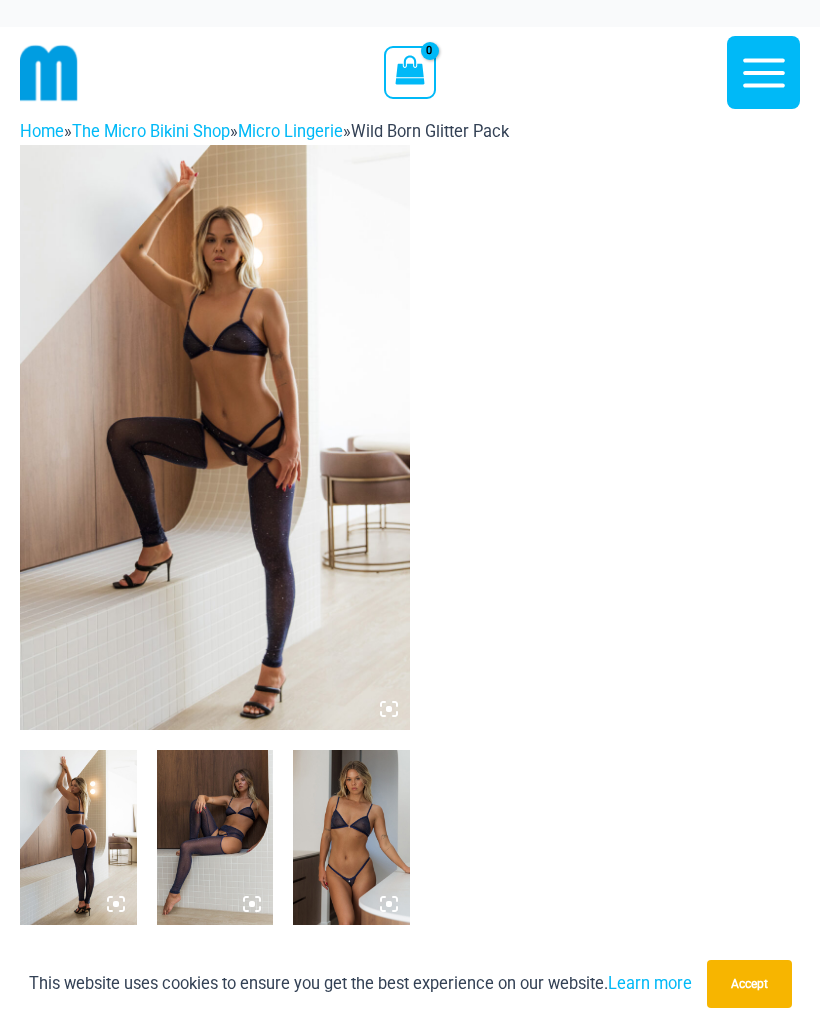 click at bounding box center [78, 837] 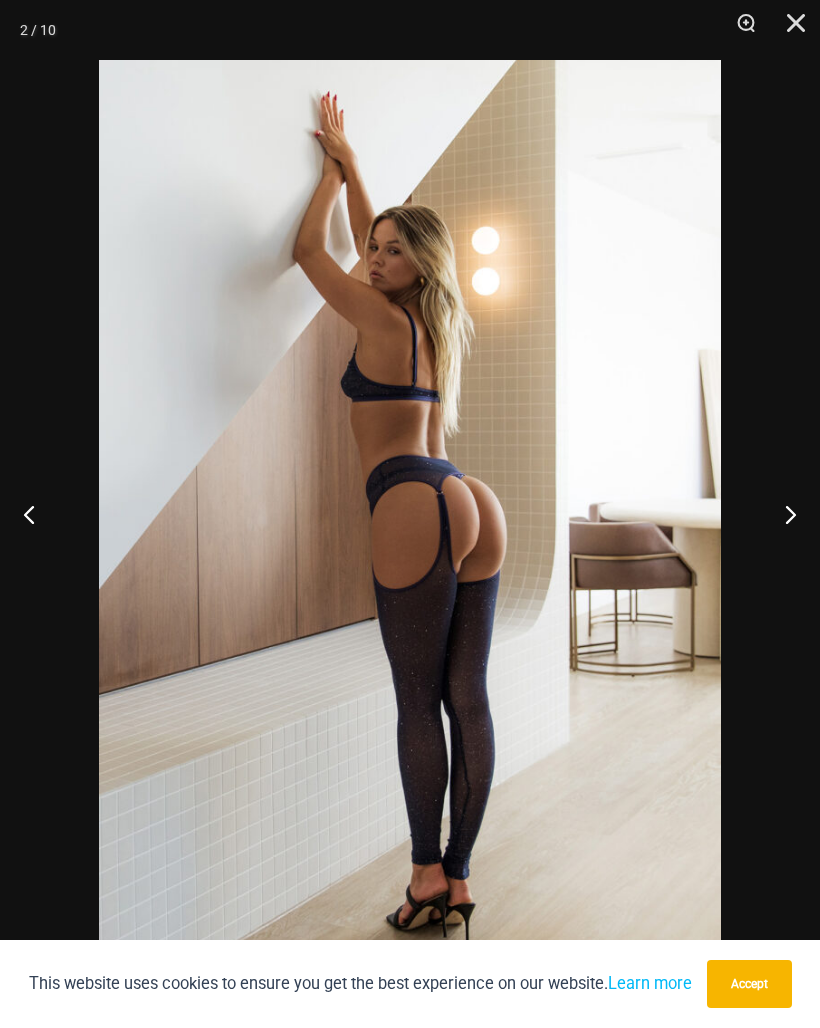click at bounding box center [782, 514] 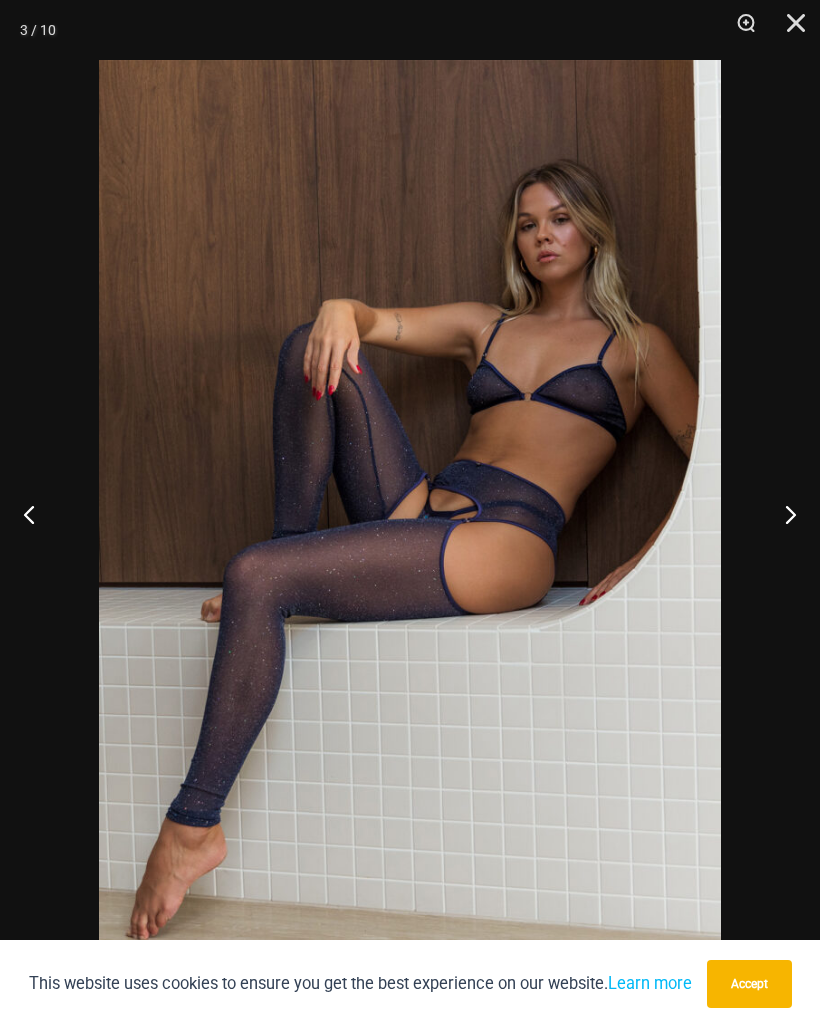click at bounding box center [782, 514] 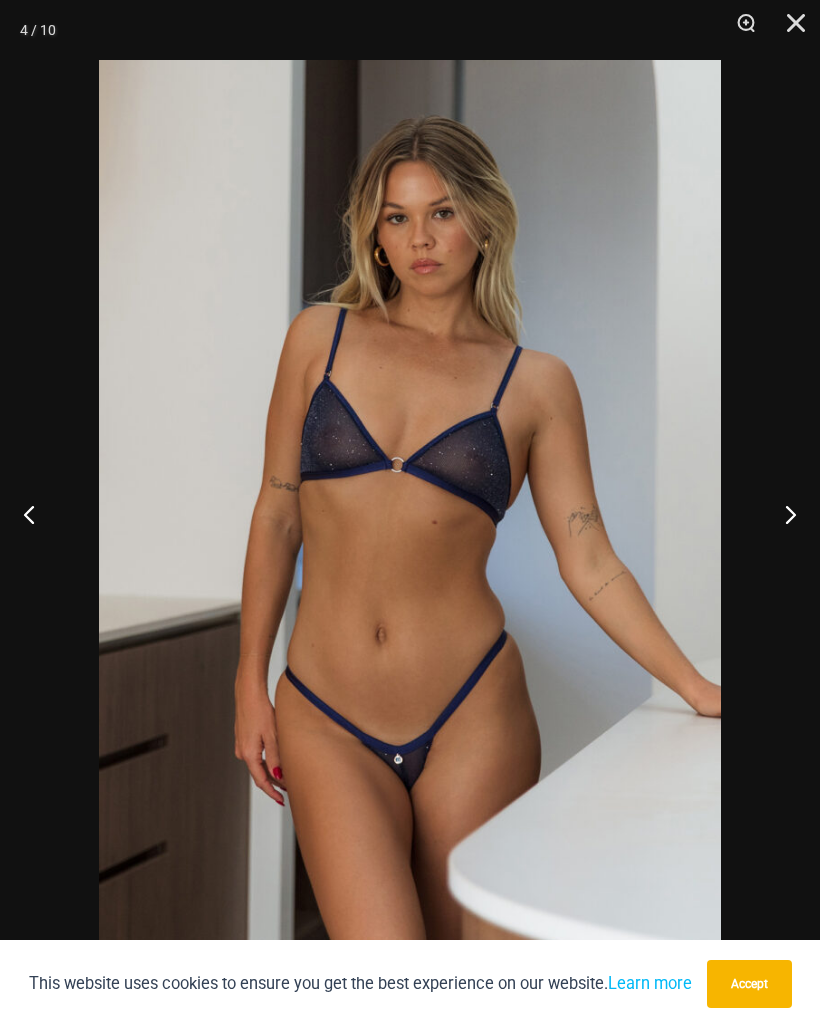 click at bounding box center (782, 514) 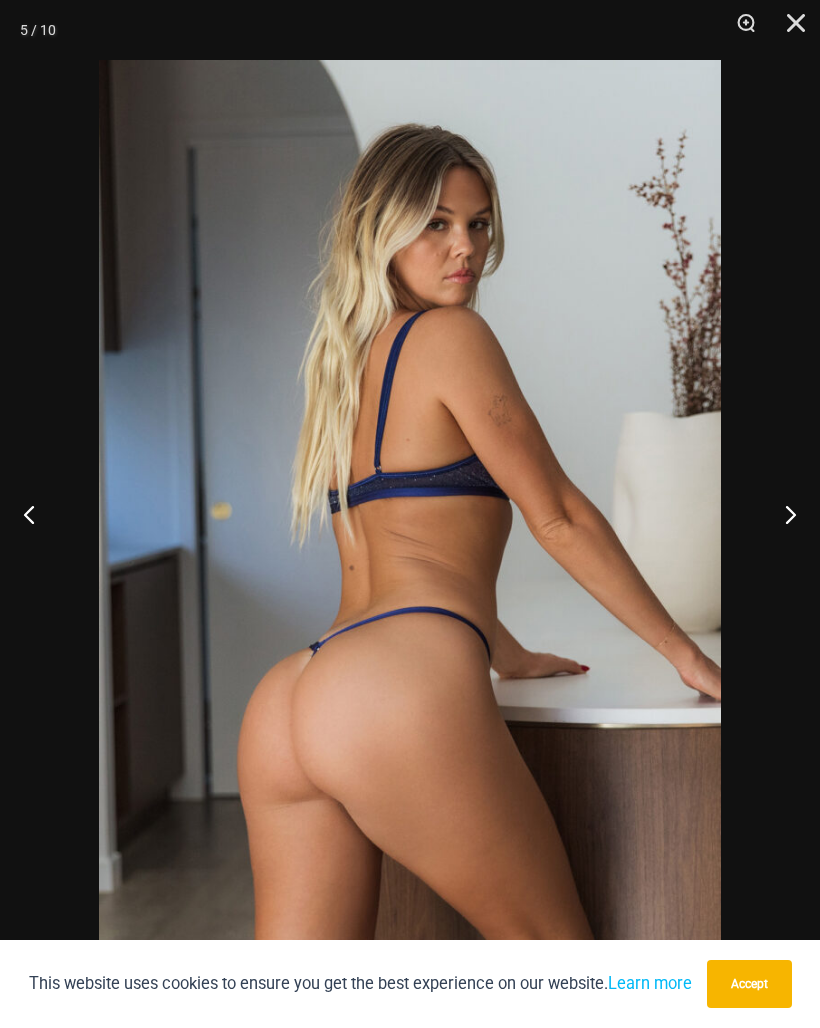 click at bounding box center [782, 514] 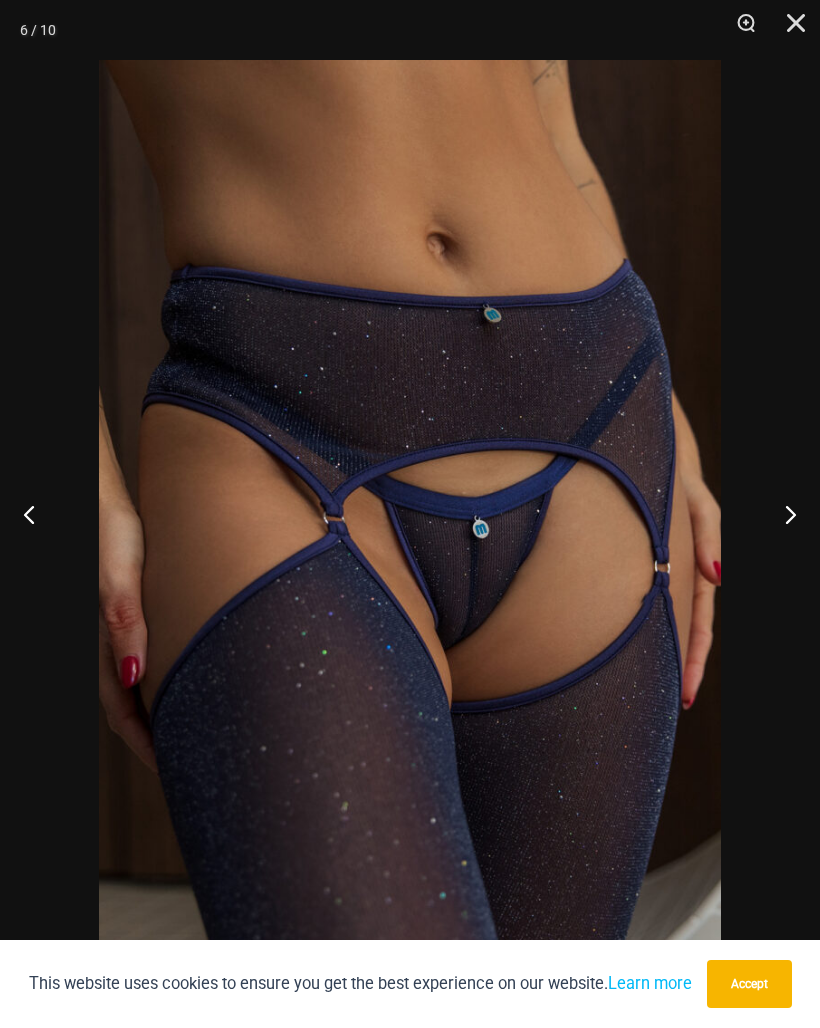 click at bounding box center [782, 514] 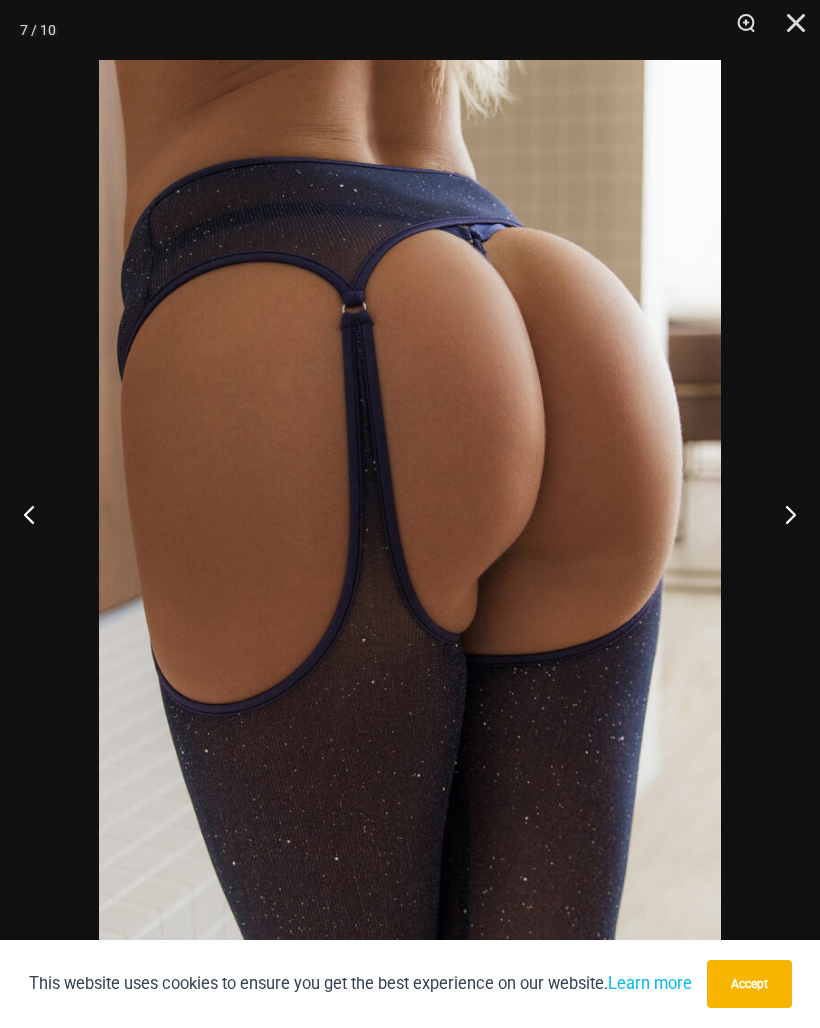 click at bounding box center [782, 514] 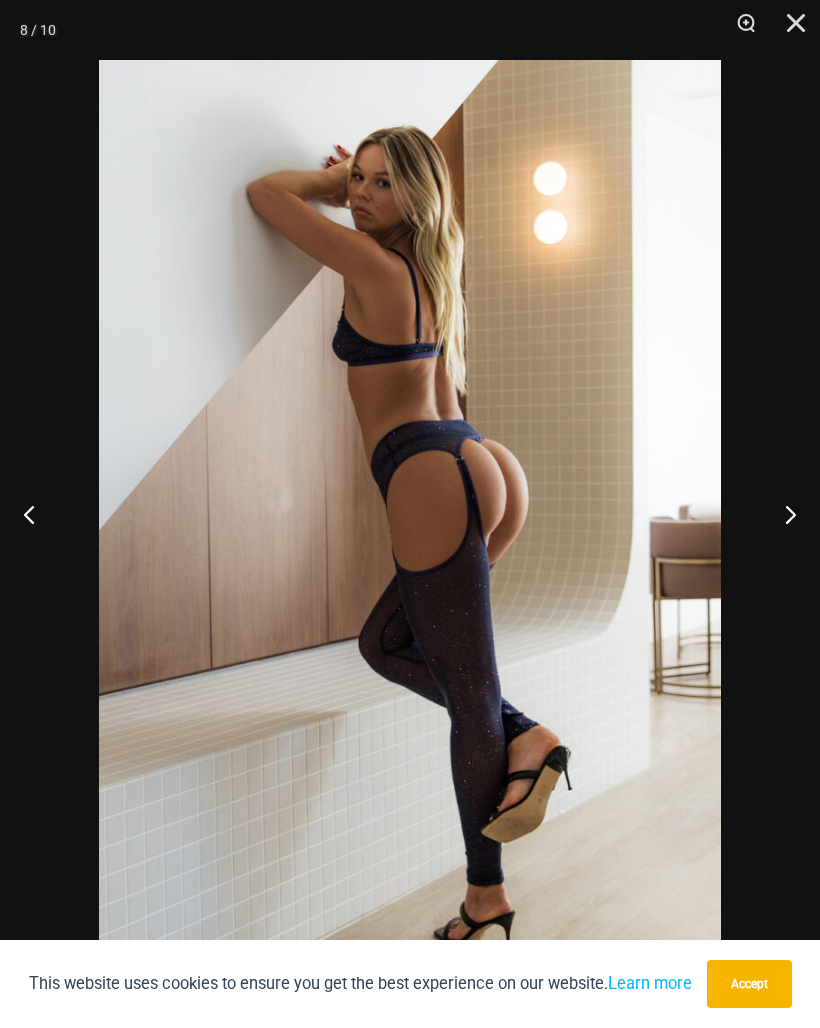 click at bounding box center [782, 514] 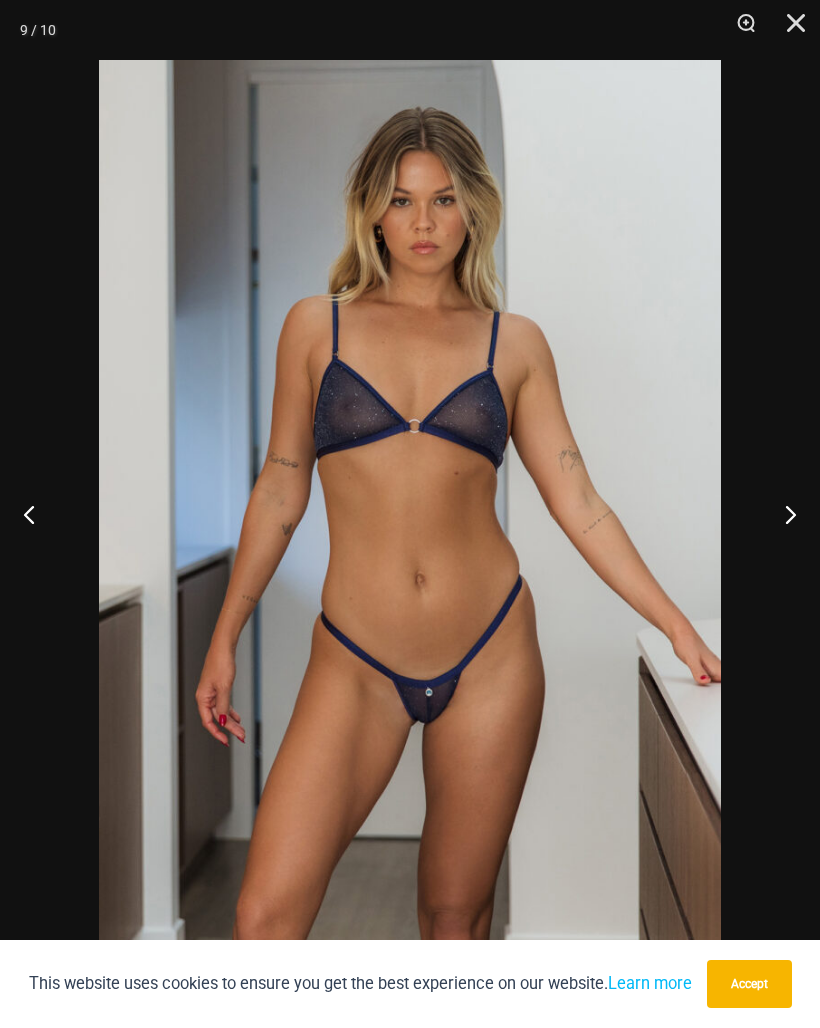 click at bounding box center [782, 514] 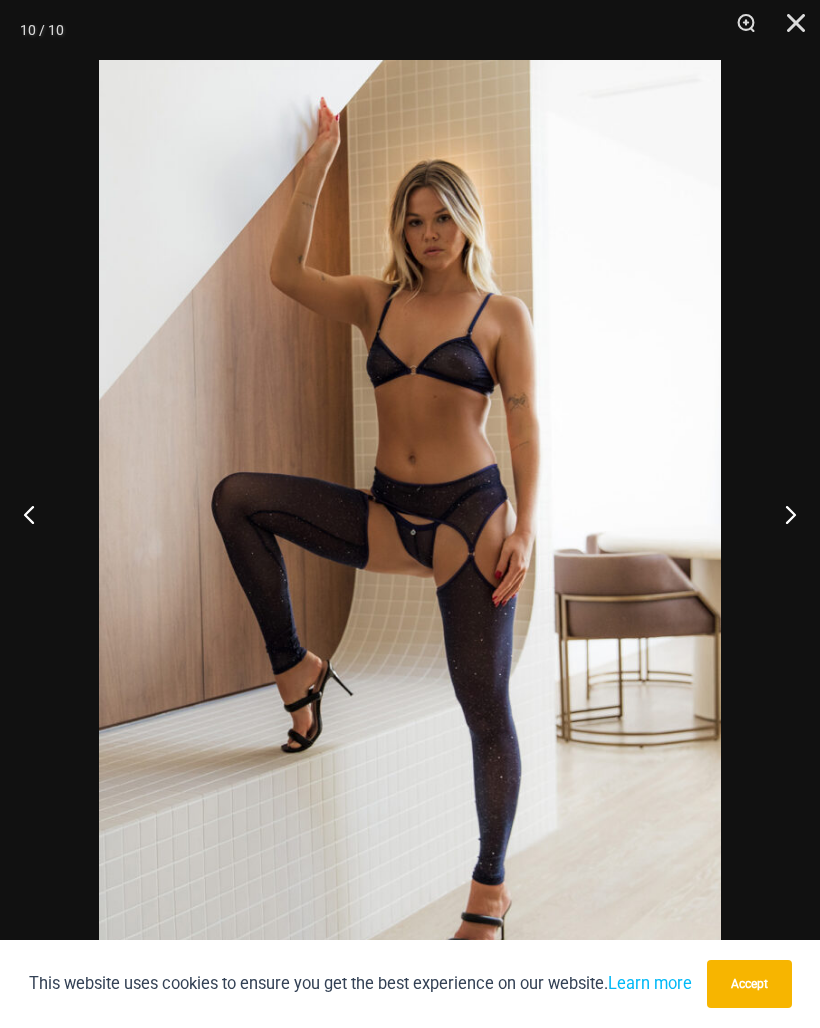 click at bounding box center [782, 514] 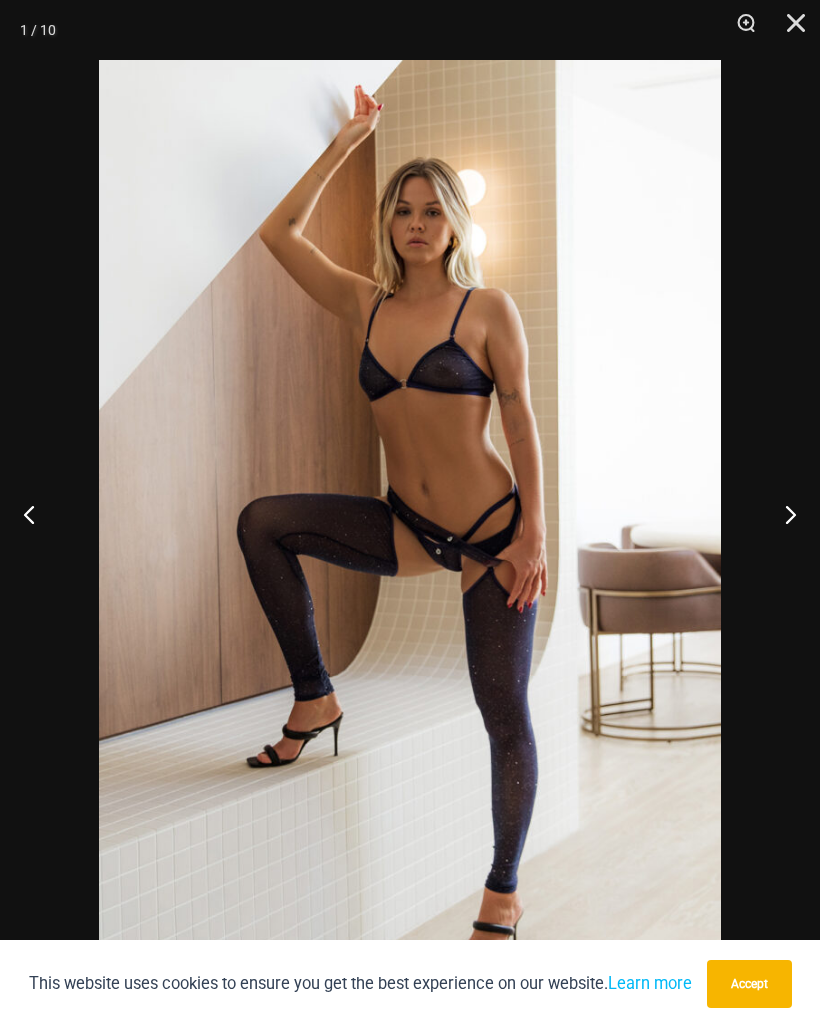click at bounding box center [782, 514] 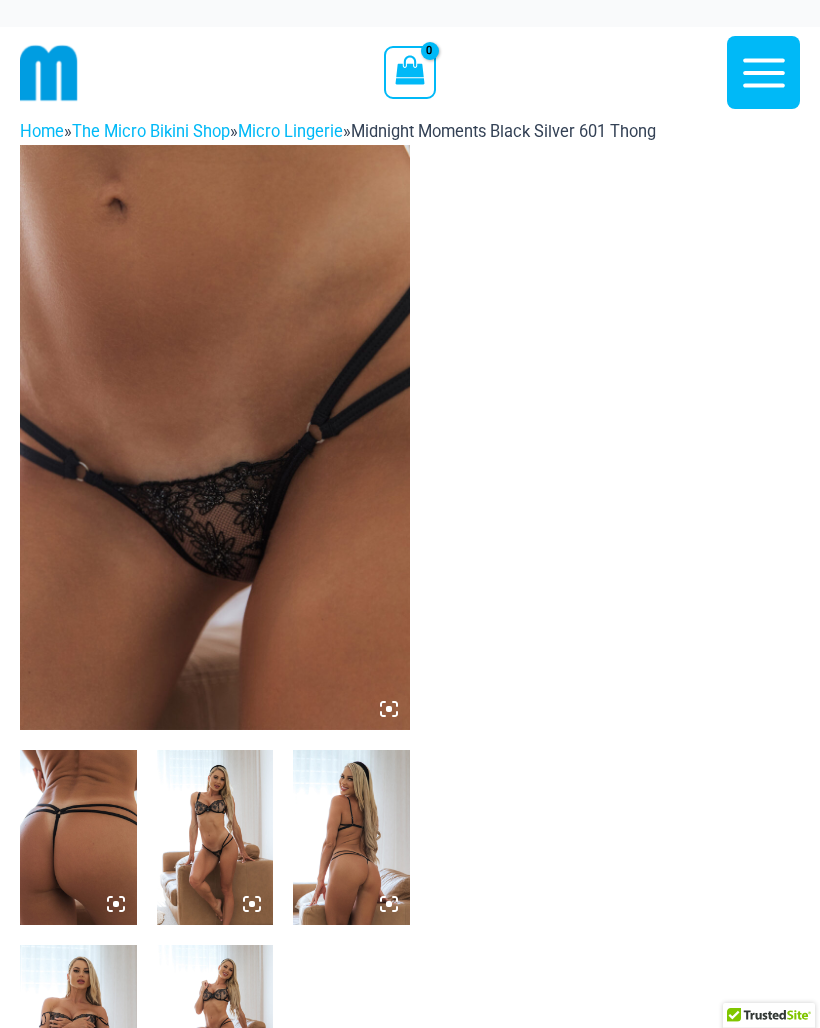 scroll, scrollTop: 0, scrollLeft: 0, axis: both 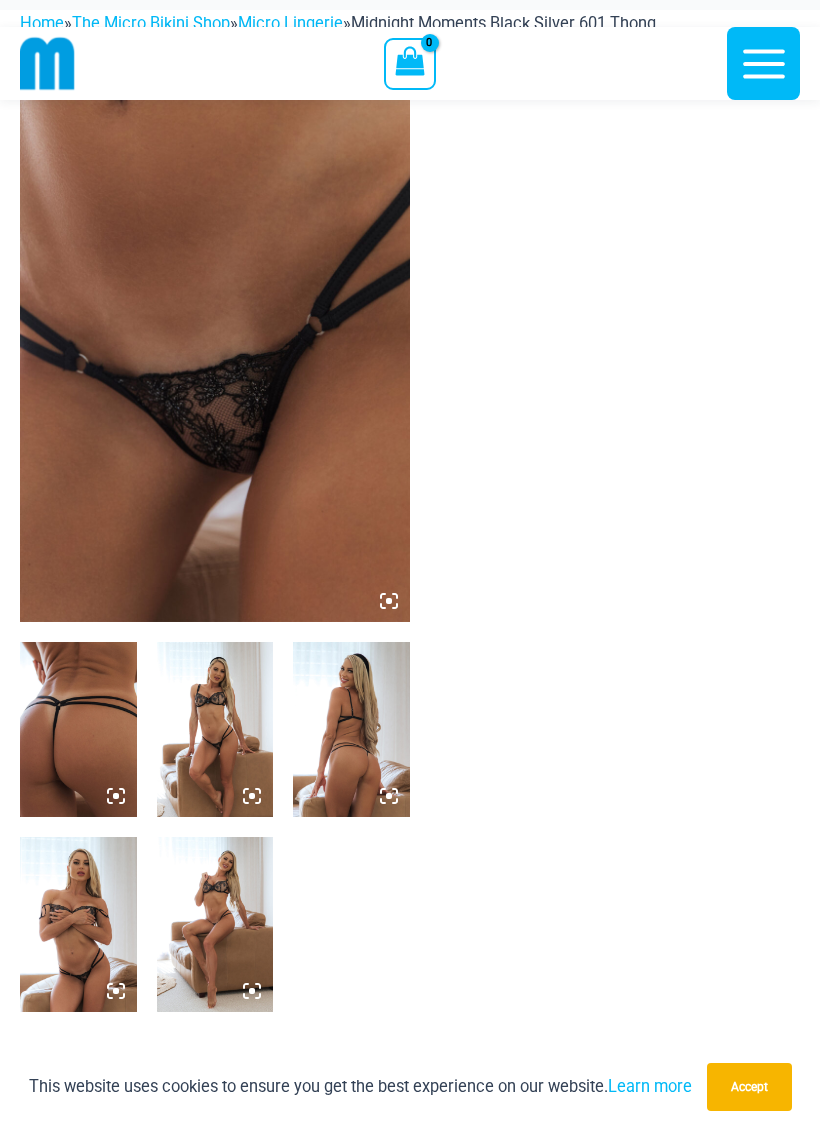 click at bounding box center (351, 729) 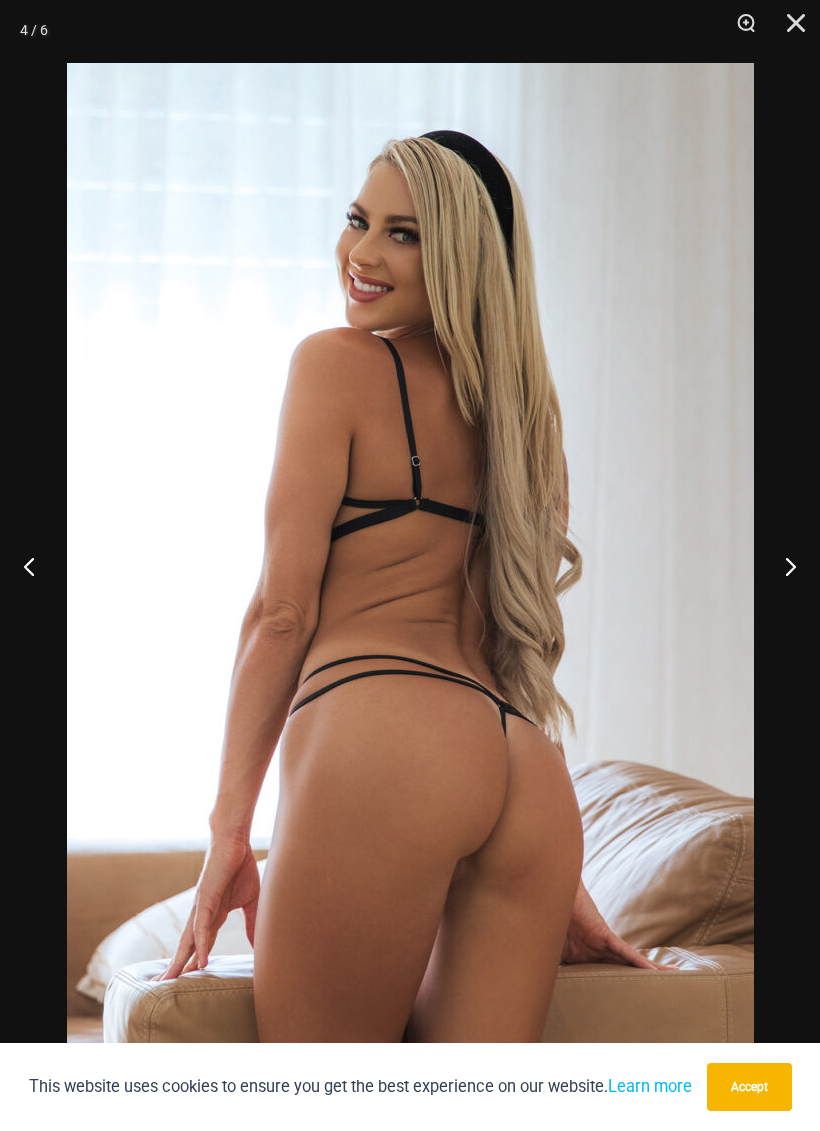 click at bounding box center [782, 566] 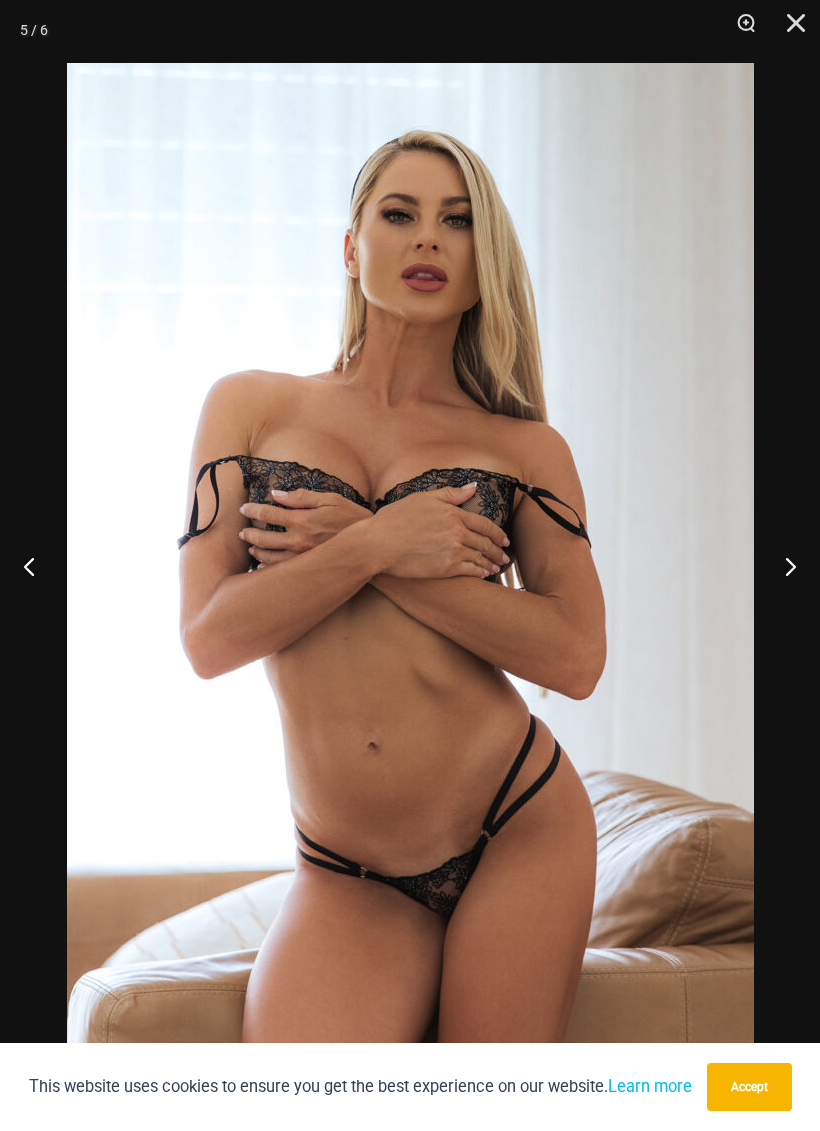click at bounding box center (782, 566) 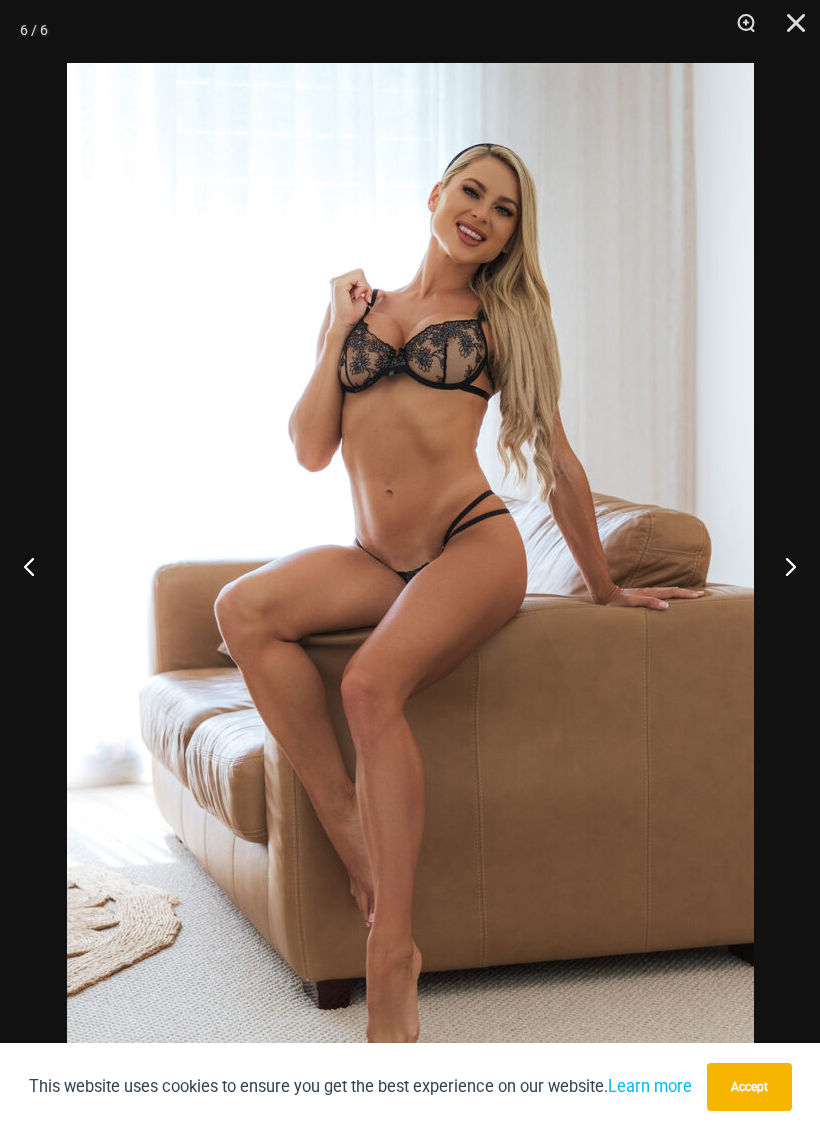 click at bounding box center (782, 566) 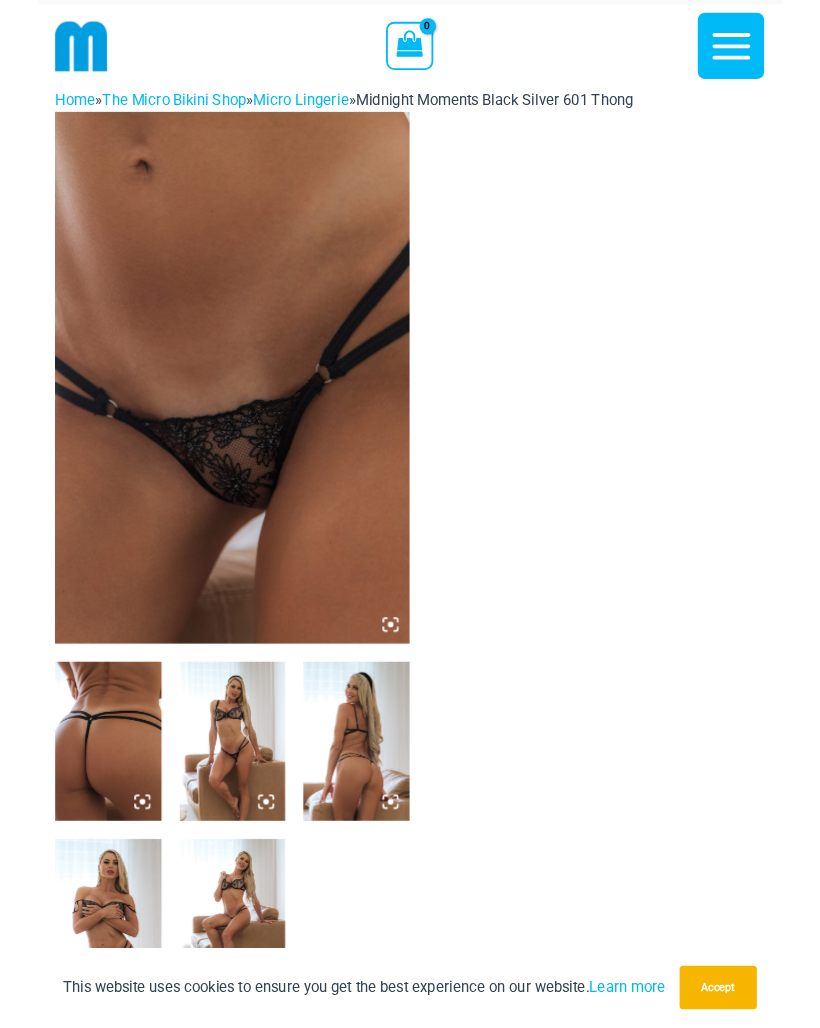 scroll, scrollTop: 0, scrollLeft: 0, axis: both 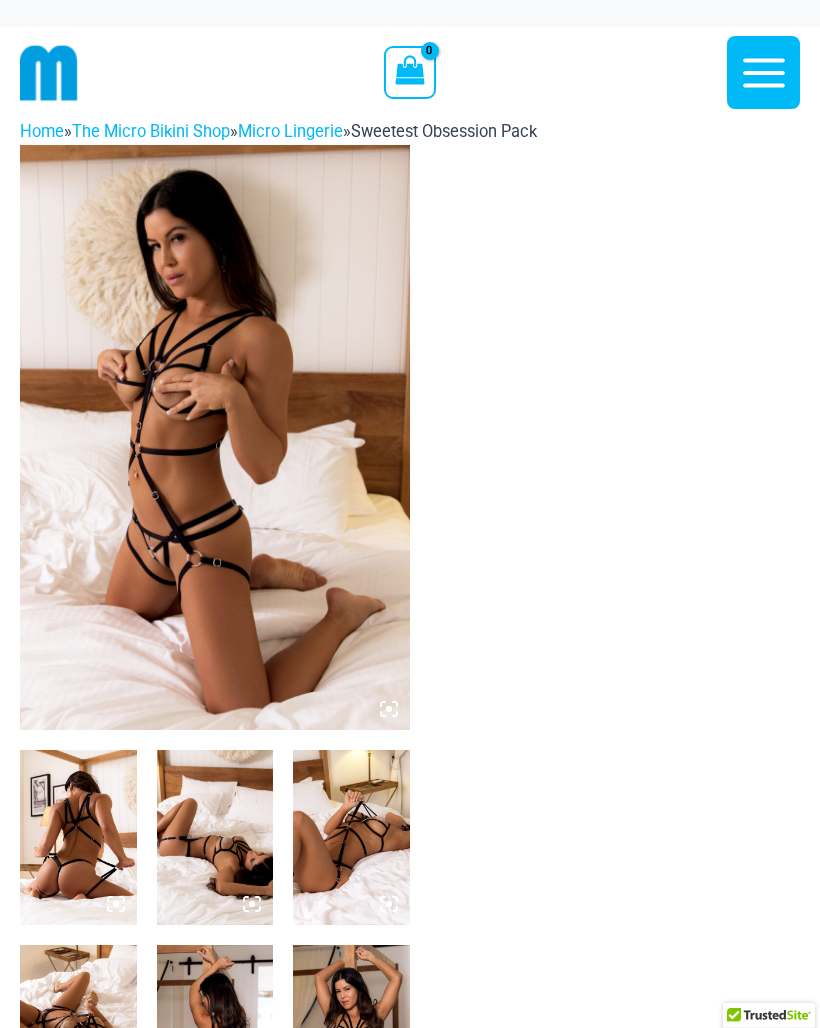 click at bounding box center [78, 837] 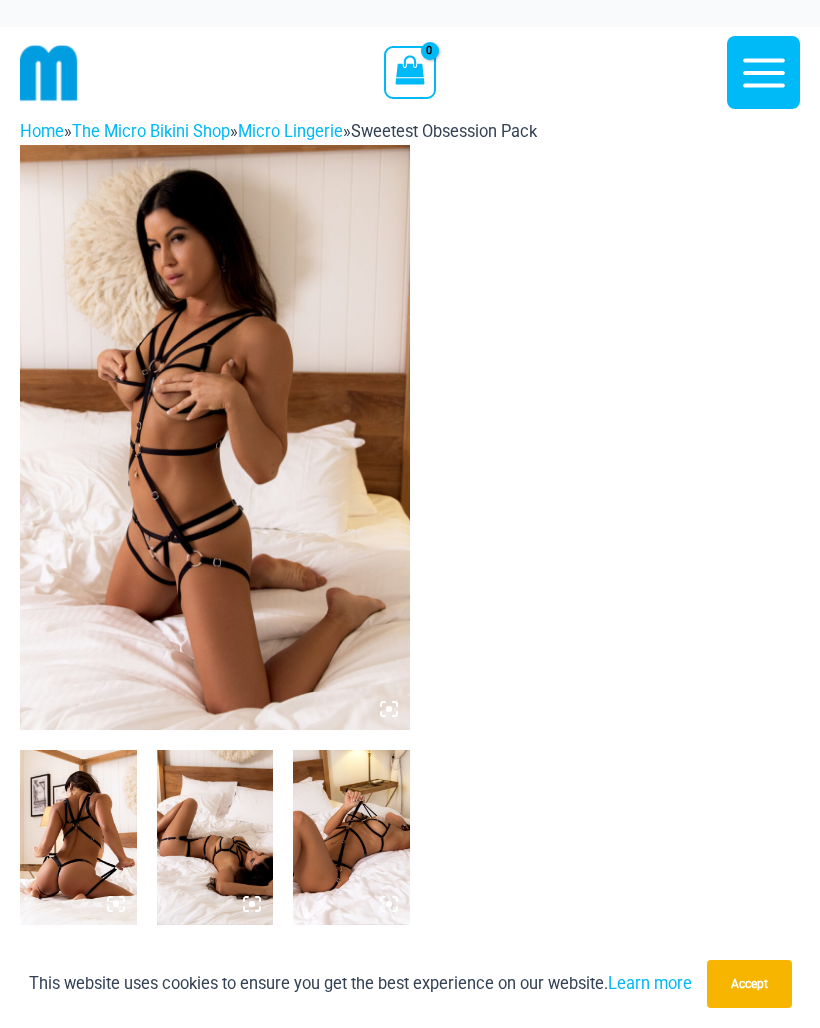 click at bounding box center (78, 837) 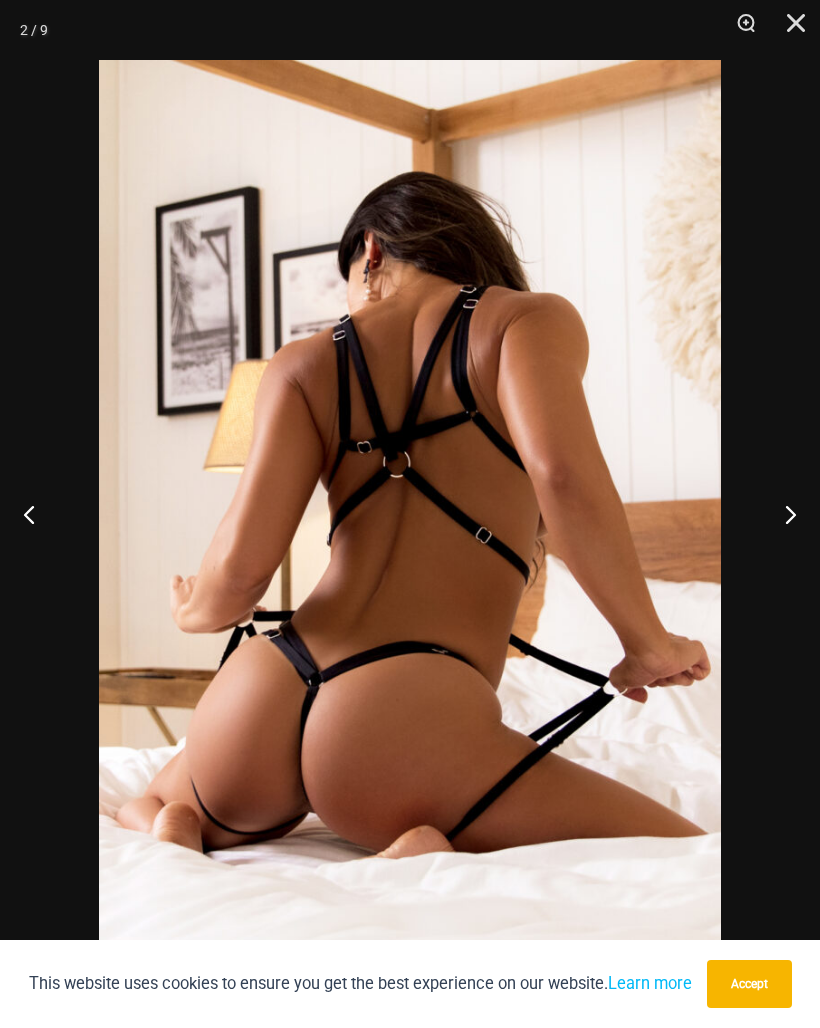 click at bounding box center [782, 514] 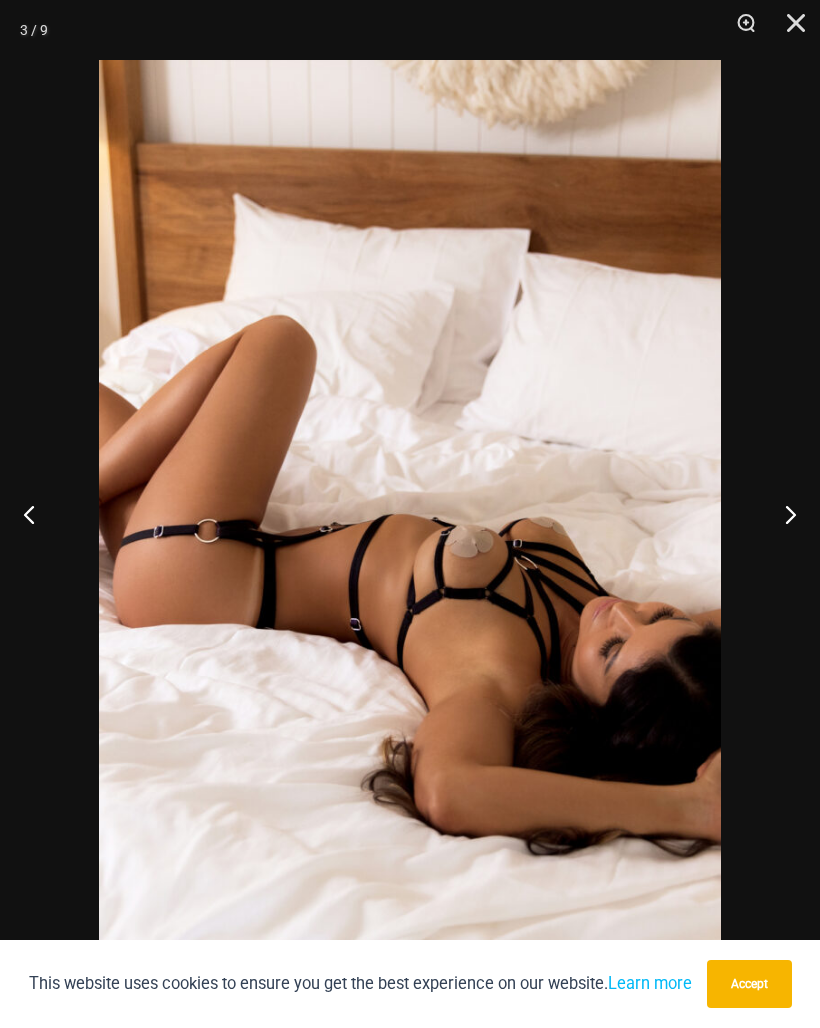 click at bounding box center [782, 514] 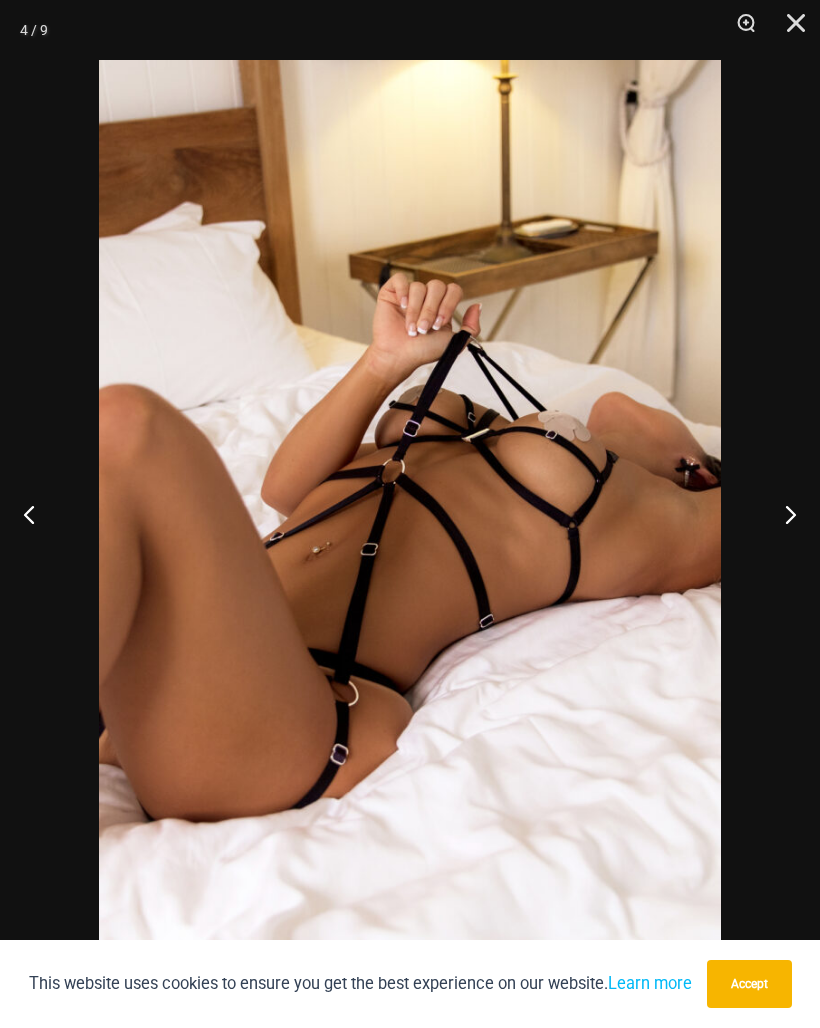 click at bounding box center [782, 514] 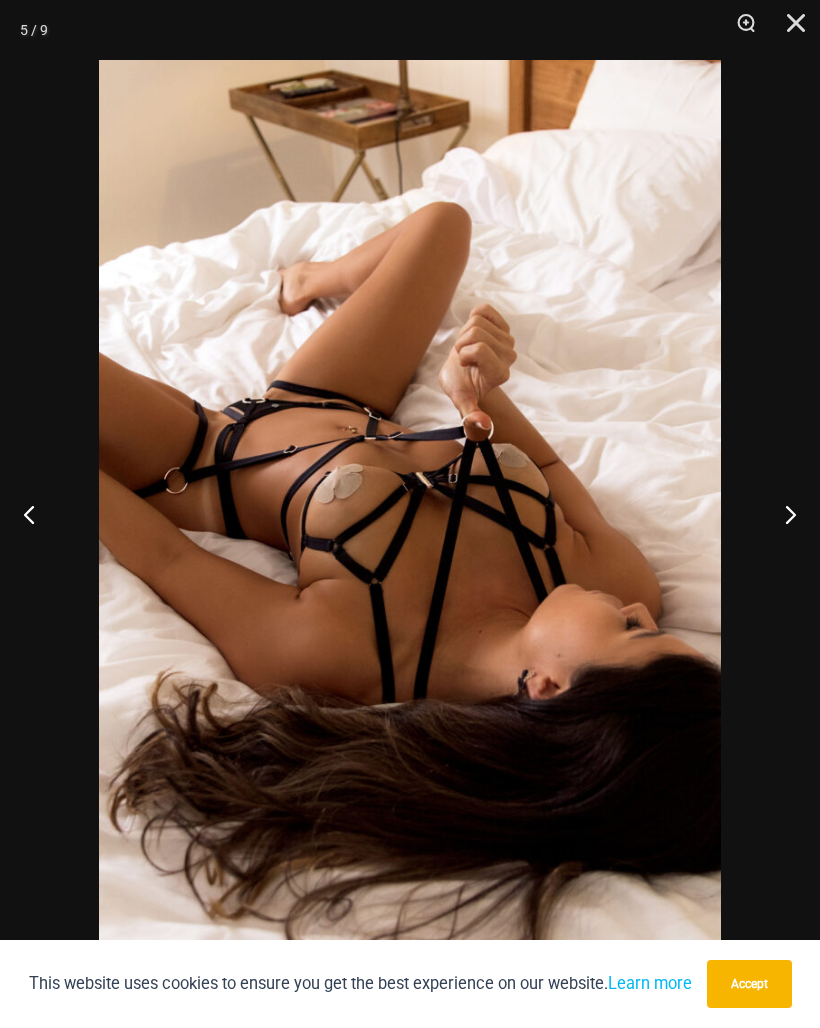 click at bounding box center [782, 514] 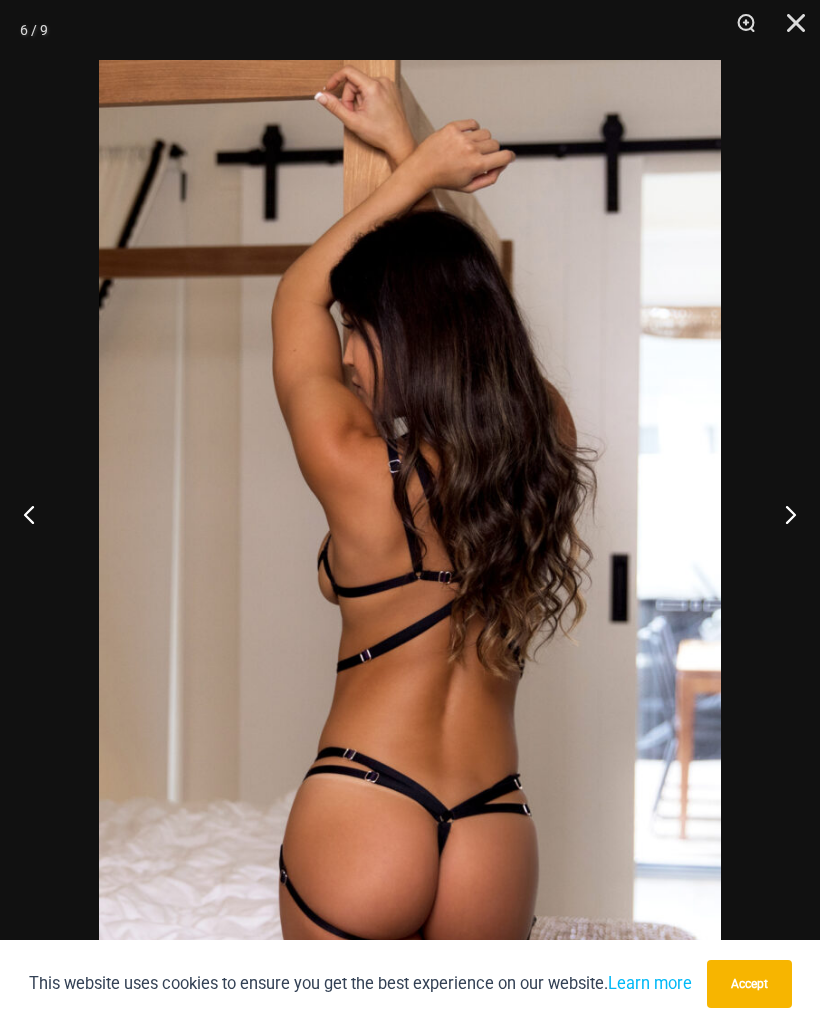 click at bounding box center (782, 514) 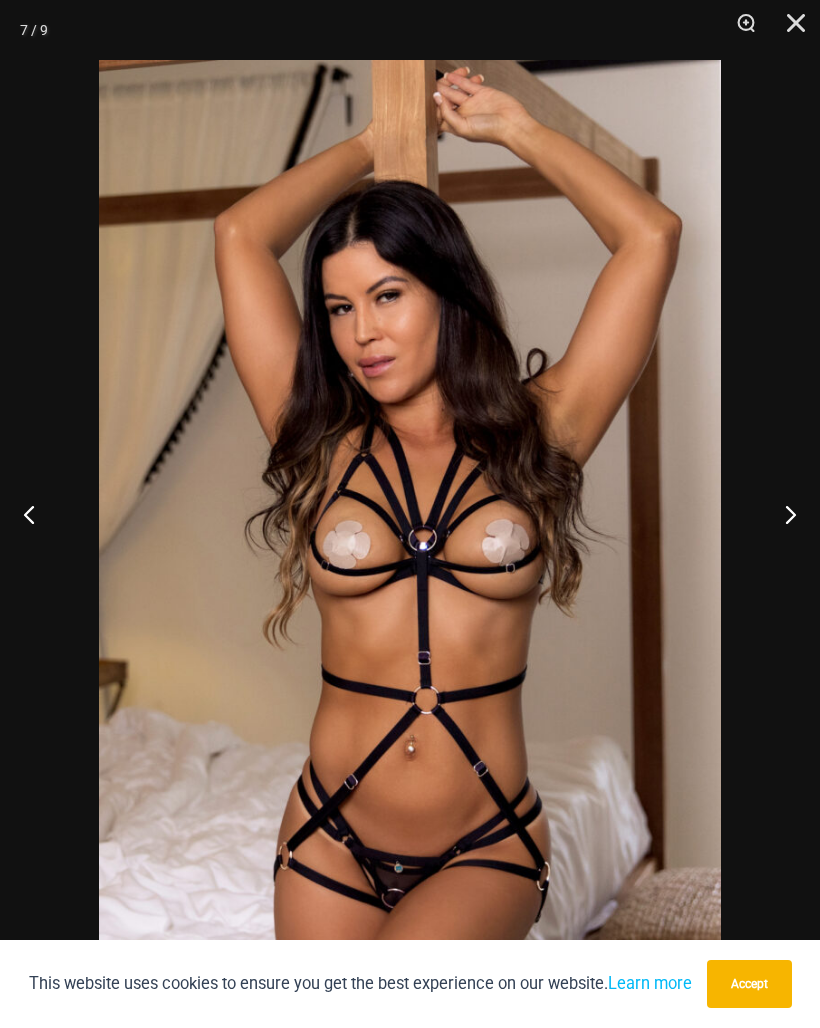 click at bounding box center (782, 514) 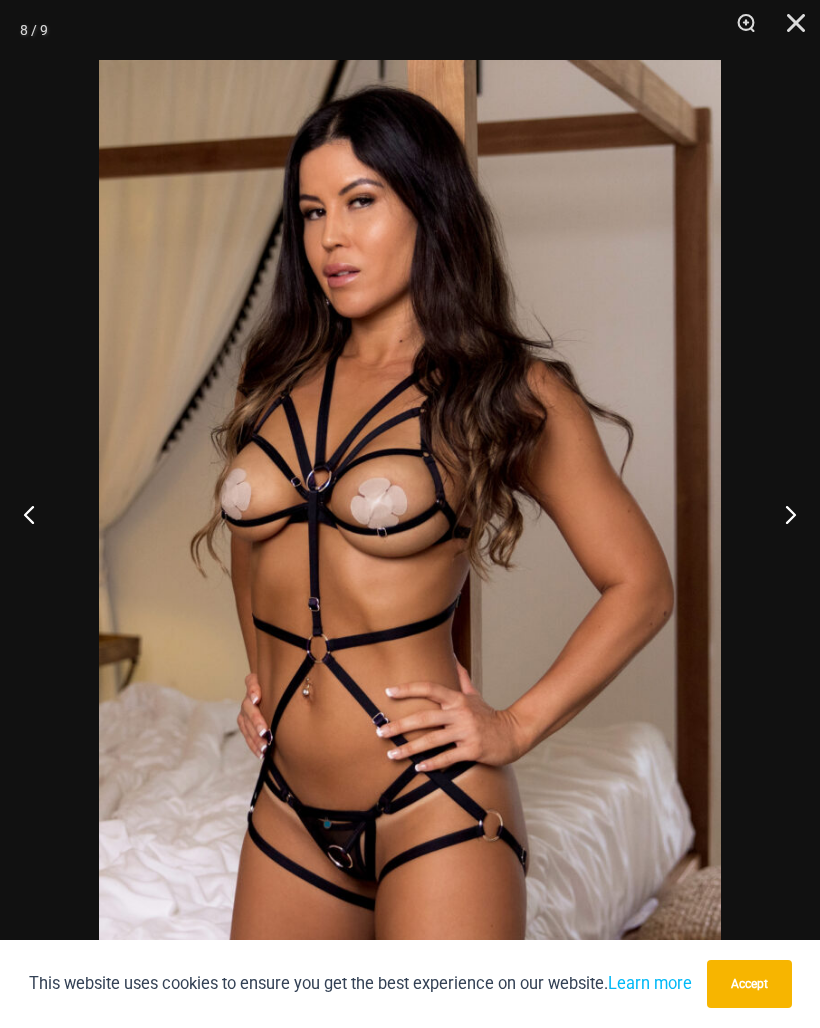 click at bounding box center [782, 514] 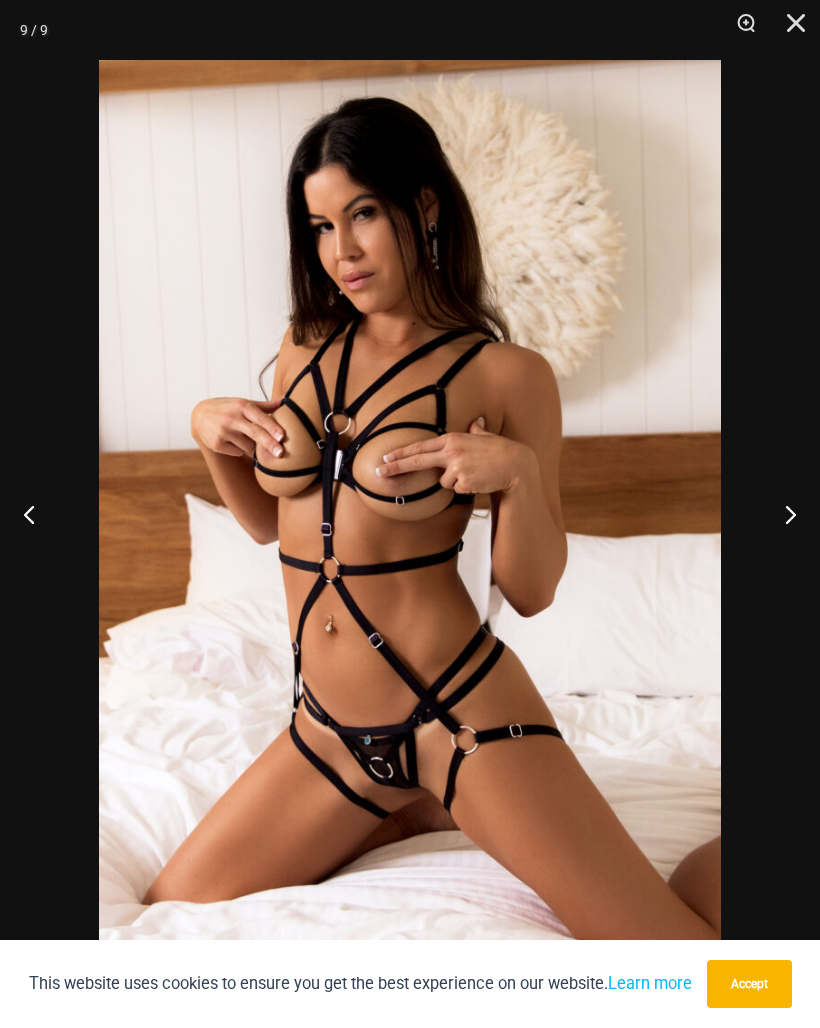 click at bounding box center (782, 514) 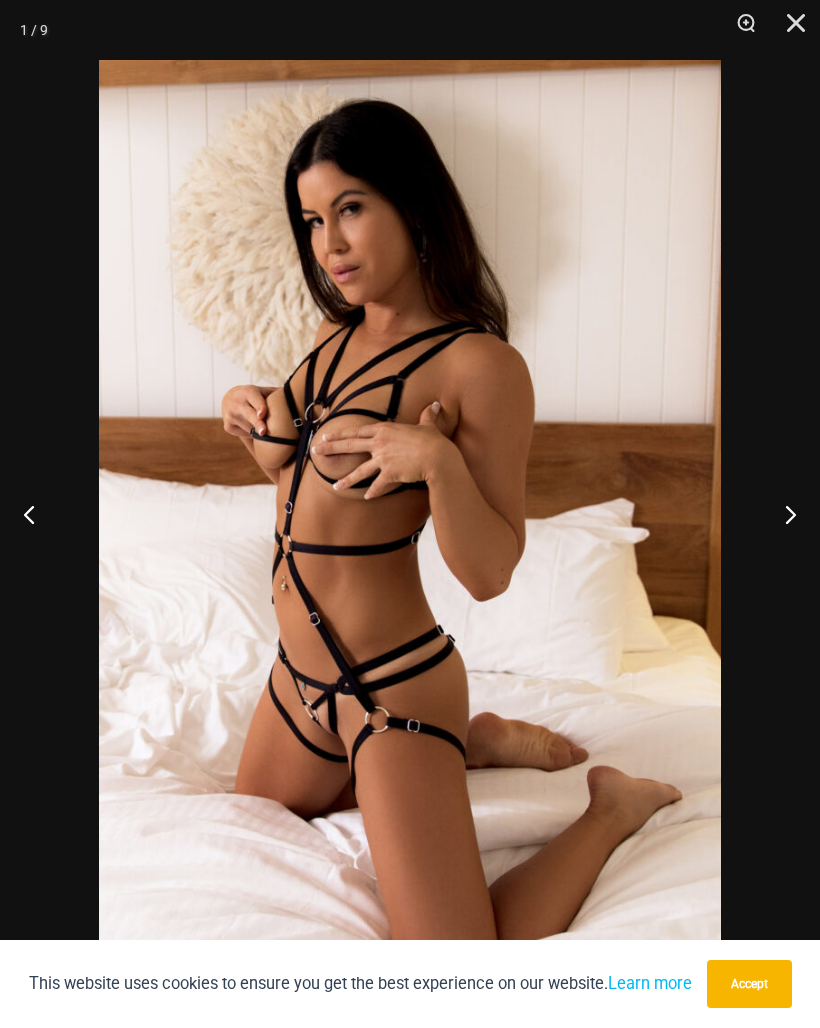 click at bounding box center (782, 514) 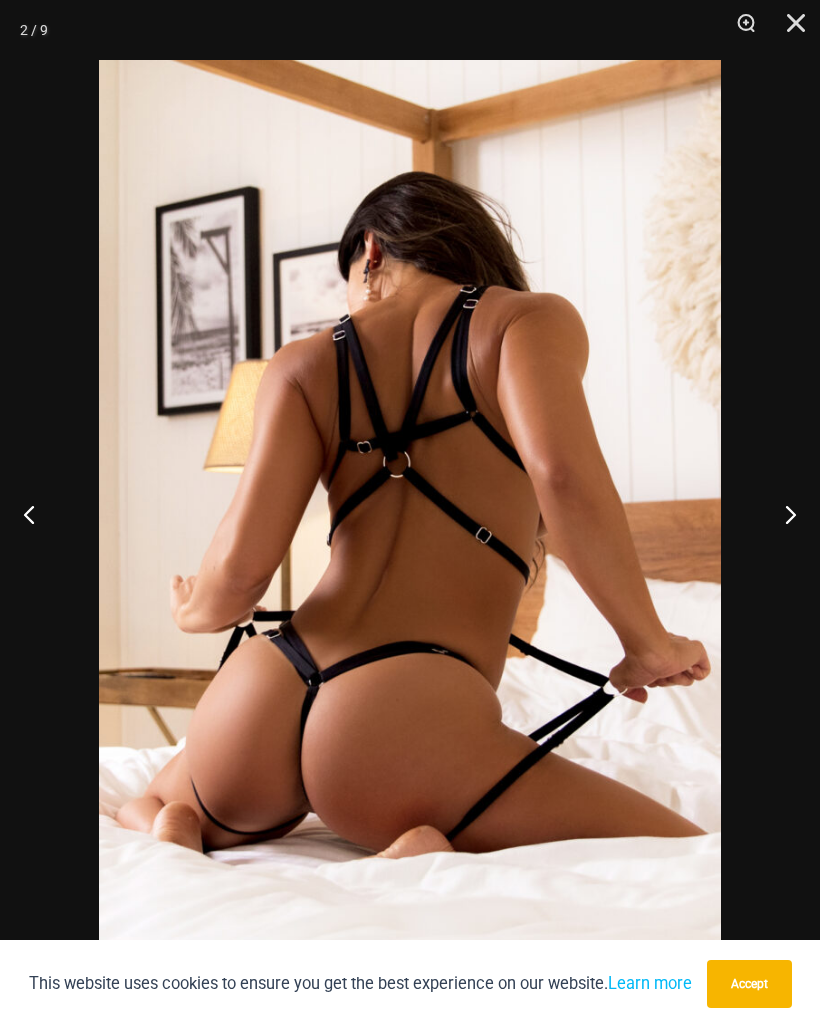click at bounding box center (782, 514) 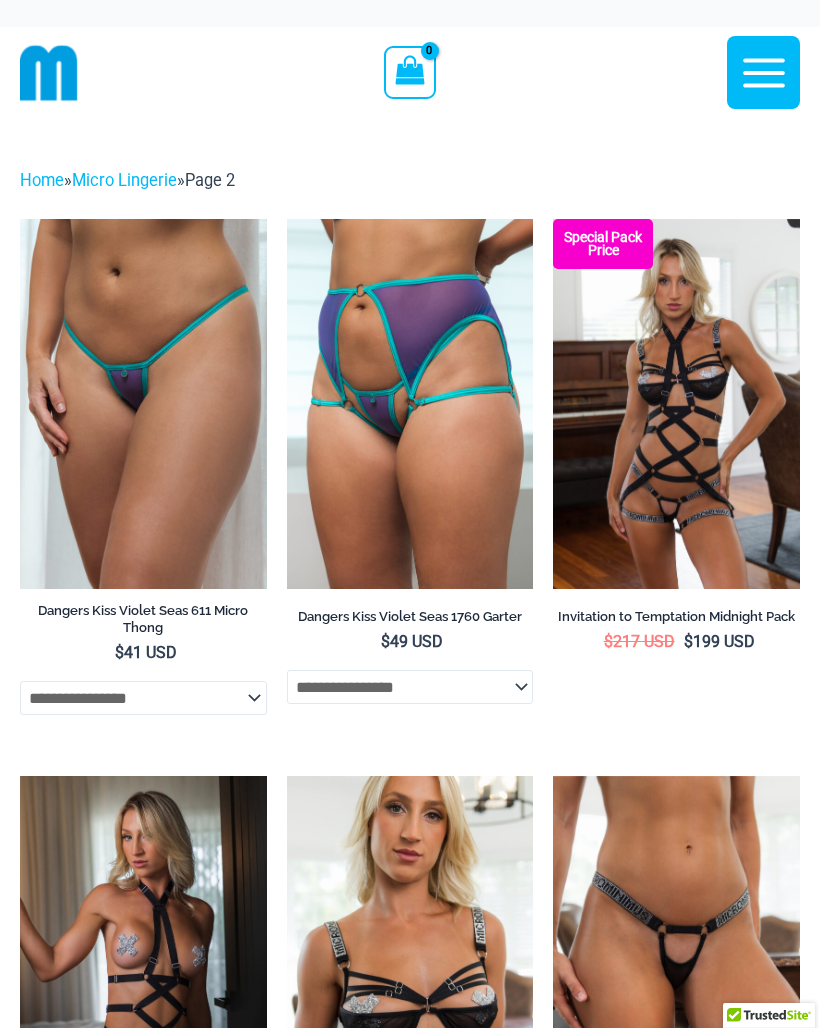 scroll, scrollTop: 0, scrollLeft: 0, axis: both 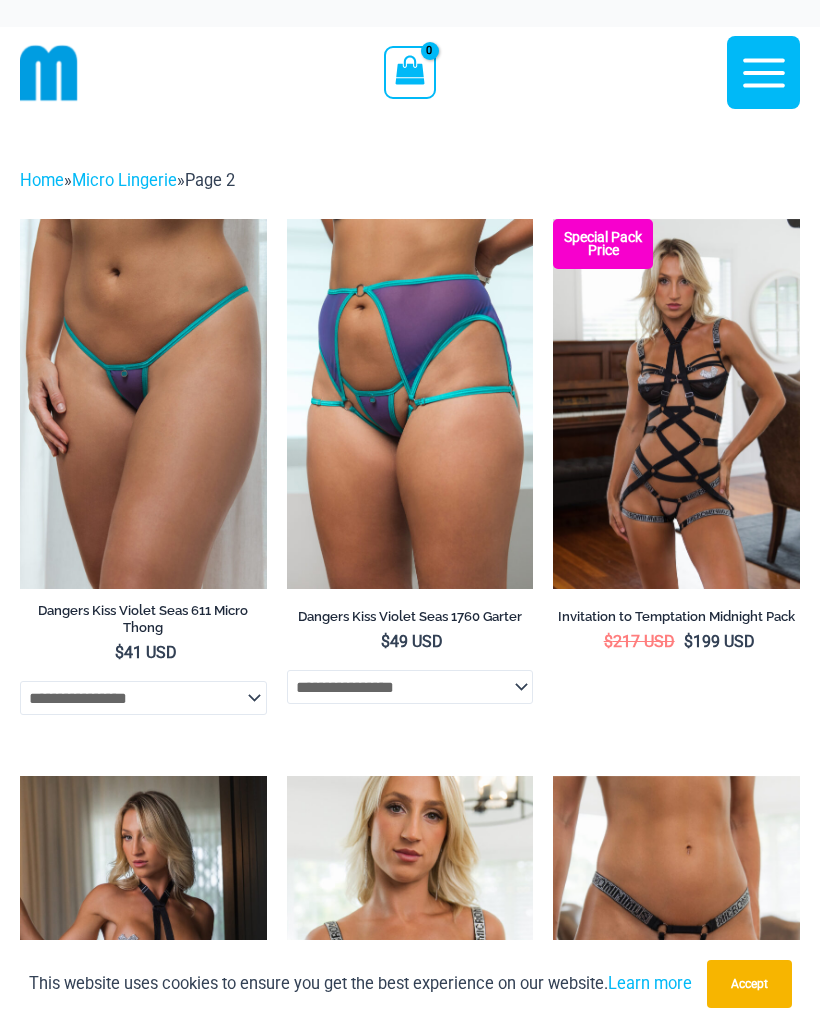click 